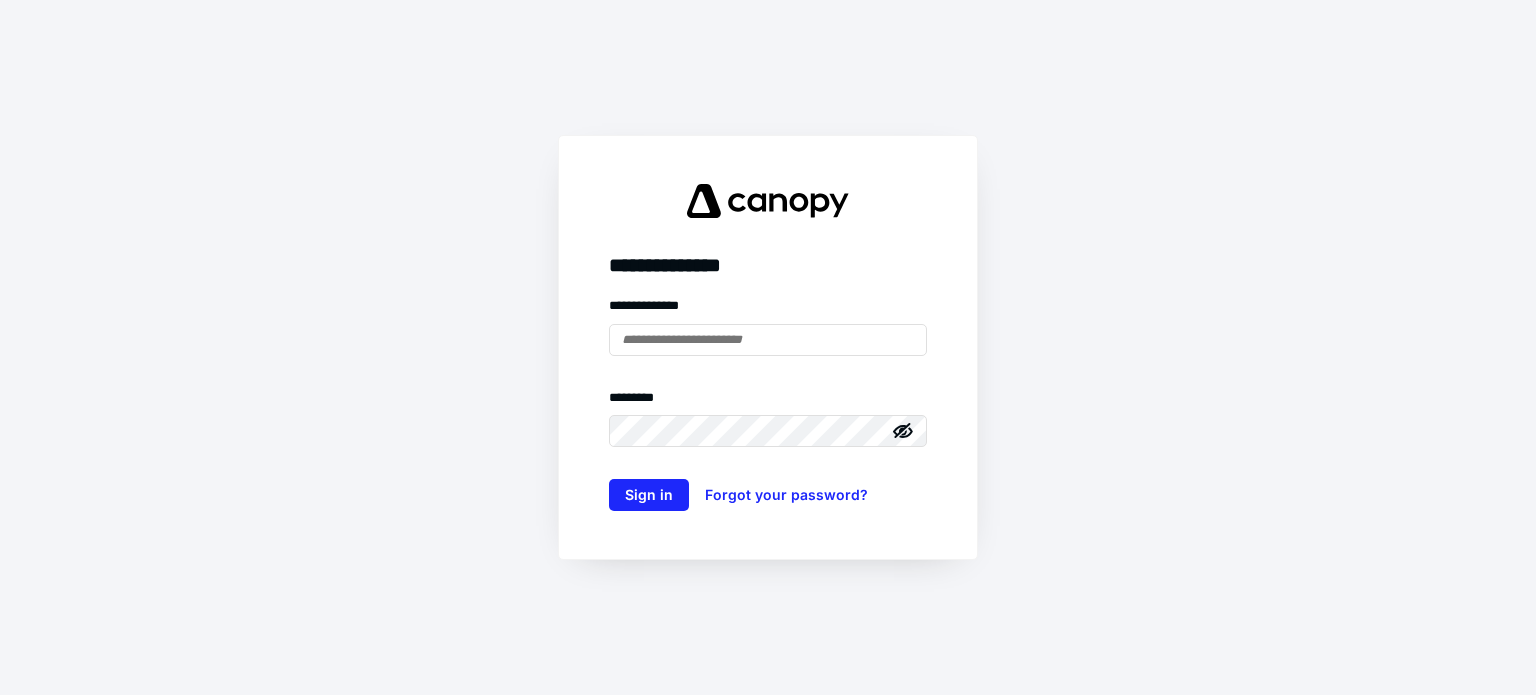 scroll, scrollTop: 0, scrollLeft: 0, axis: both 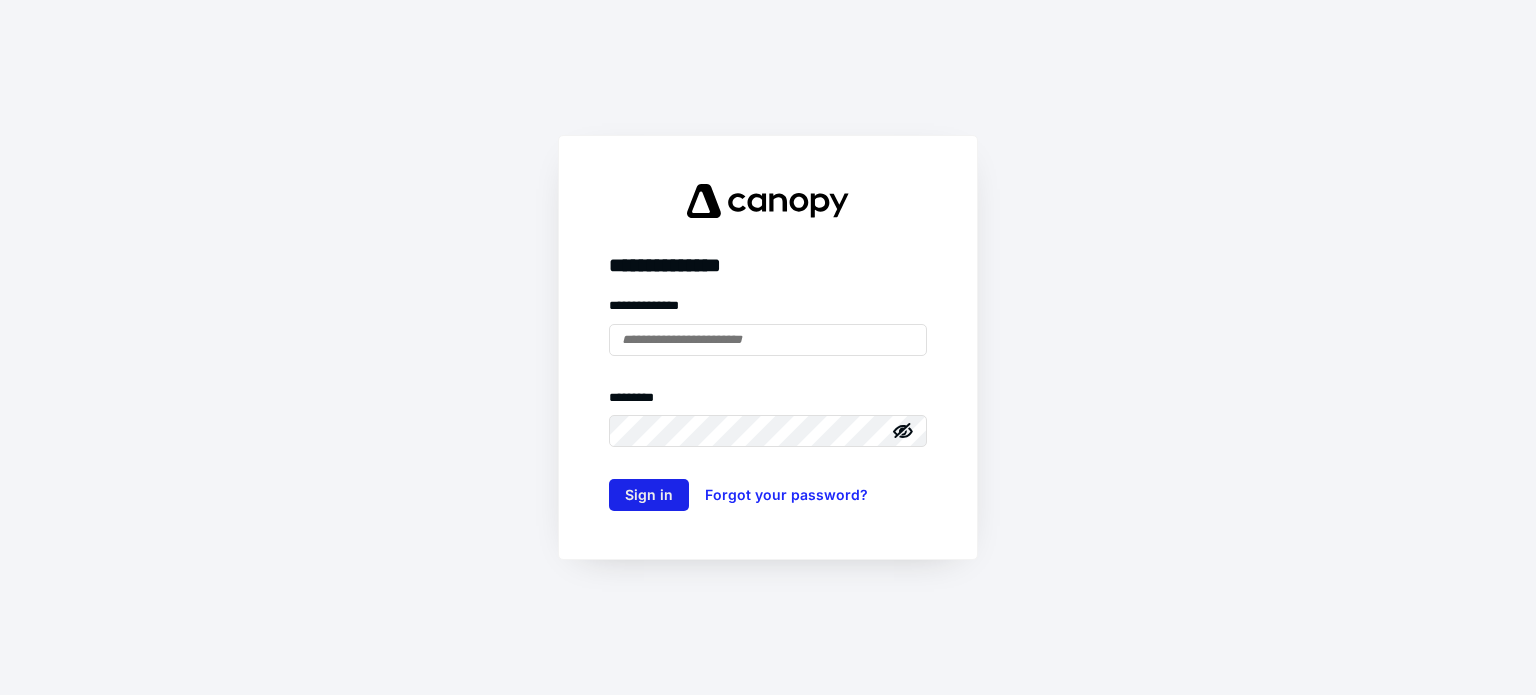 type on "**********" 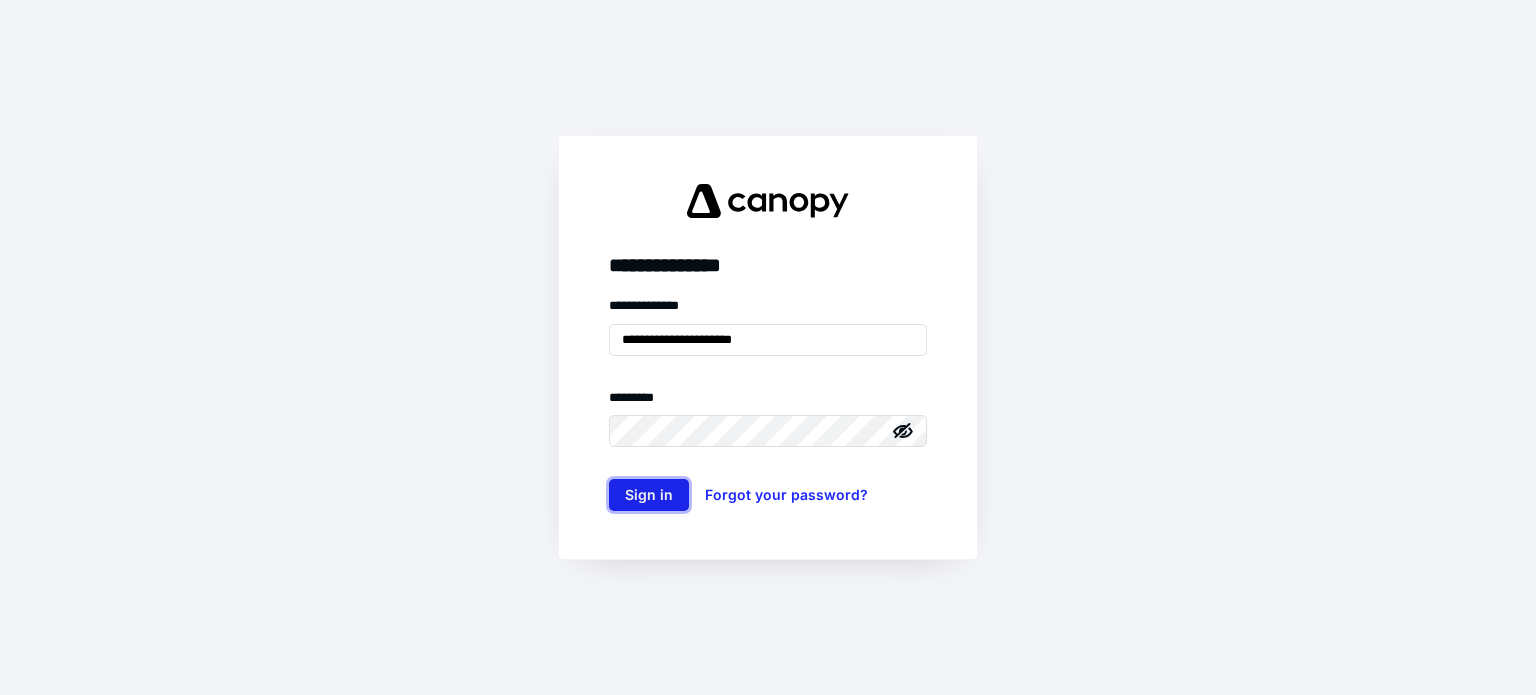 click on "Sign in" at bounding box center (649, 495) 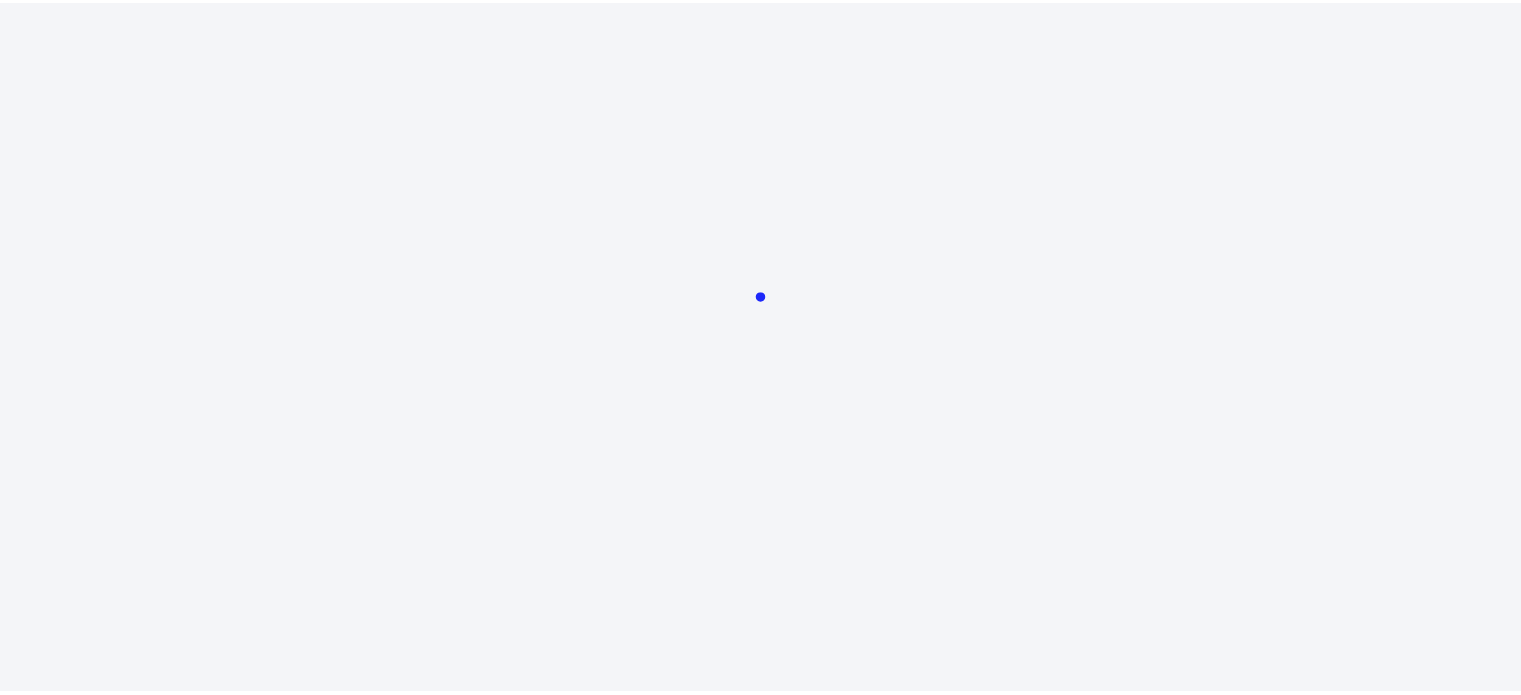 scroll, scrollTop: 0, scrollLeft: 0, axis: both 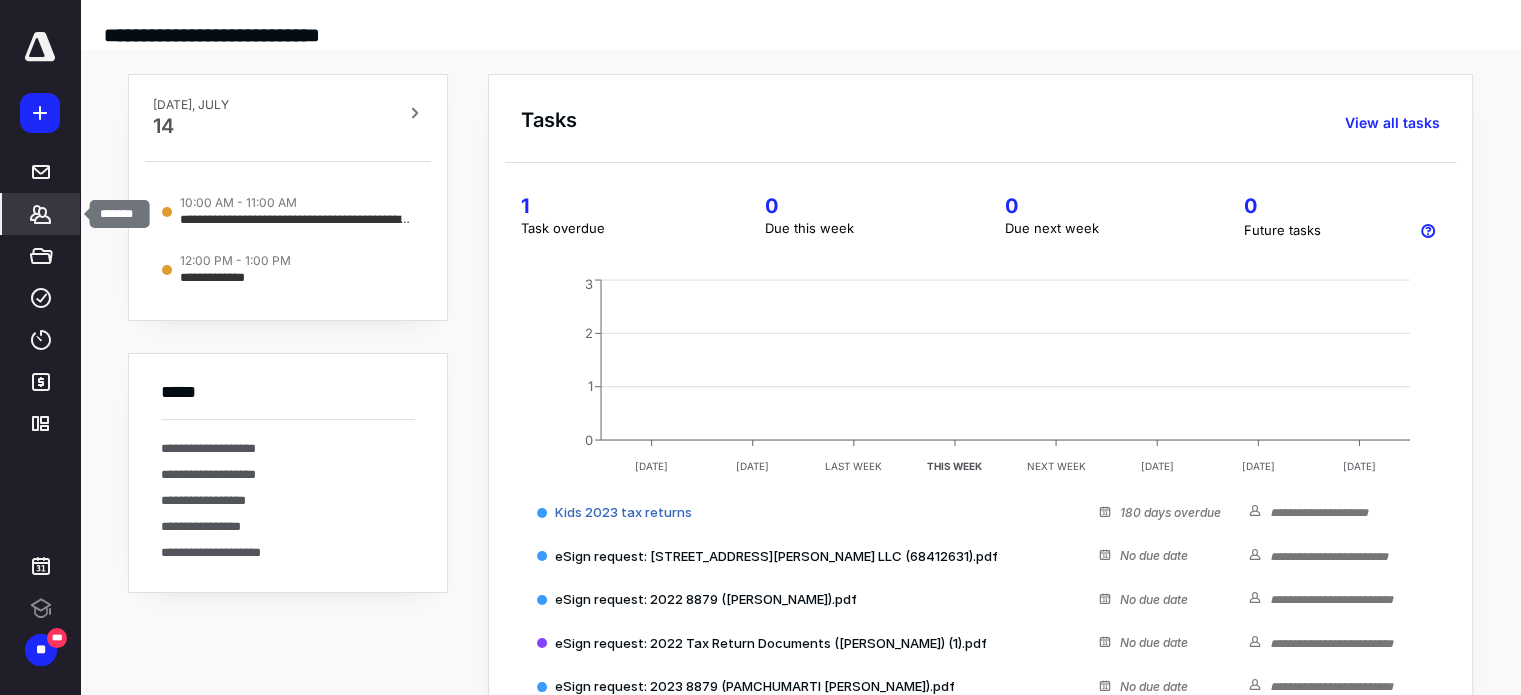 click 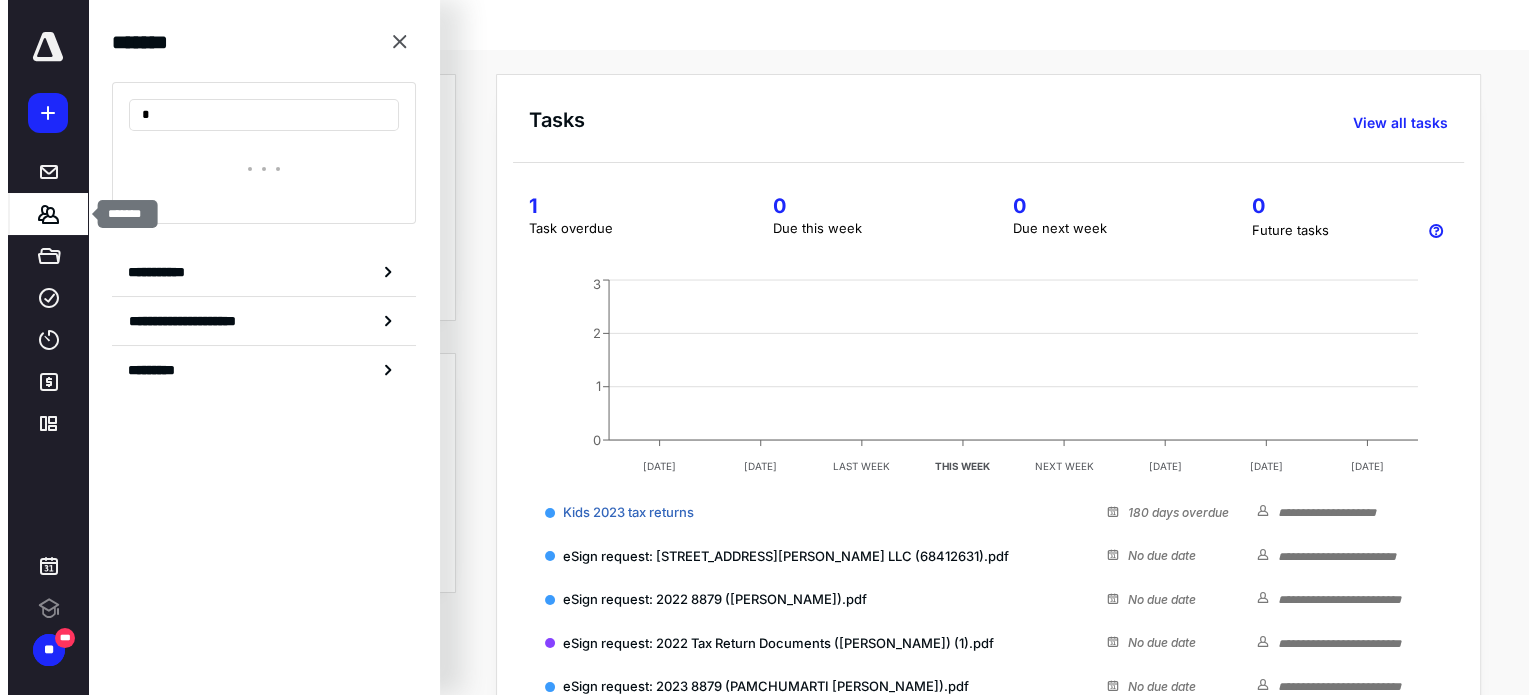 scroll, scrollTop: 0, scrollLeft: 0, axis: both 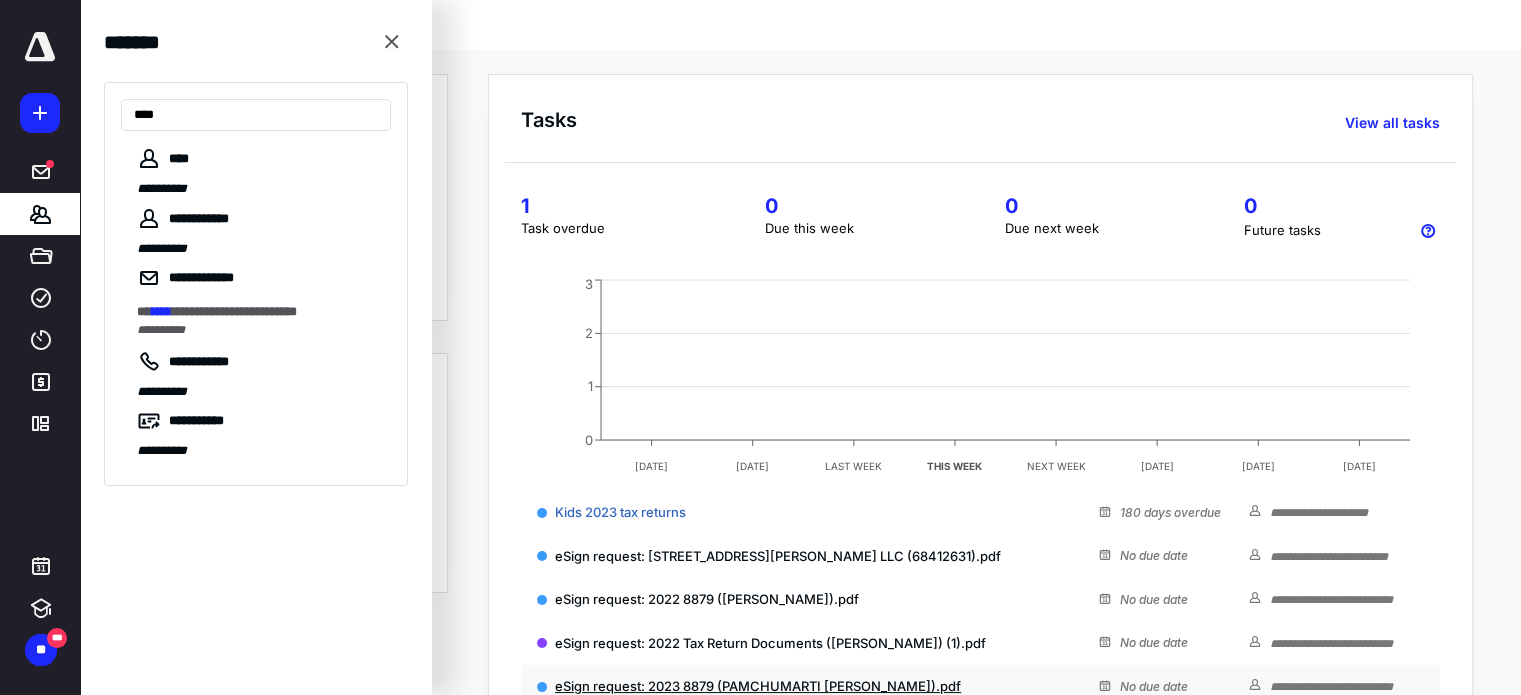 type on "****" 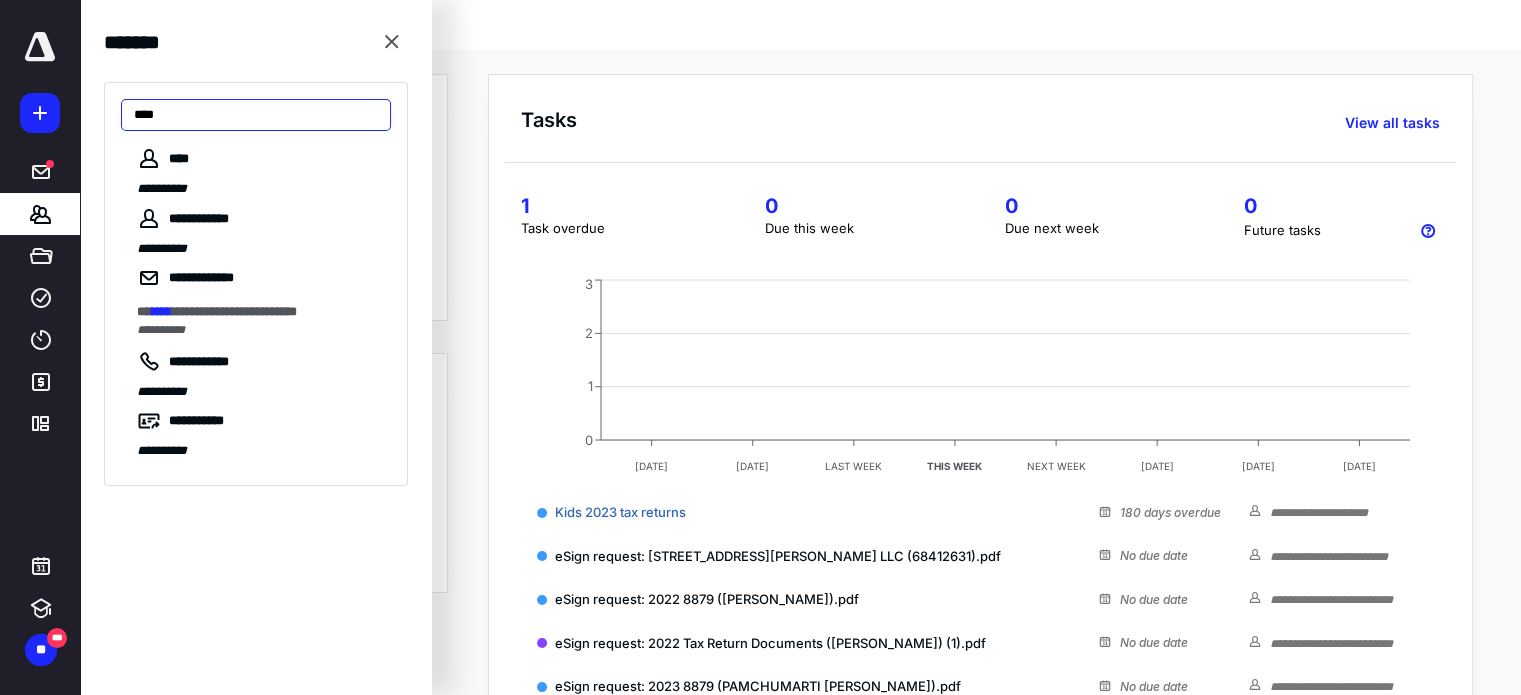 drag, startPoint x: 256, startPoint y: 115, endPoint x: 0, endPoint y: 120, distance: 256.04883 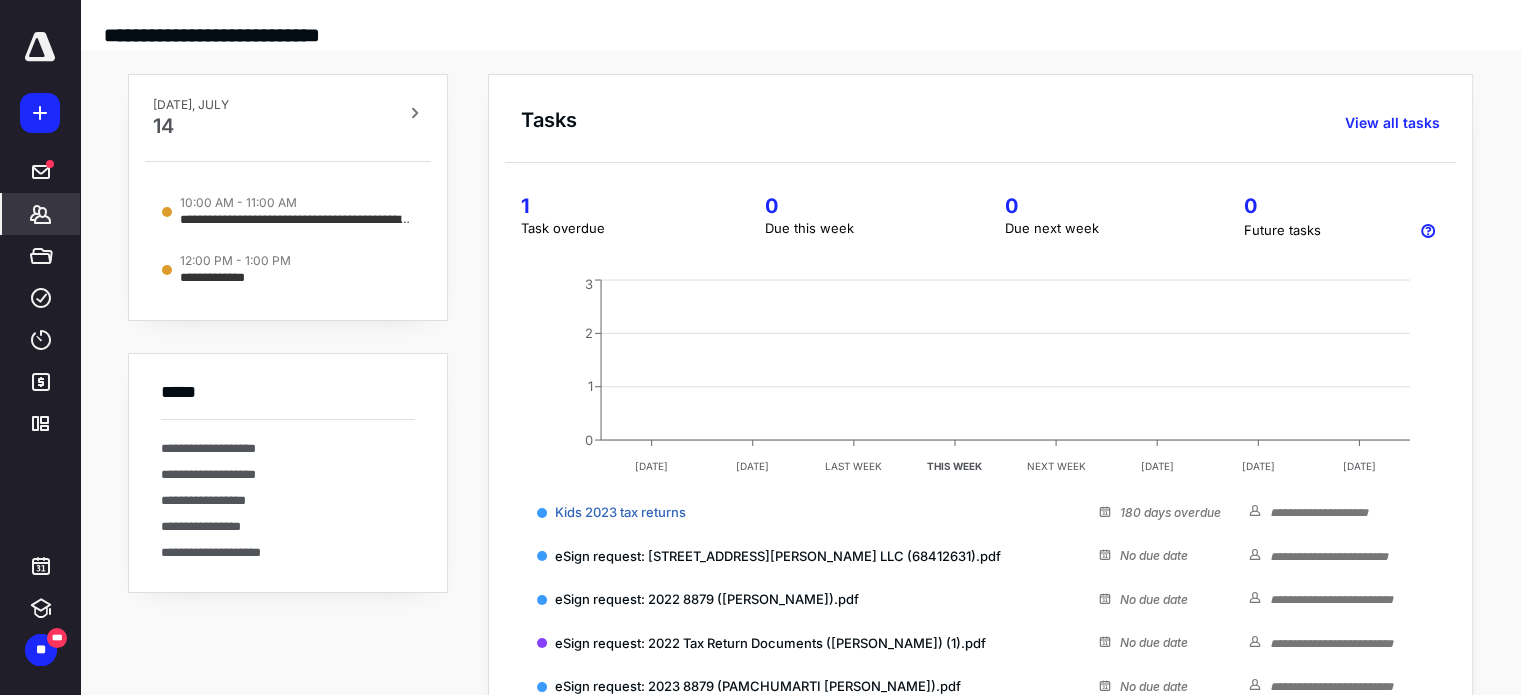 click 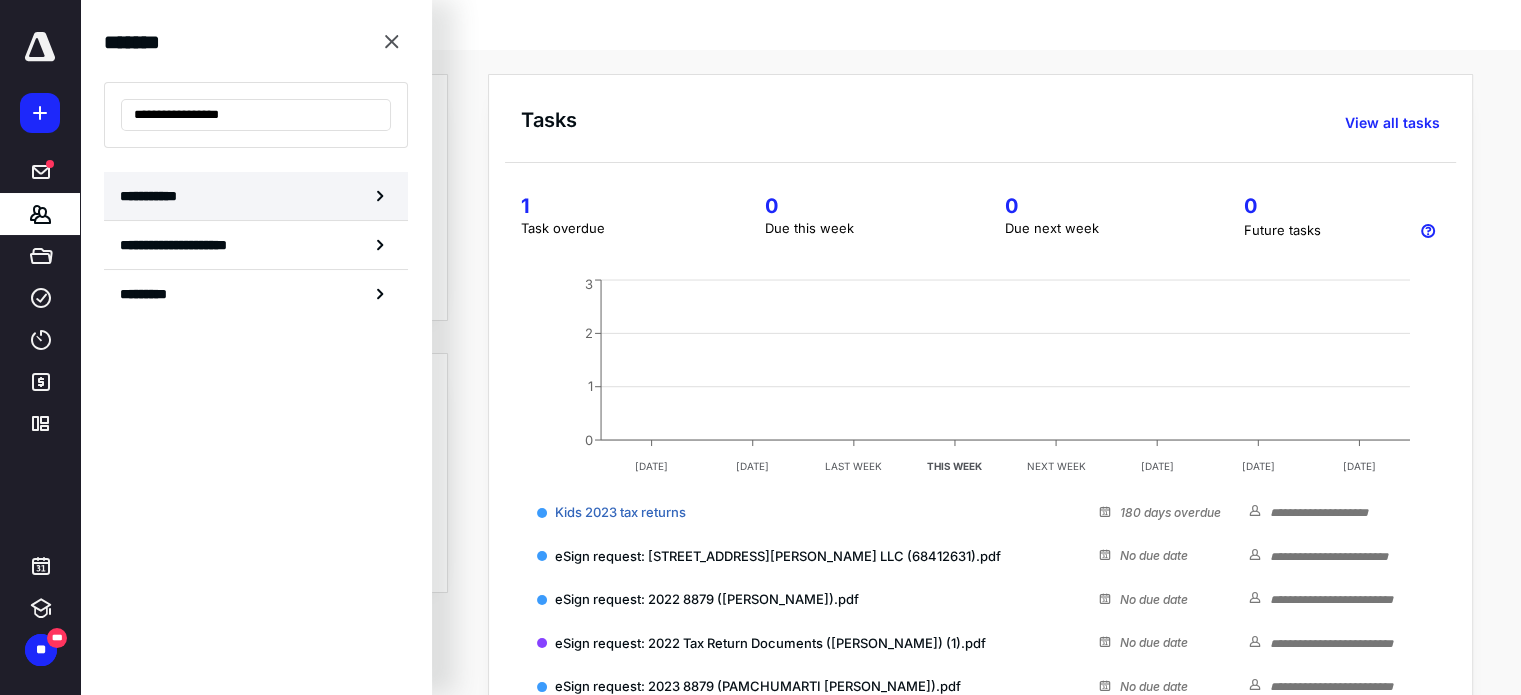 type on "**********" 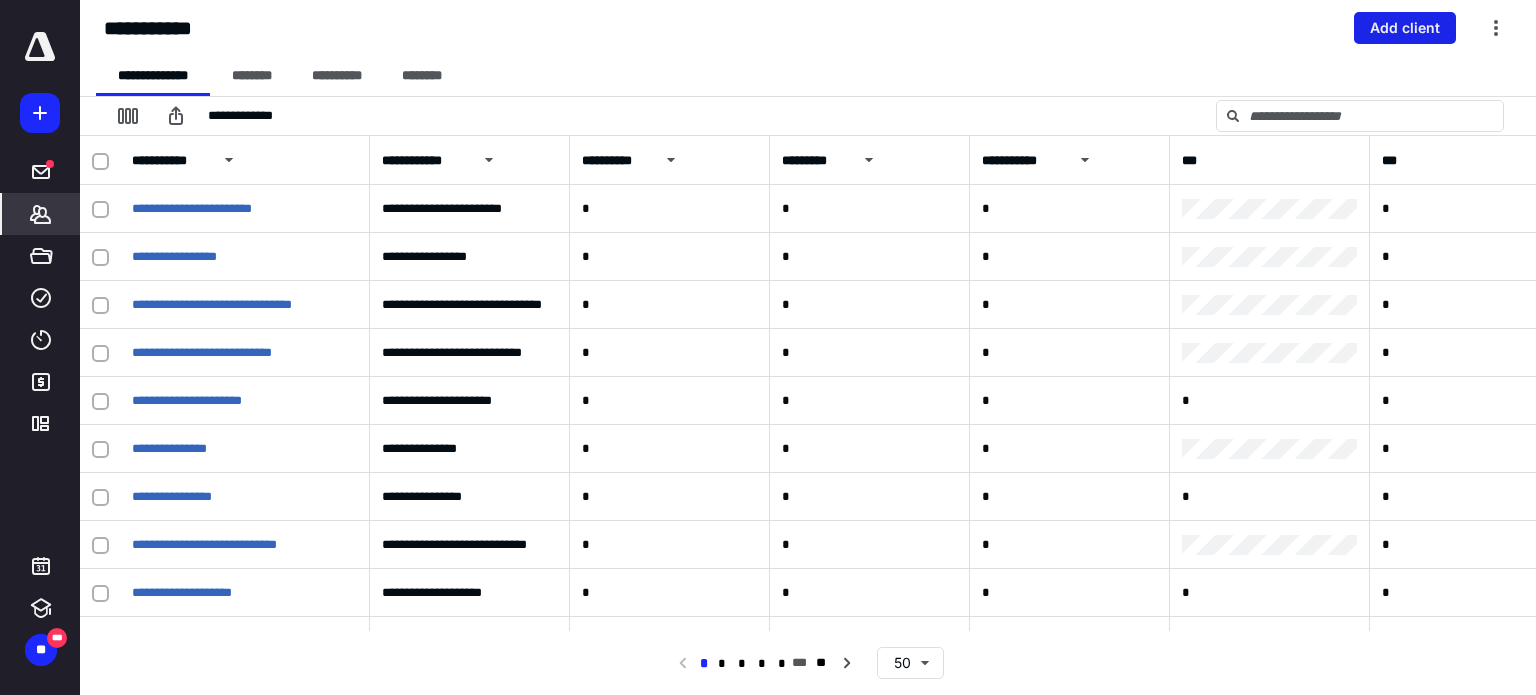 click on "Add client" at bounding box center [1405, 28] 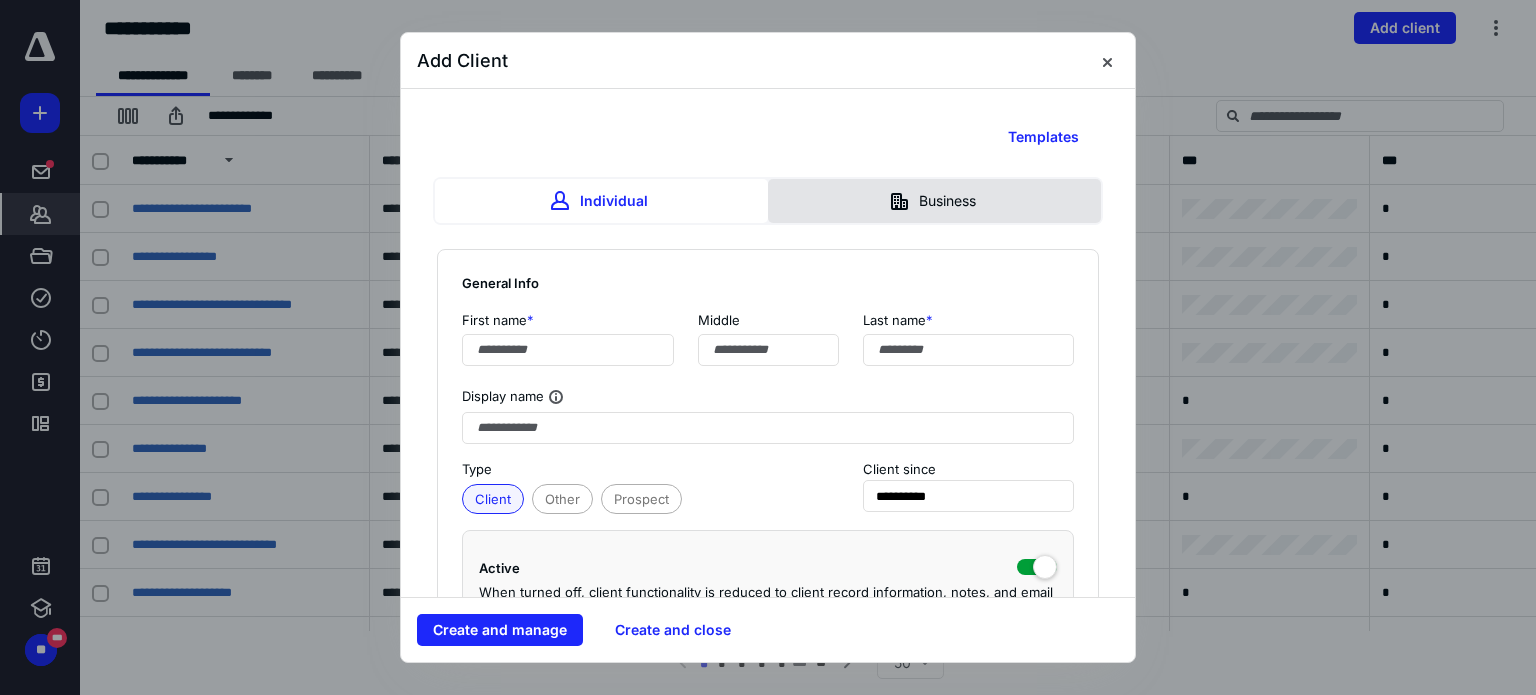click on "Business" at bounding box center (934, 201) 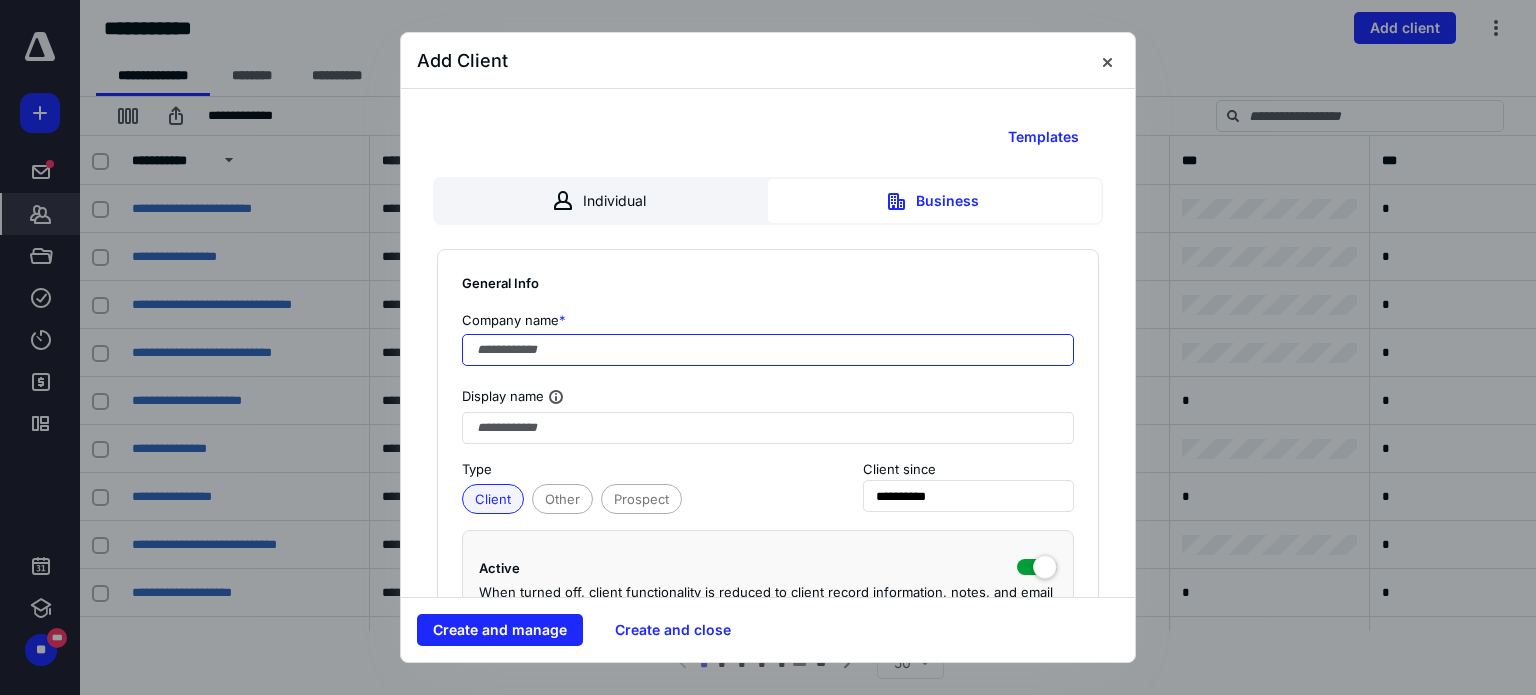 click at bounding box center [768, 350] 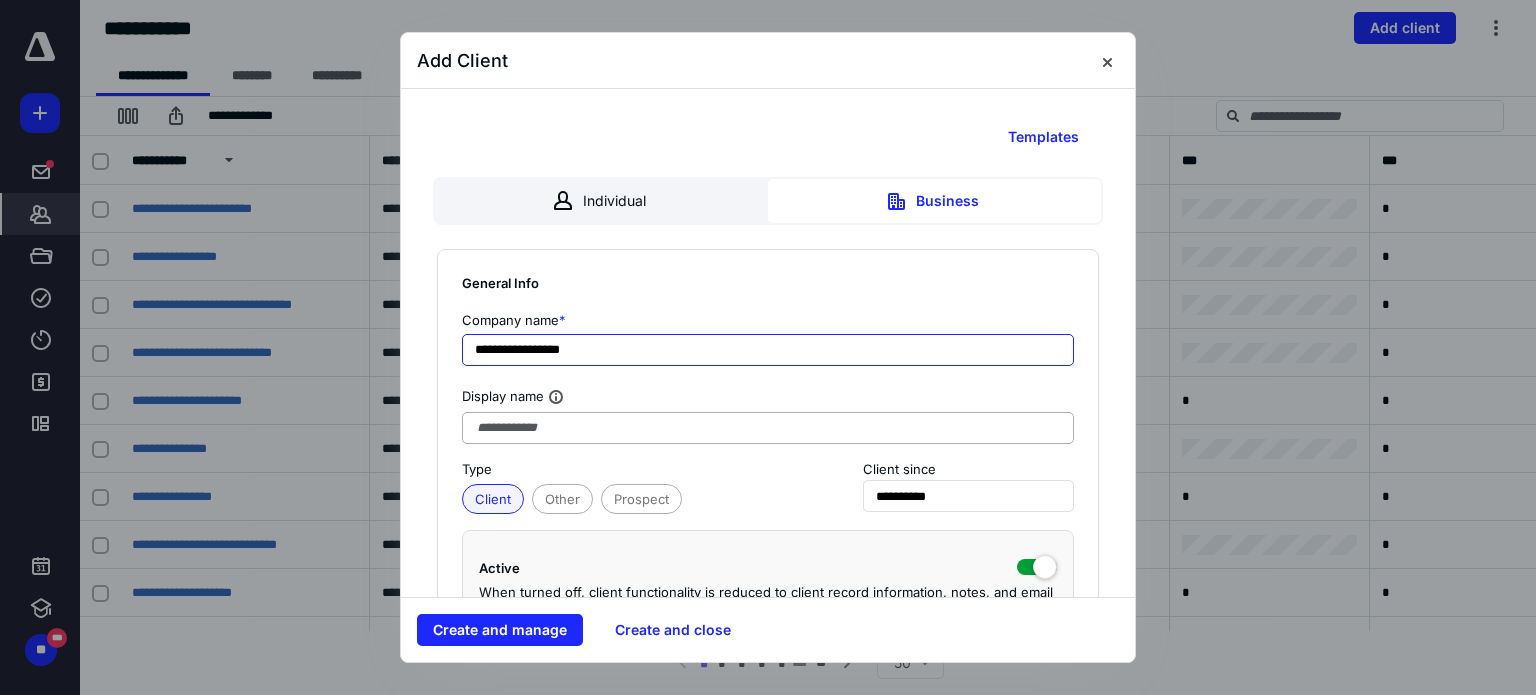 type on "**********" 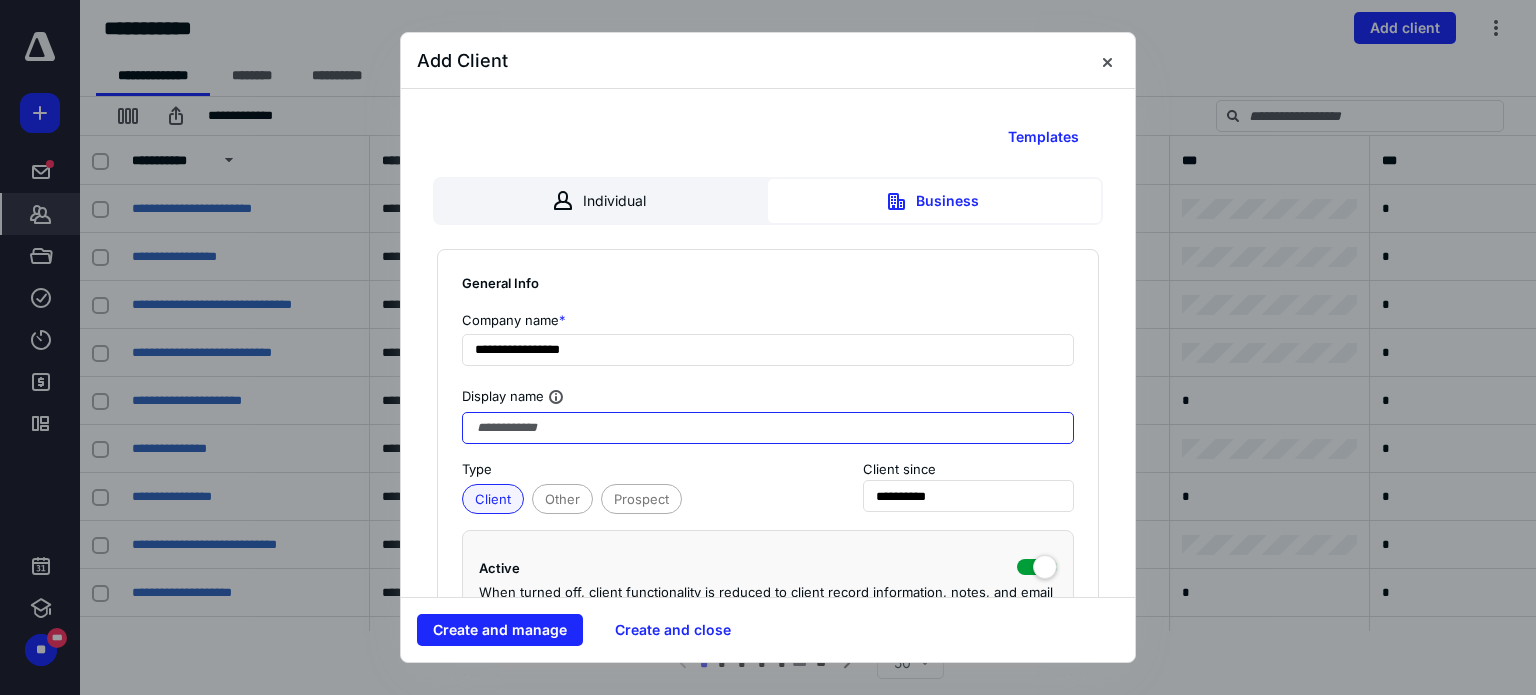 click at bounding box center [768, 428] 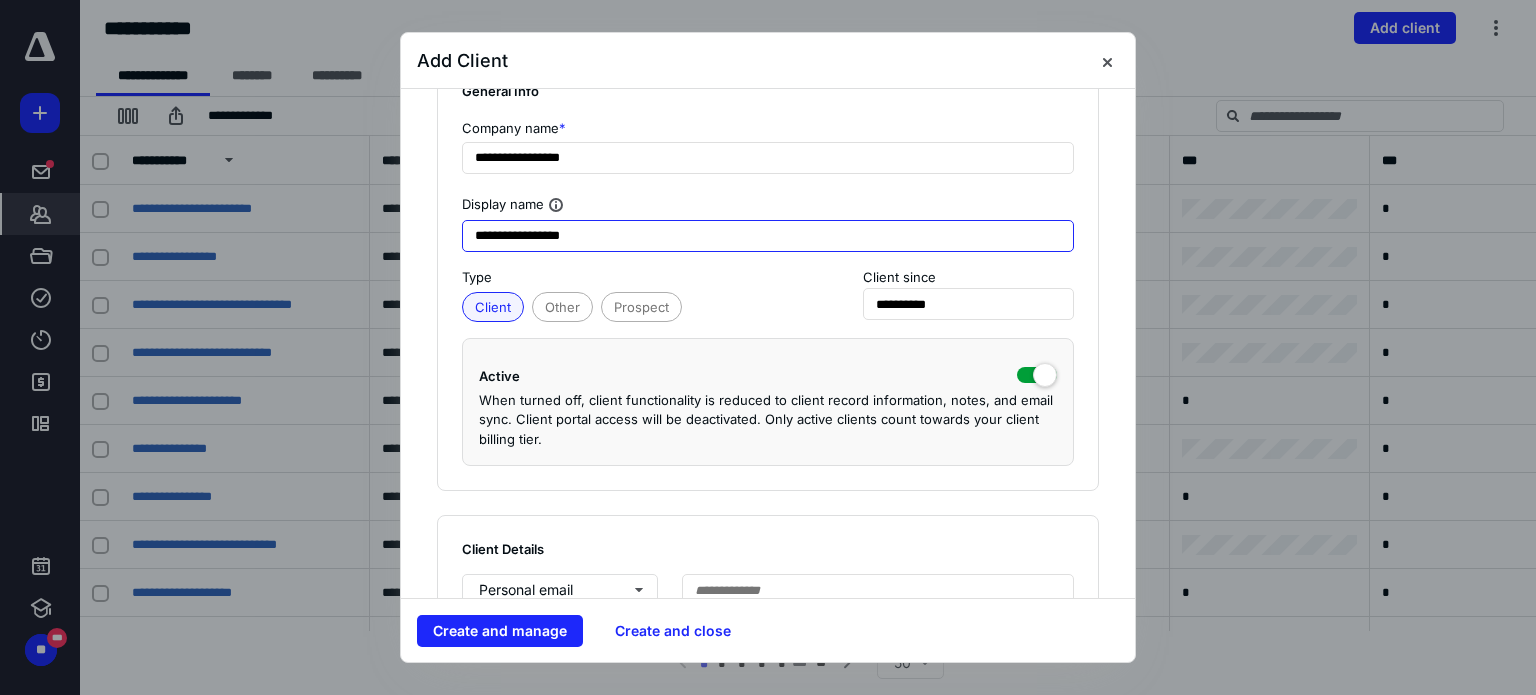 scroll, scrollTop: 200, scrollLeft: 0, axis: vertical 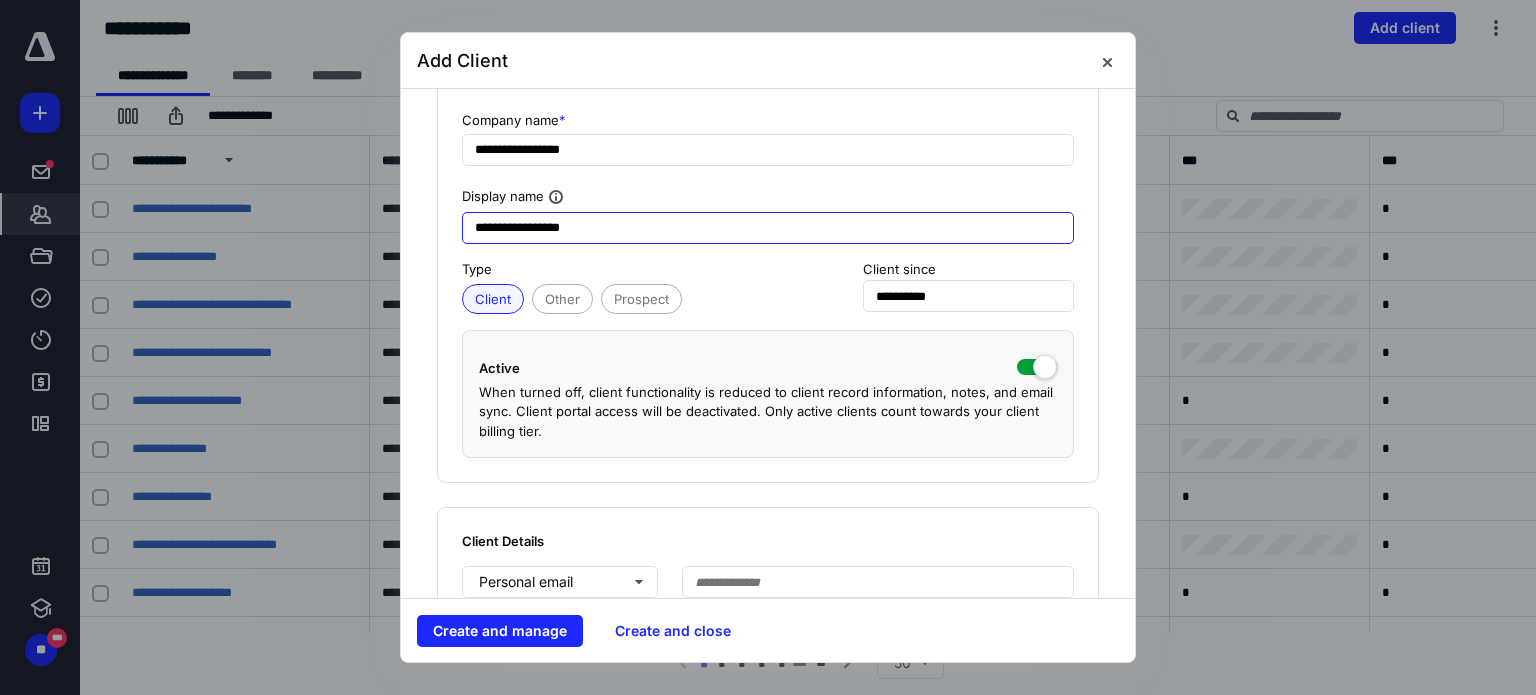 type on "**********" 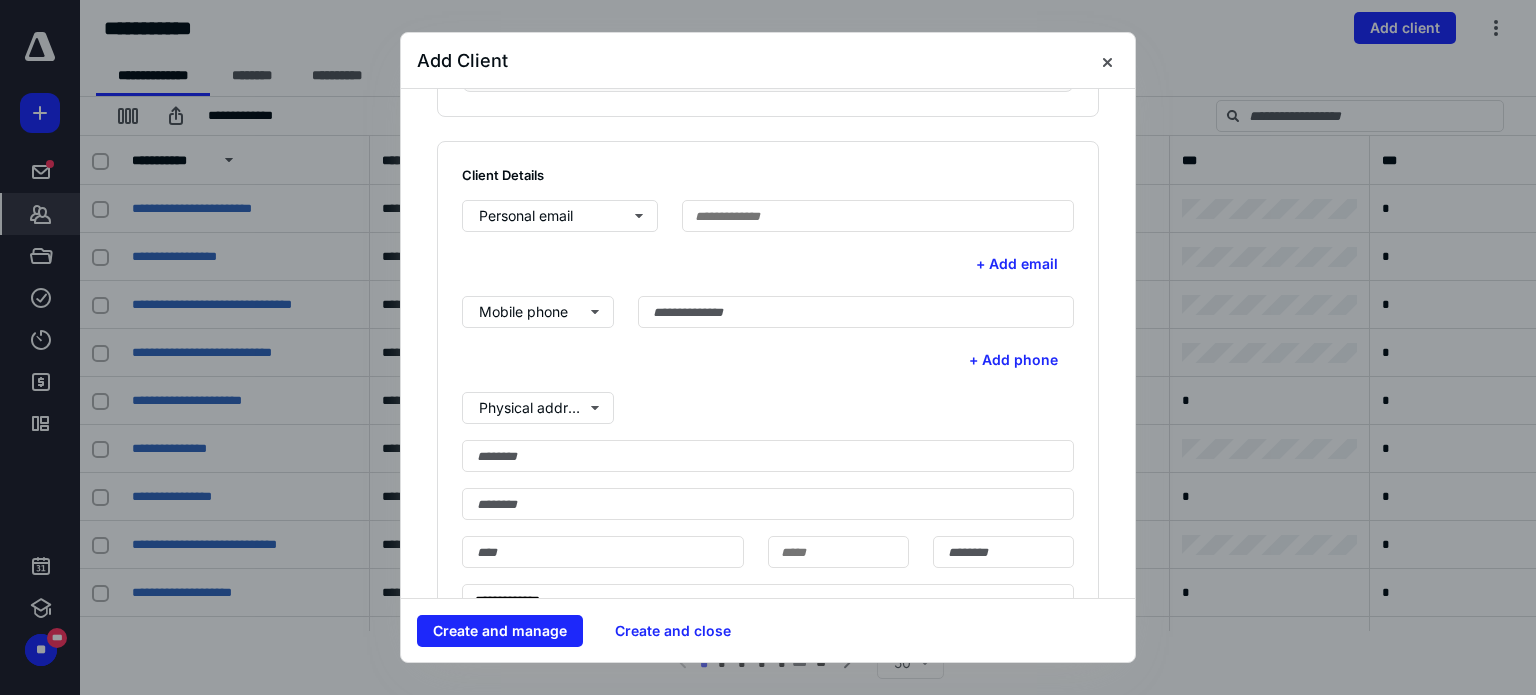 scroll, scrollTop: 600, scrollLeft: 0, axis: vertical 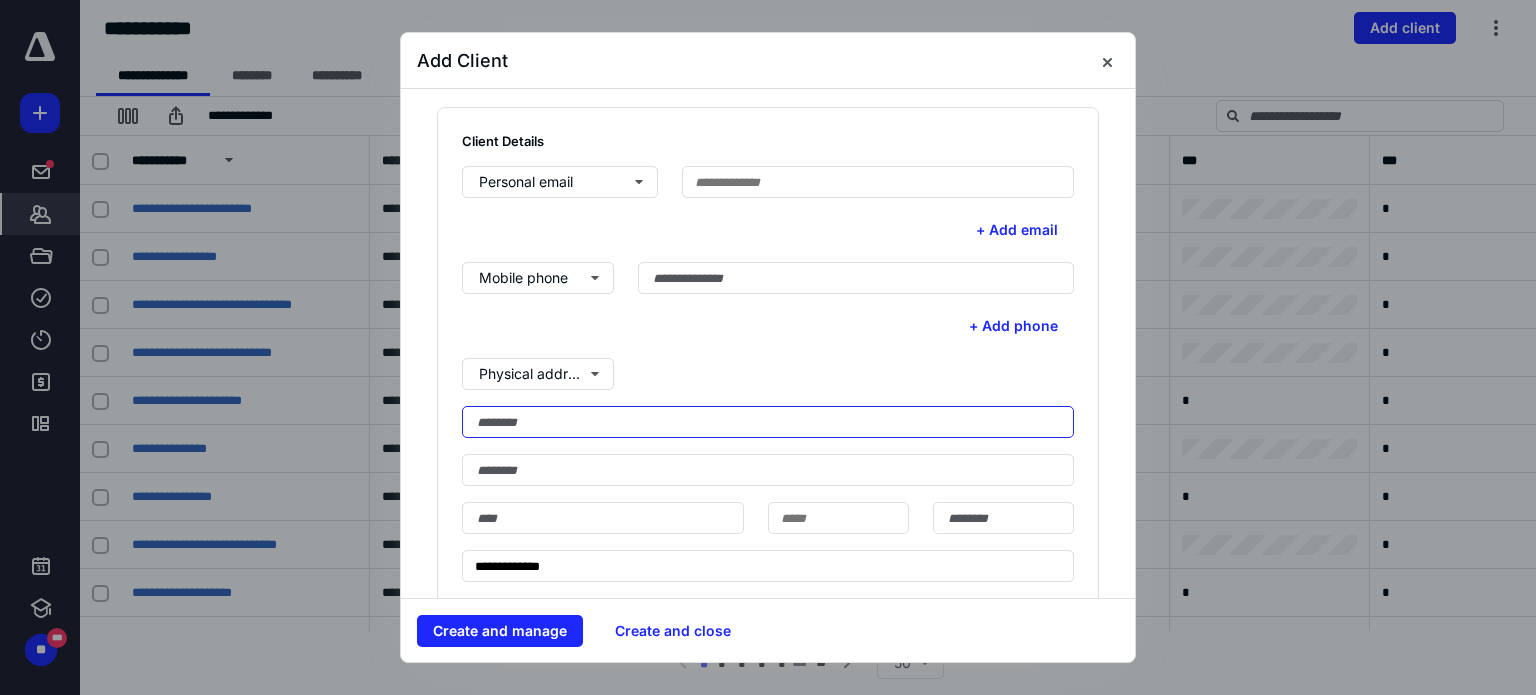 click at bounding box center [768, 422] 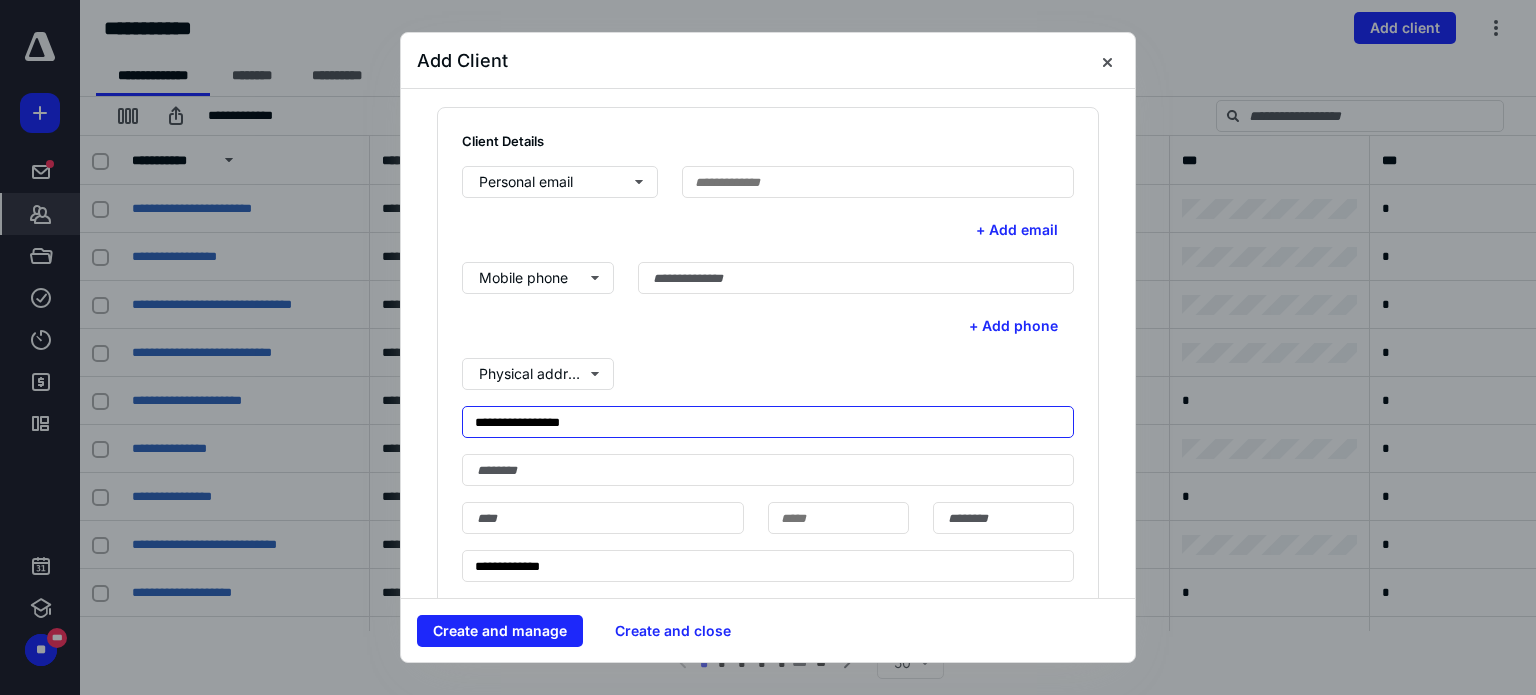 type on "**********" 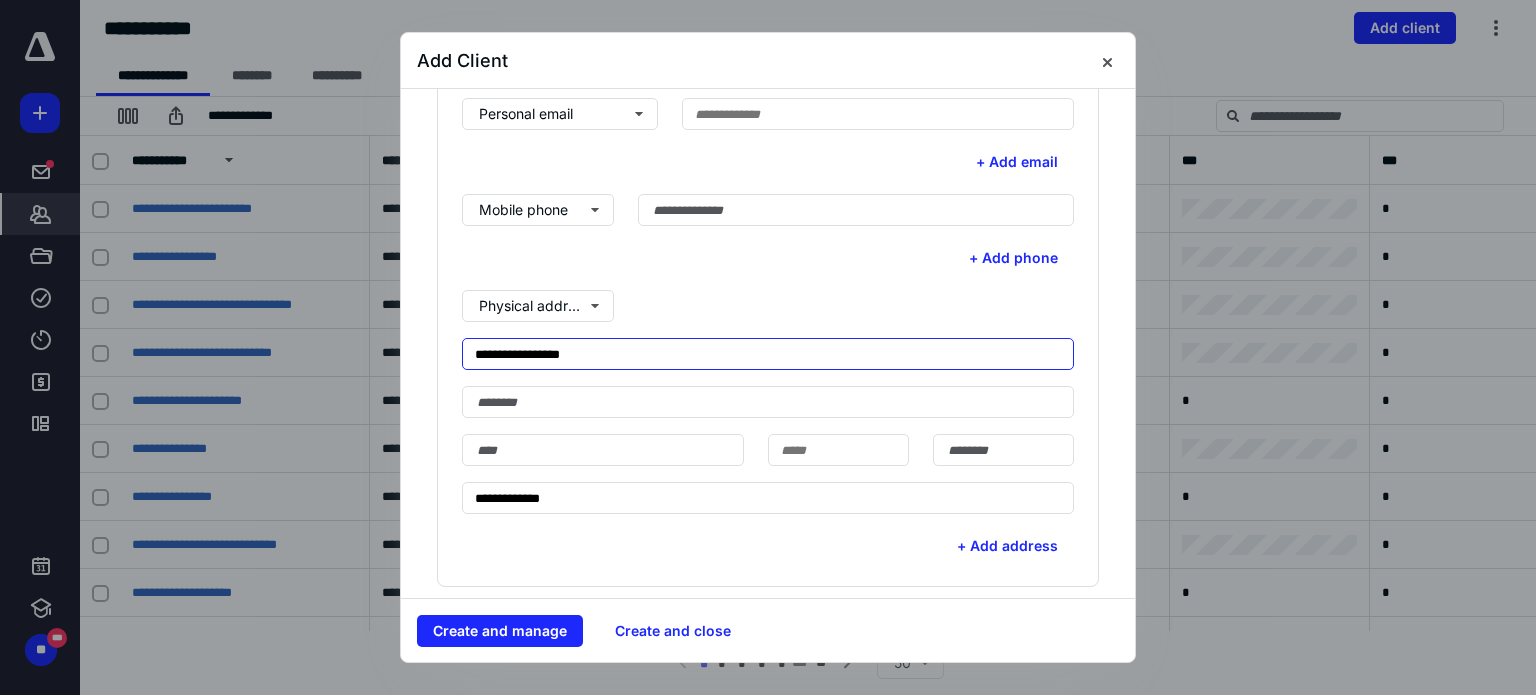 scroll, scrollTop: 700, scrollLeft: 0, axis: vertical 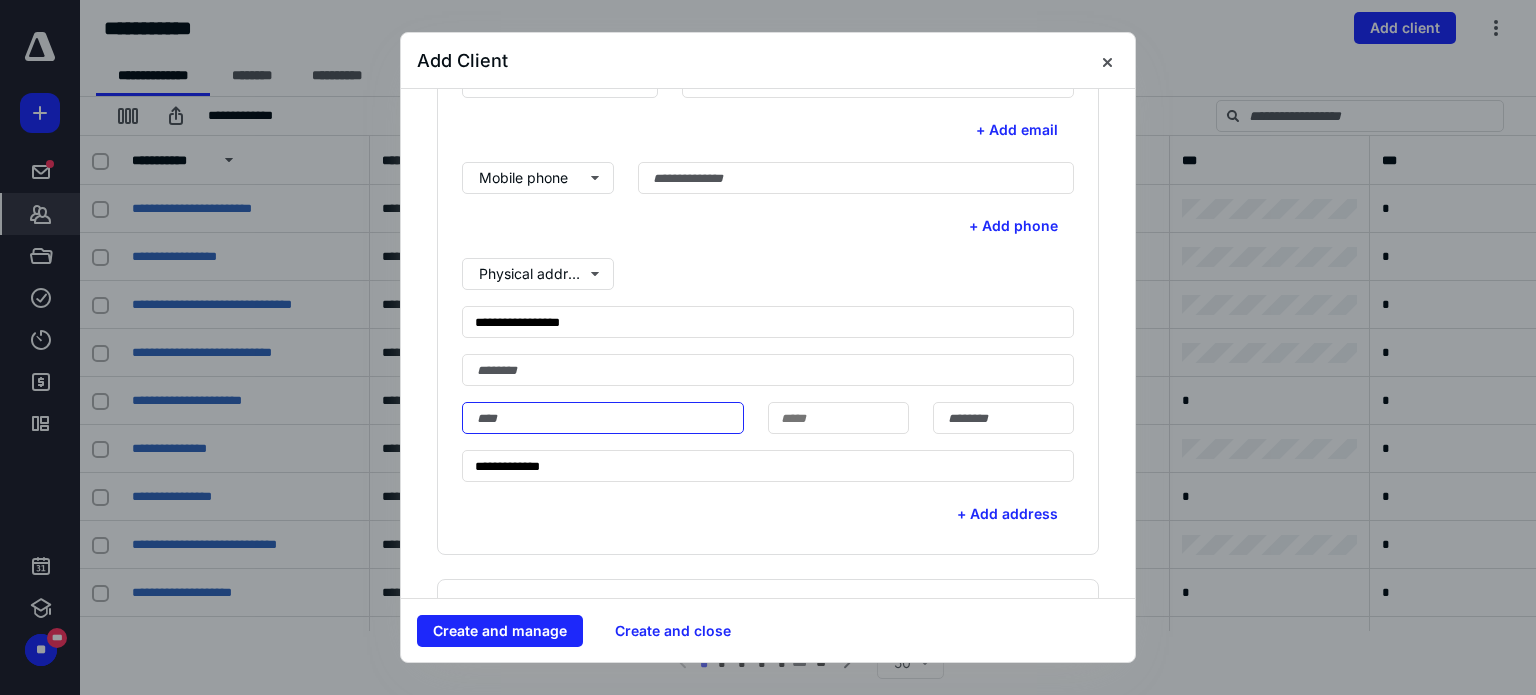 click at bounding box center (603, 418) 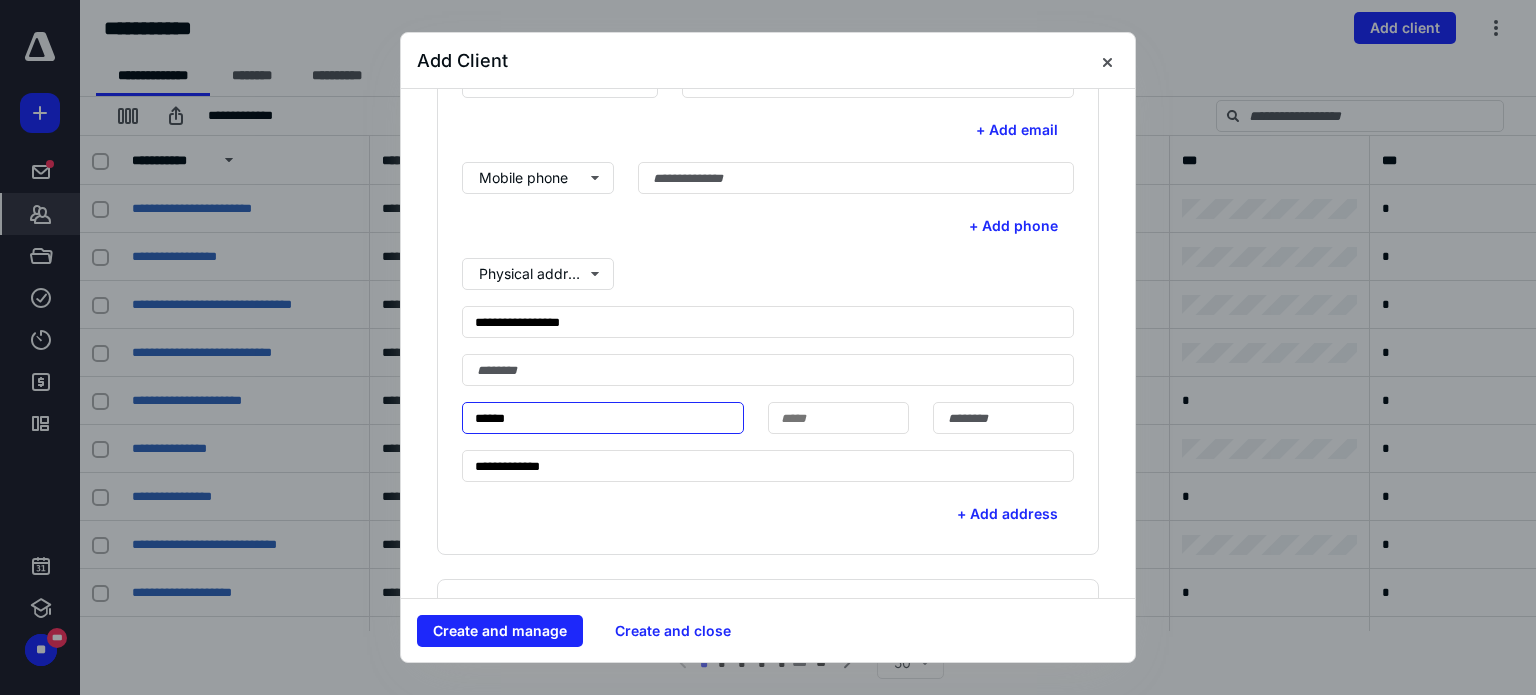 type on "******" 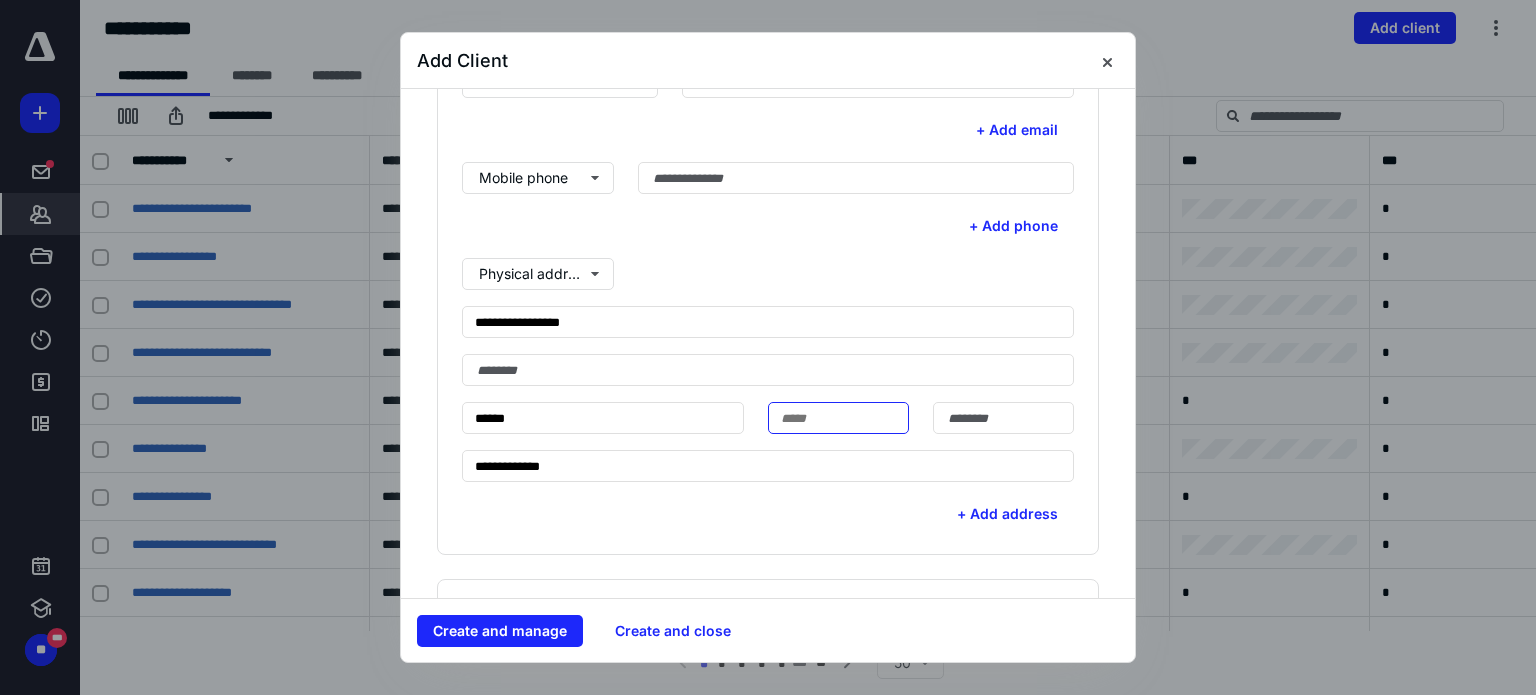 click at bounding box center (838, 418) 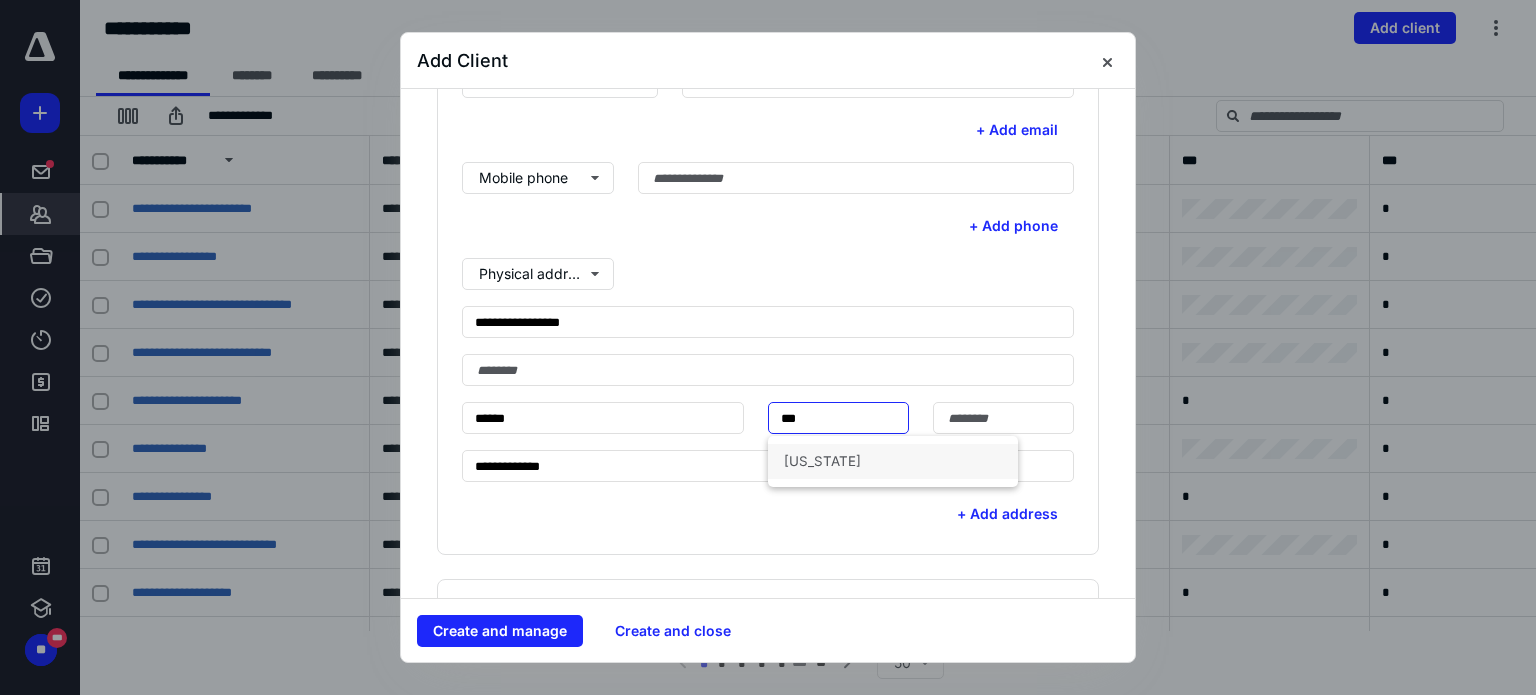click on "Texas" at bounding box center (893, 461) 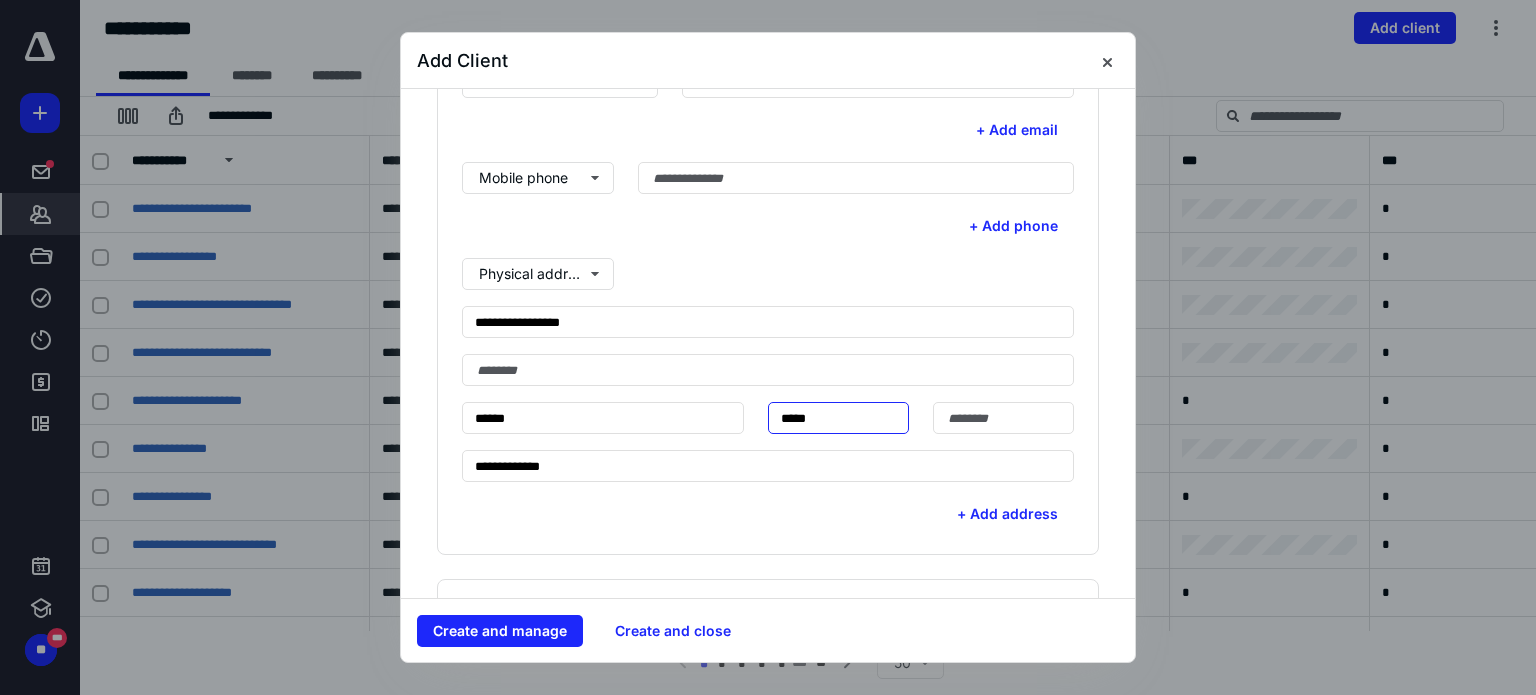 type on "*****" 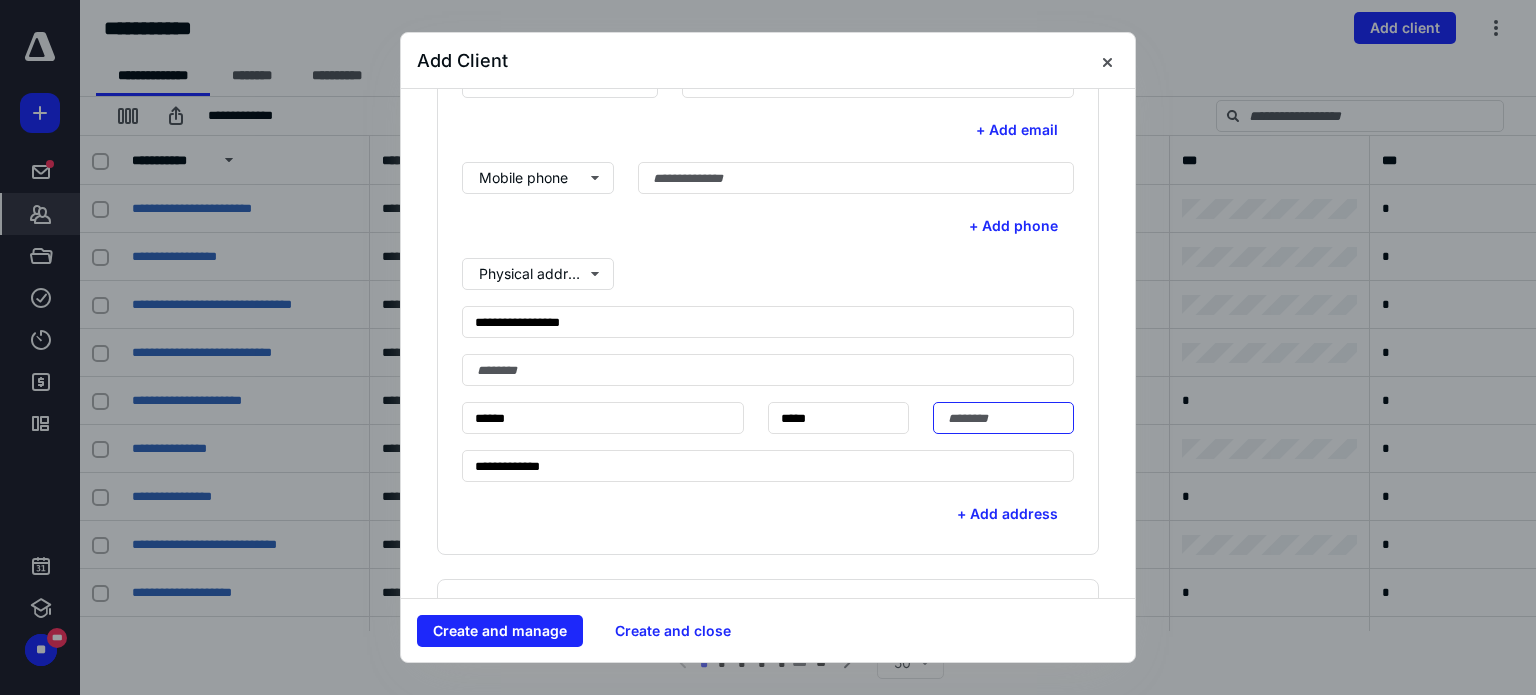 click at bounding box center [1003, 418] 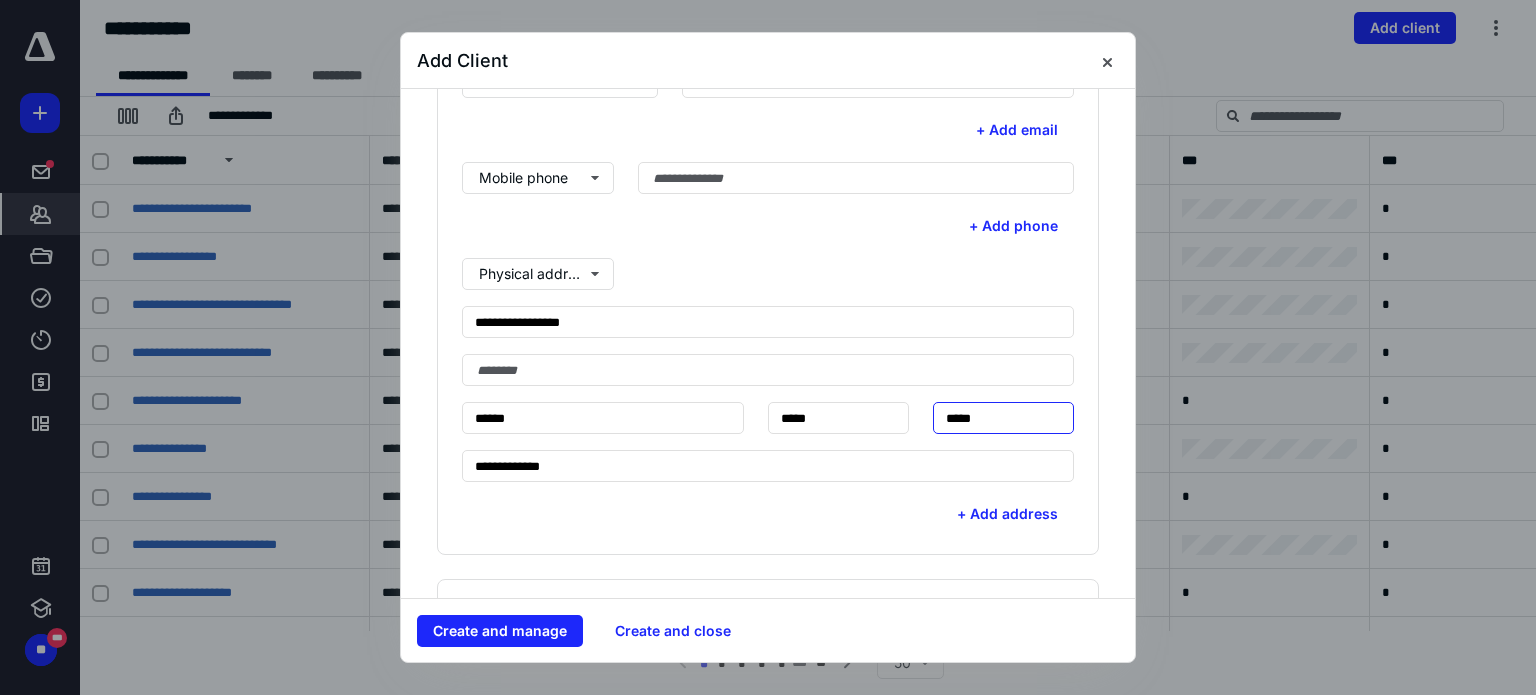 type on "*****" 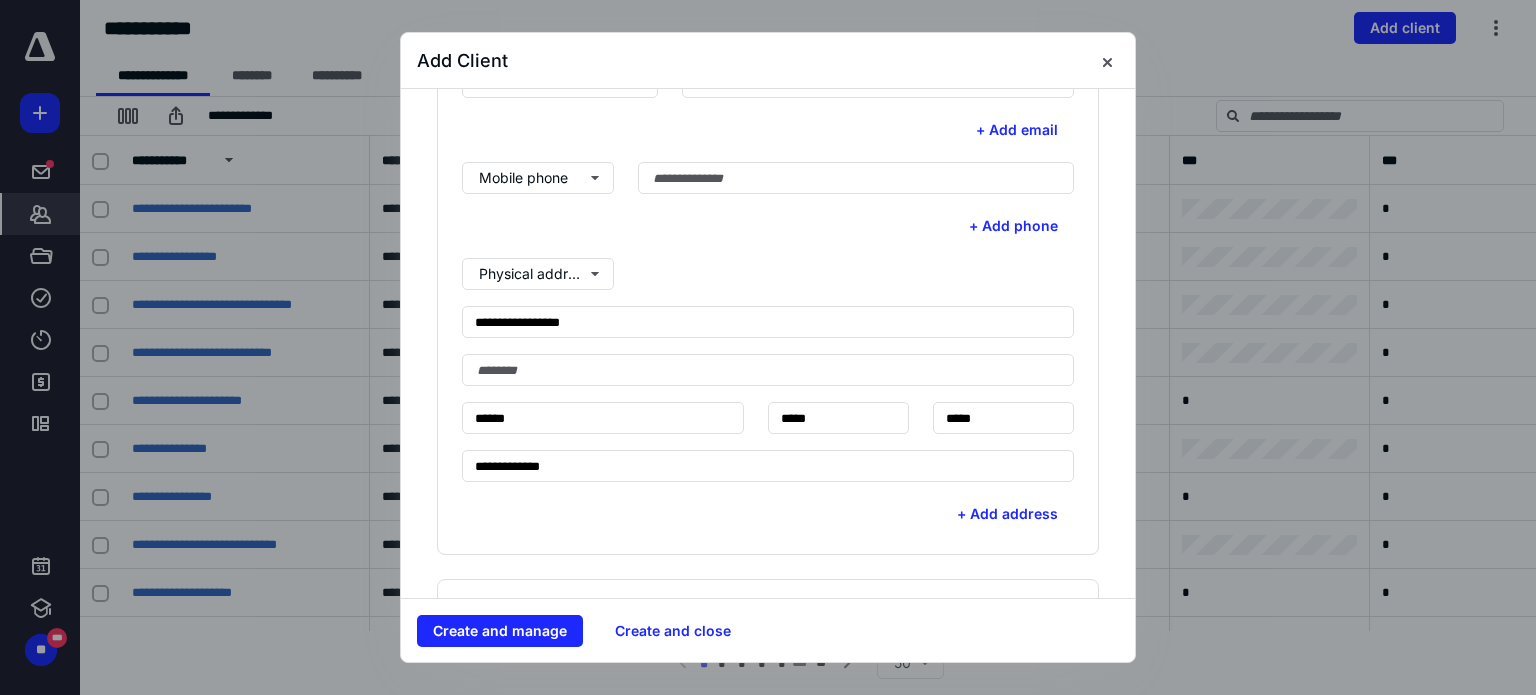 click on "**********" at bounding box center (768, 281) 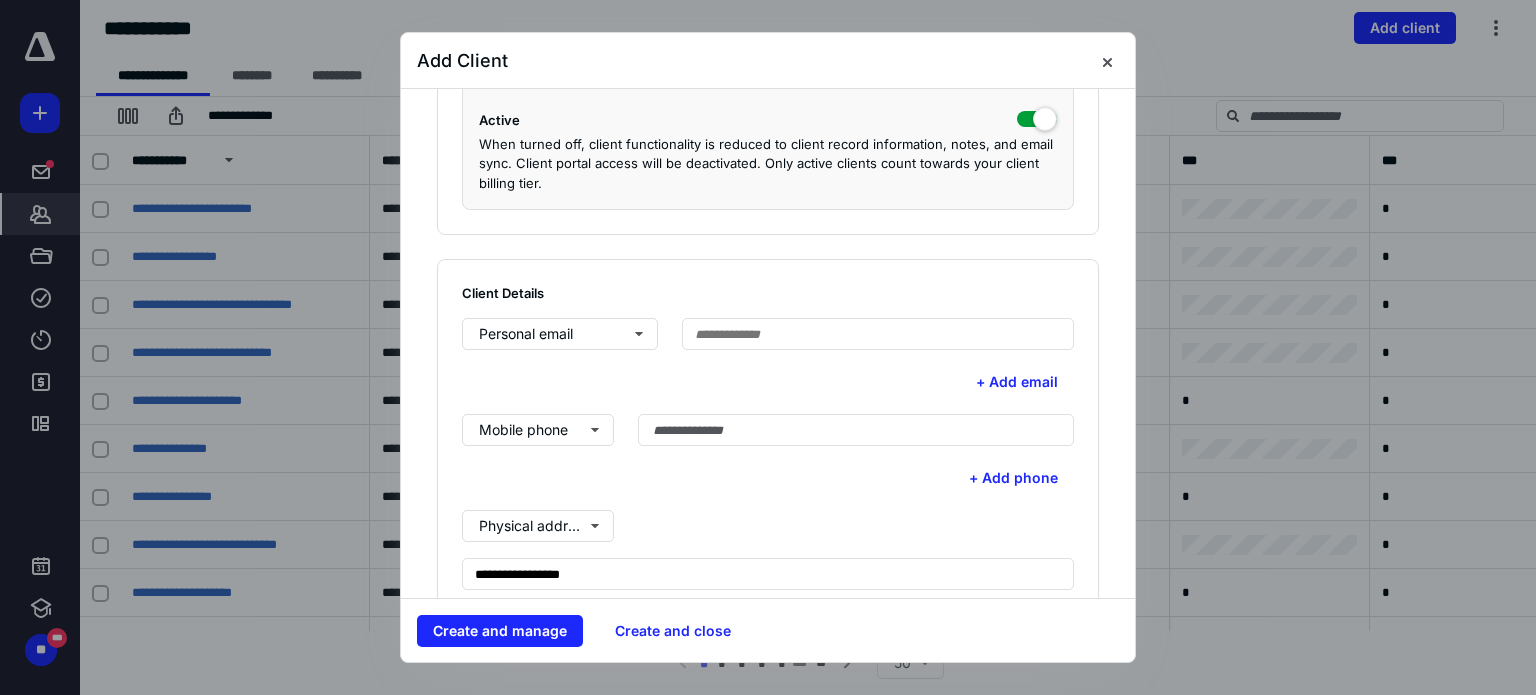 scroll, scrollTop: 400, scrollLeft: 0, axis: vertical 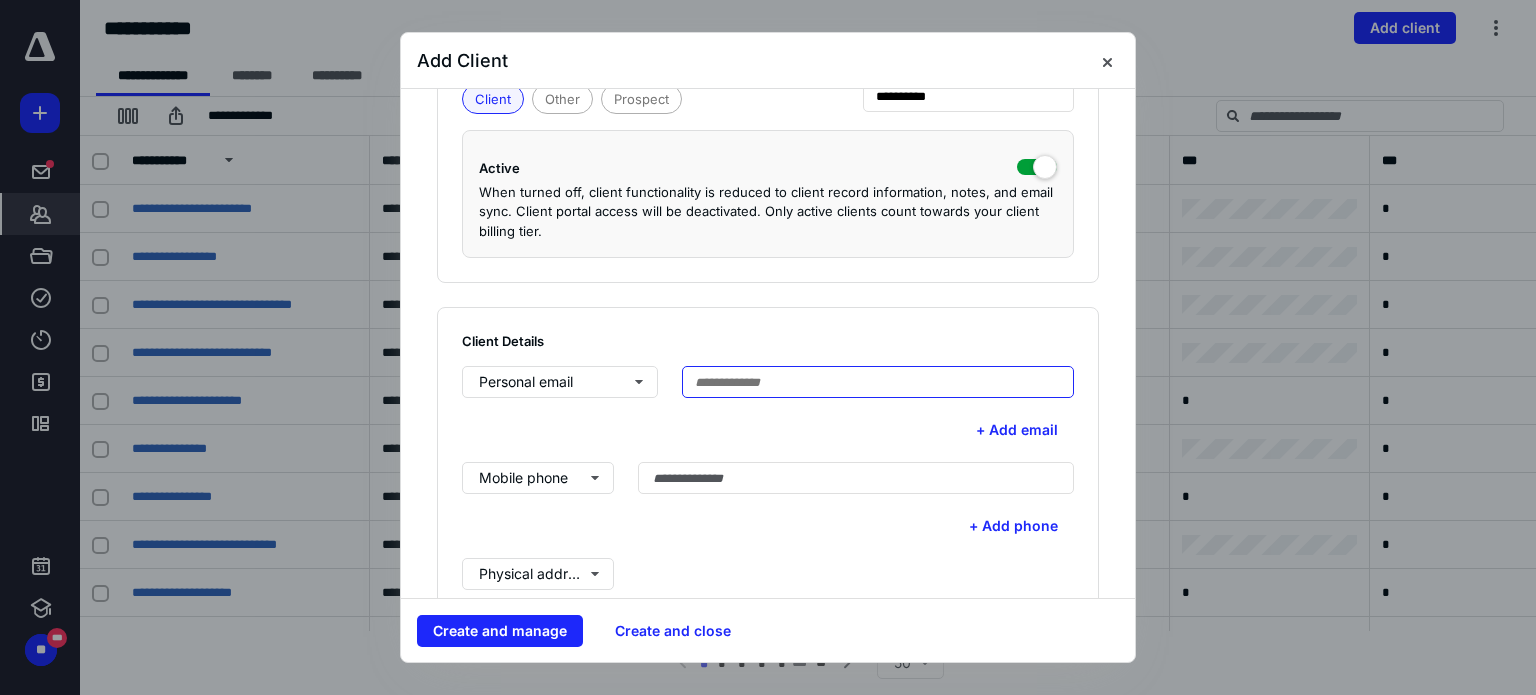 click at bounding box center (878, 382) 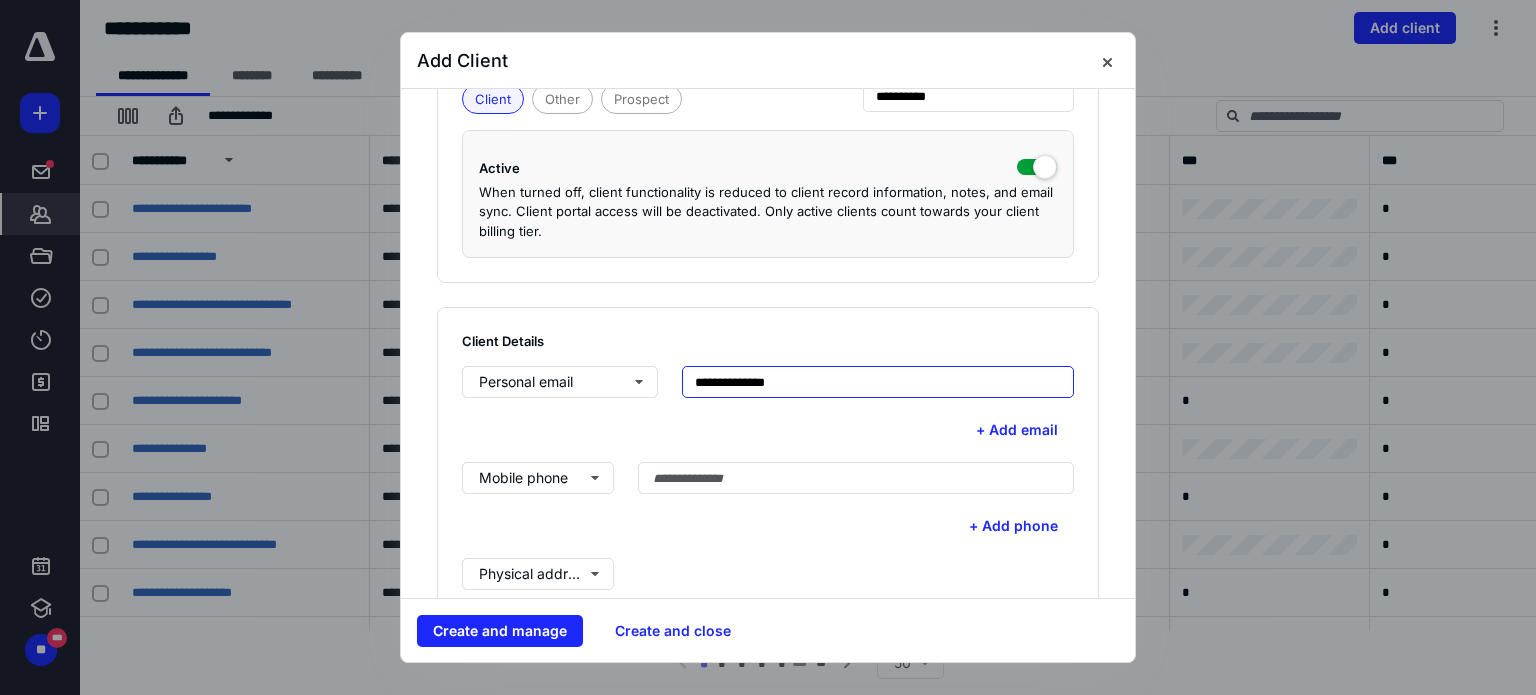 type on "**********" 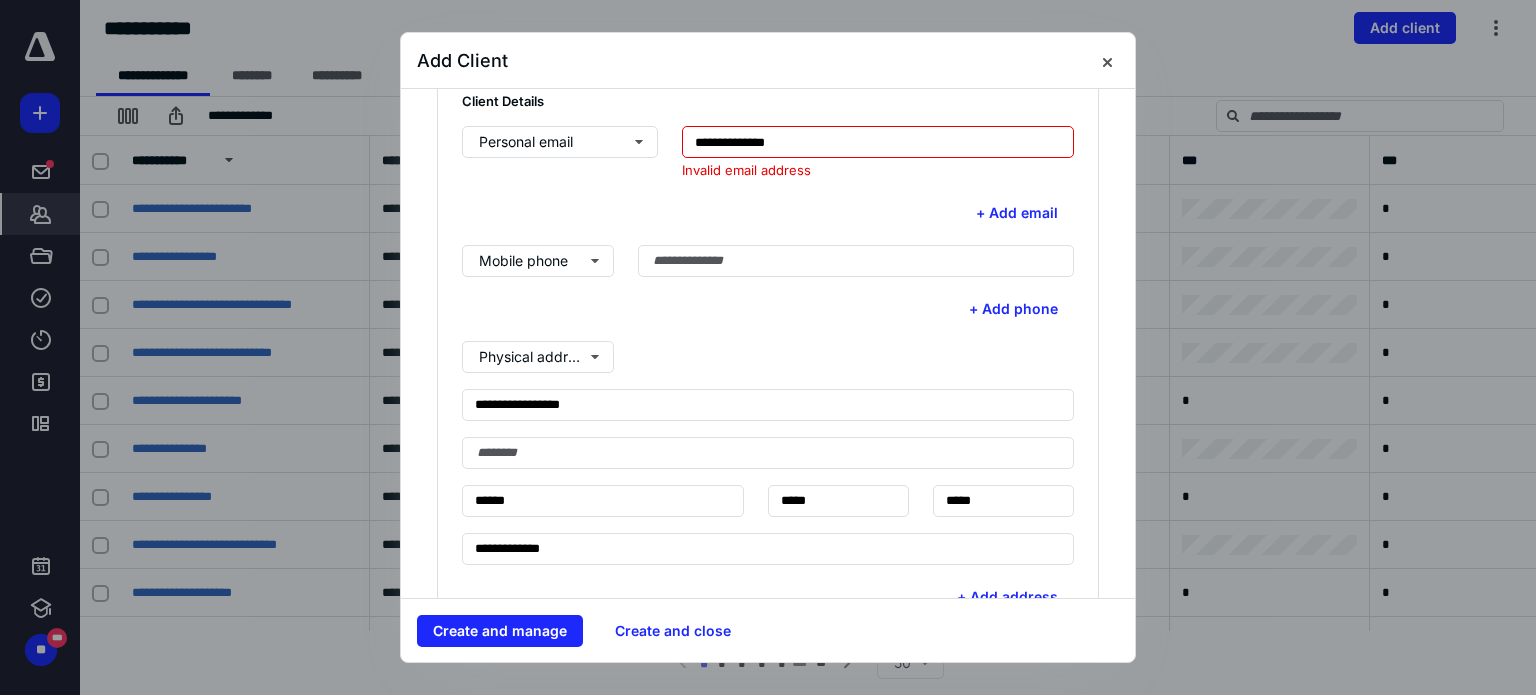 scroll, scrollTop: 600, scrollLeft: 0, axis: vertical 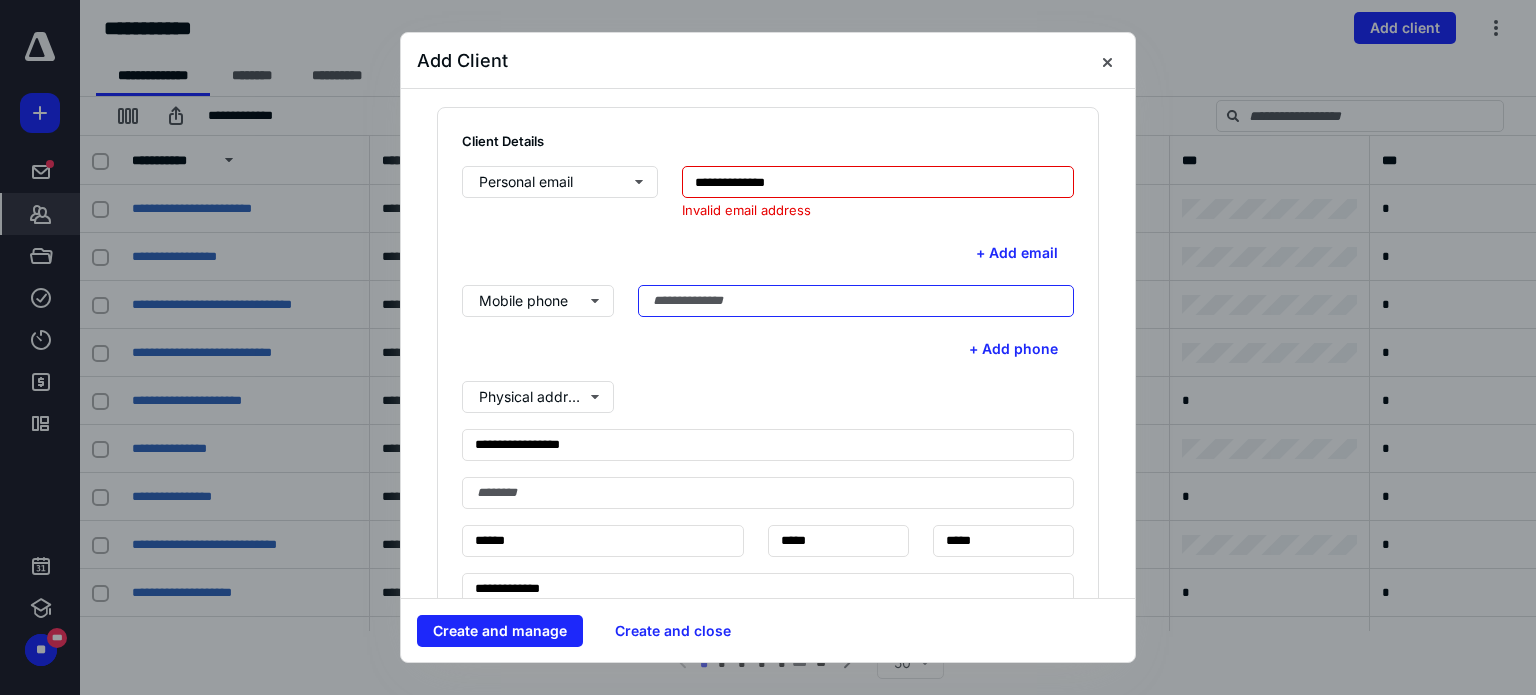 click at bounding box center [856, 301] 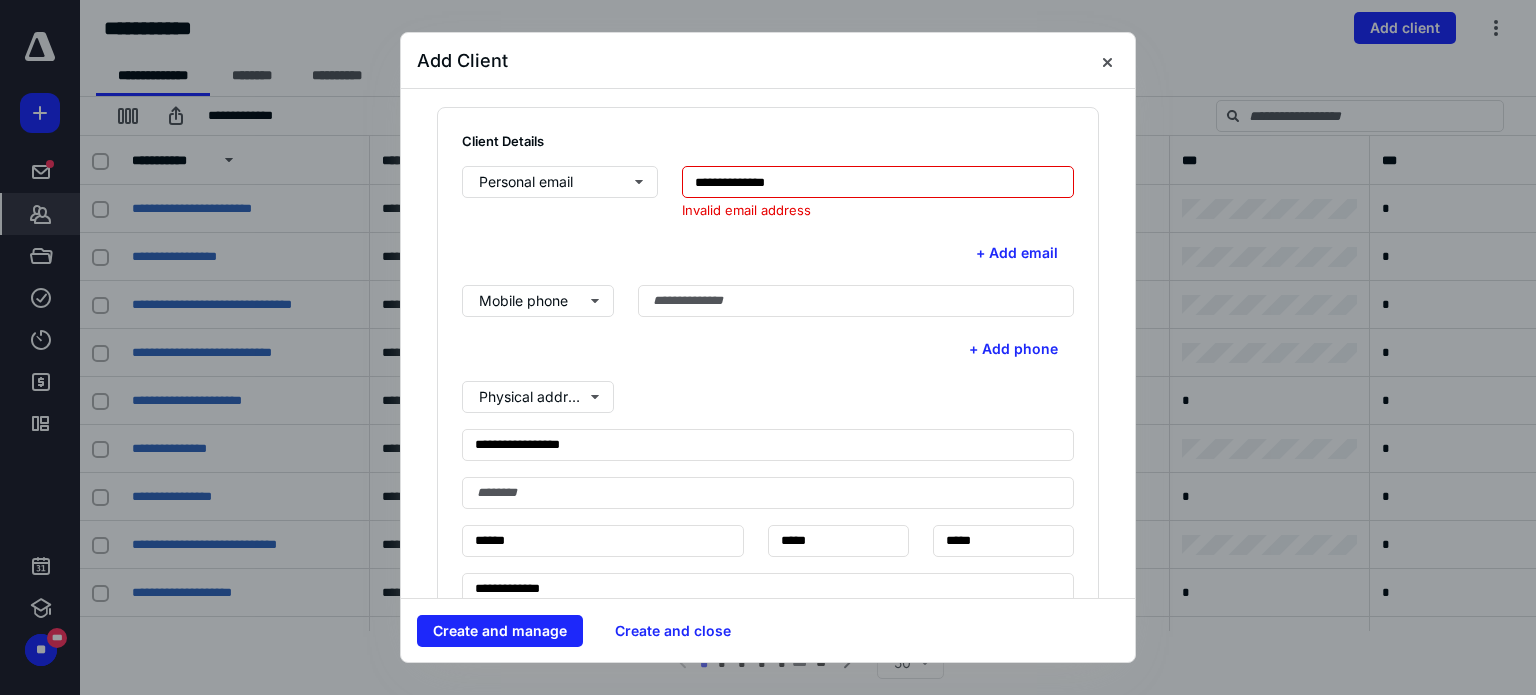 click on "+ Add email" at bounding box center (768, 253) 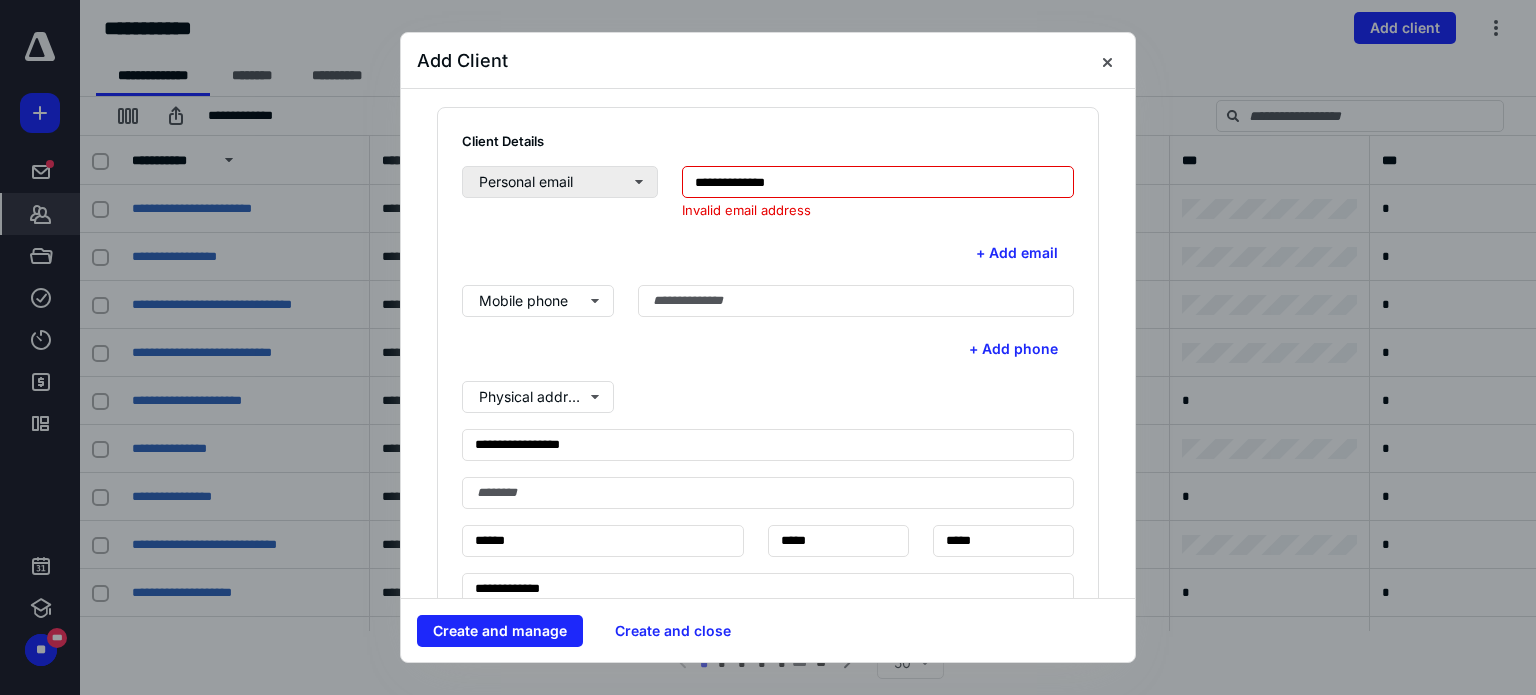 drag, startPoint x: 816, startPoint y: 184, endPoint x: 557, endPoint y: 193, distance: 259.1563 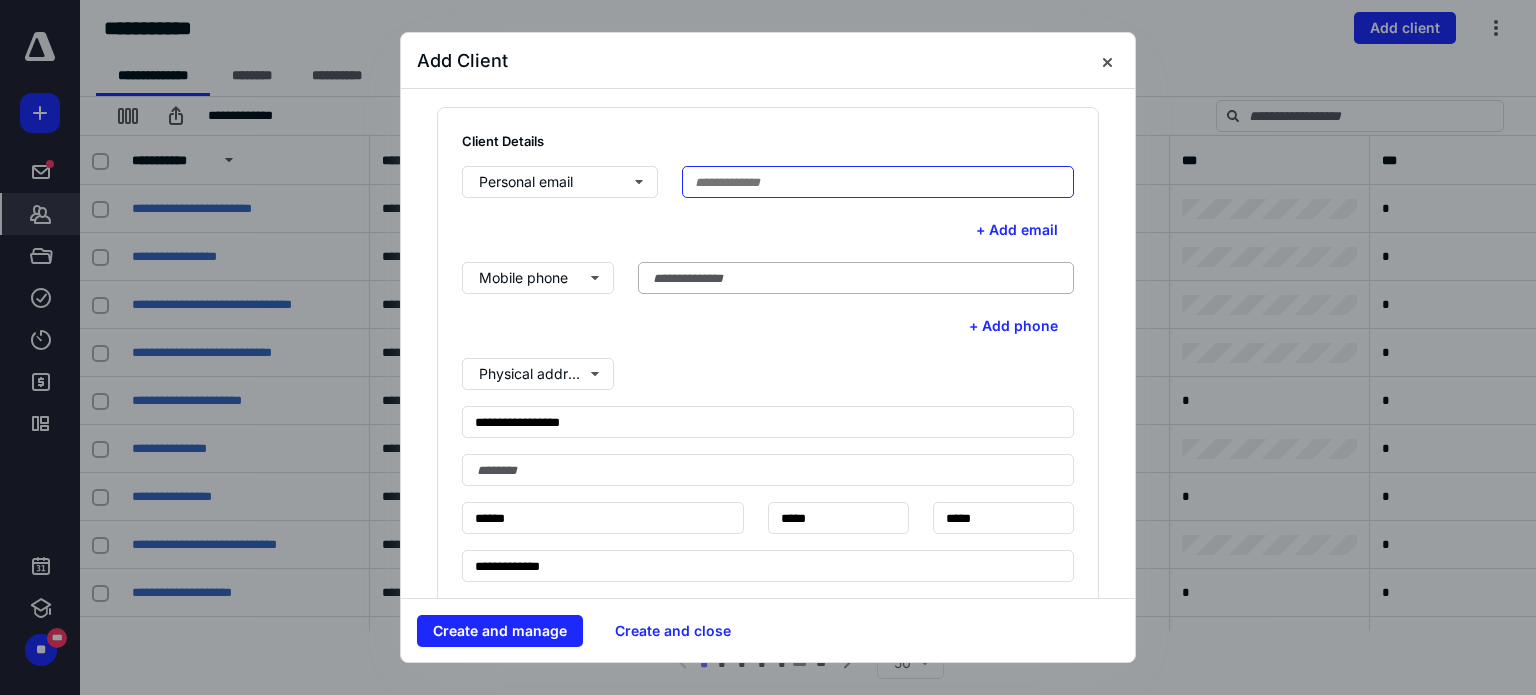 type 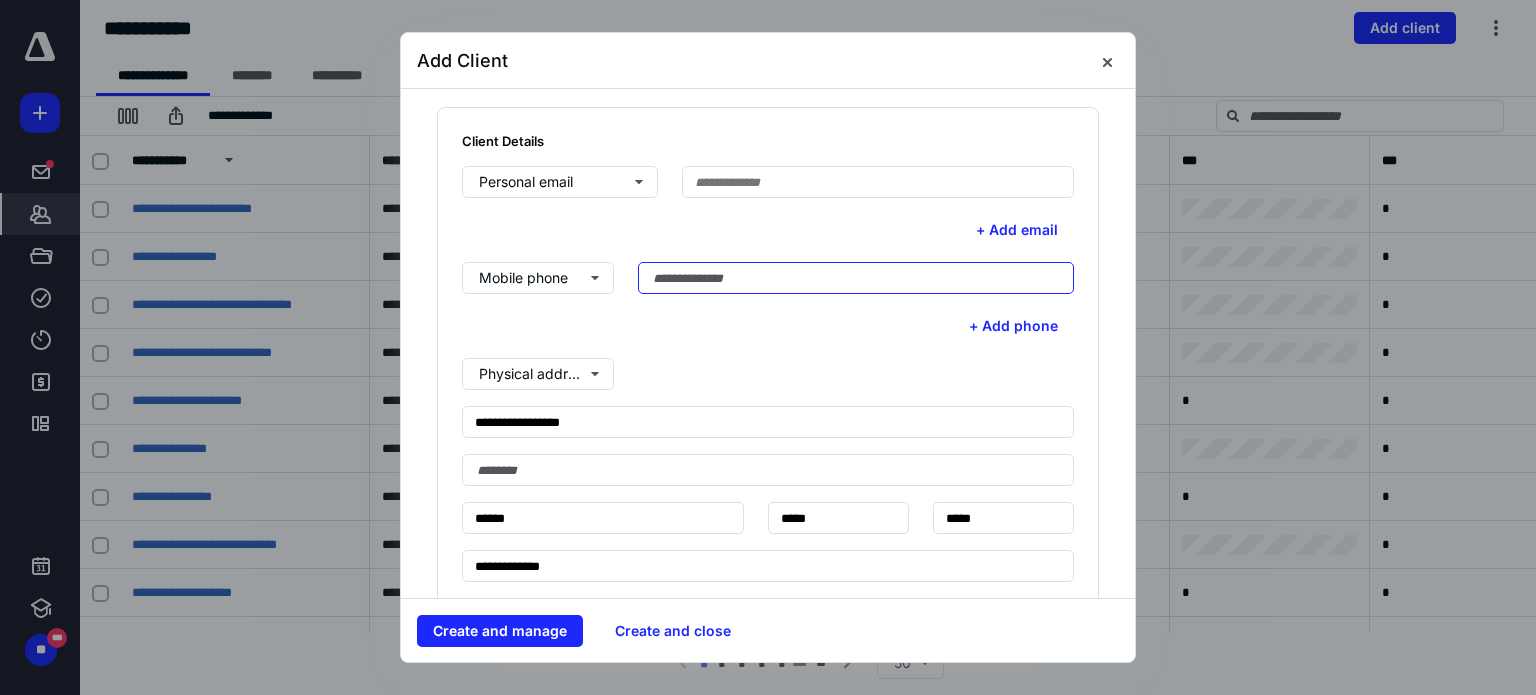 click at bounding box center [856, 278] 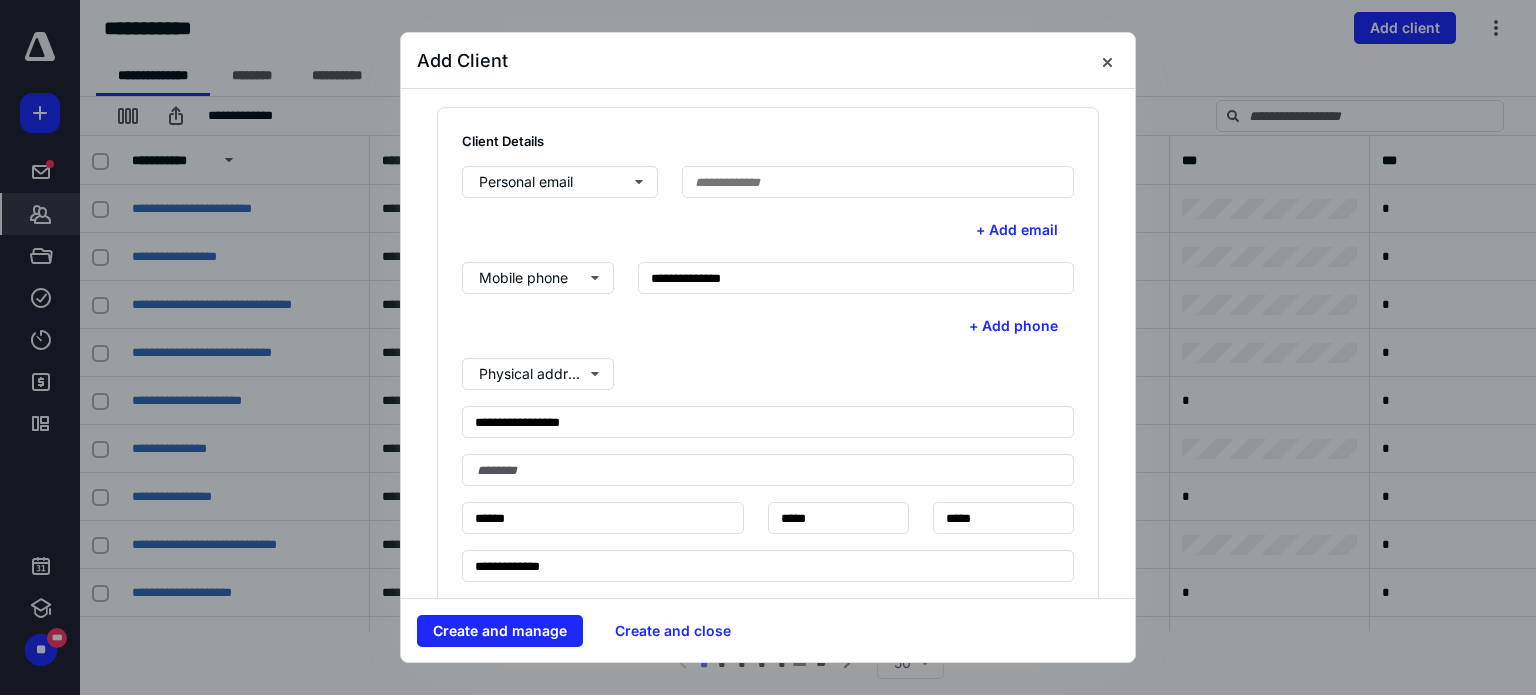 click on "Physical address" at bounding box center [768, 374] 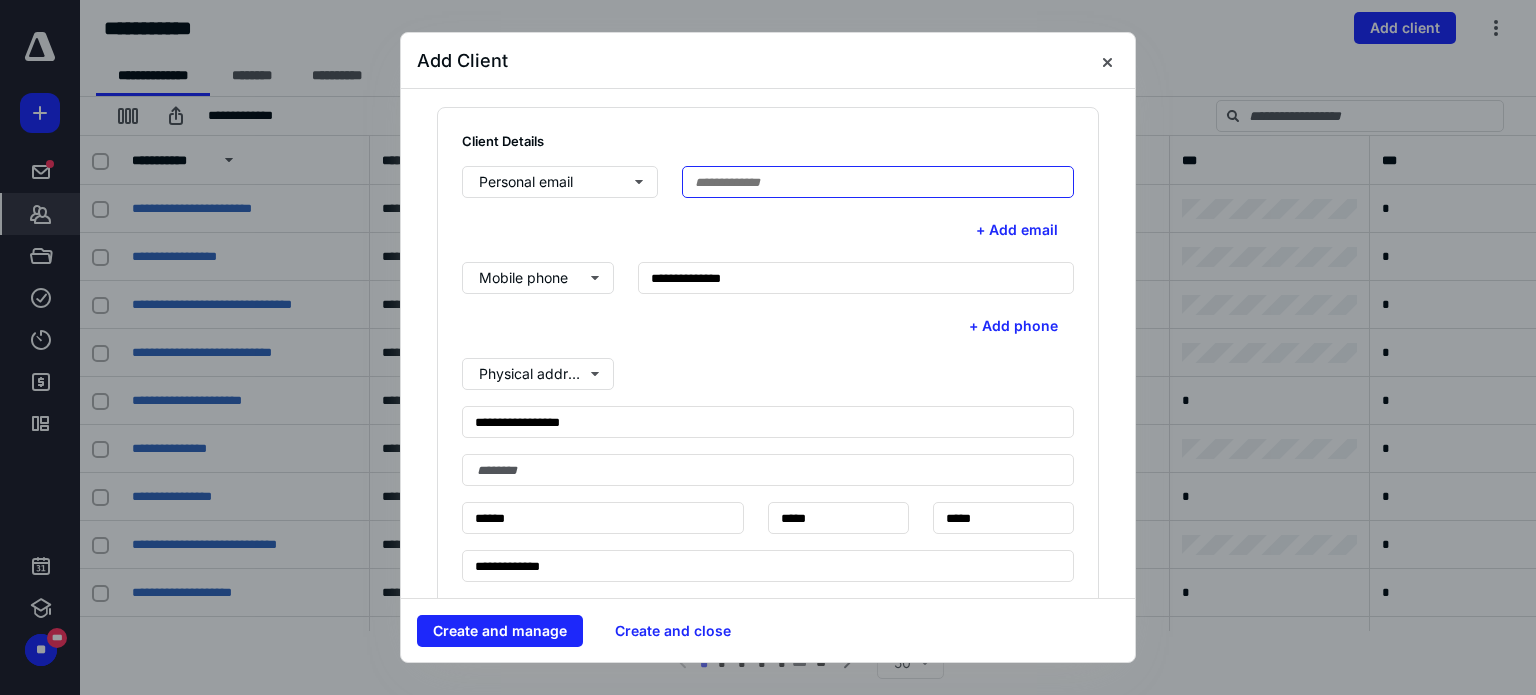 click at bounding box center [878, 182] 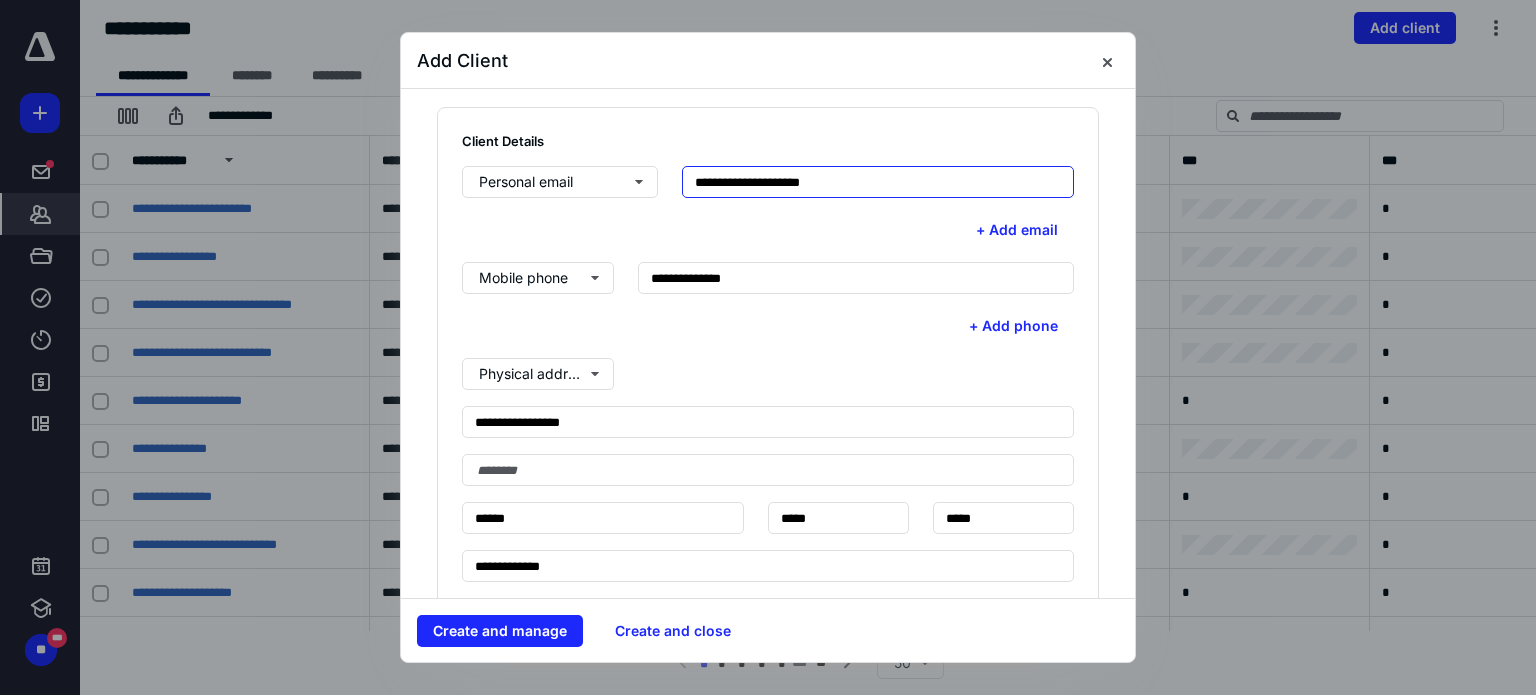 type on "**********" 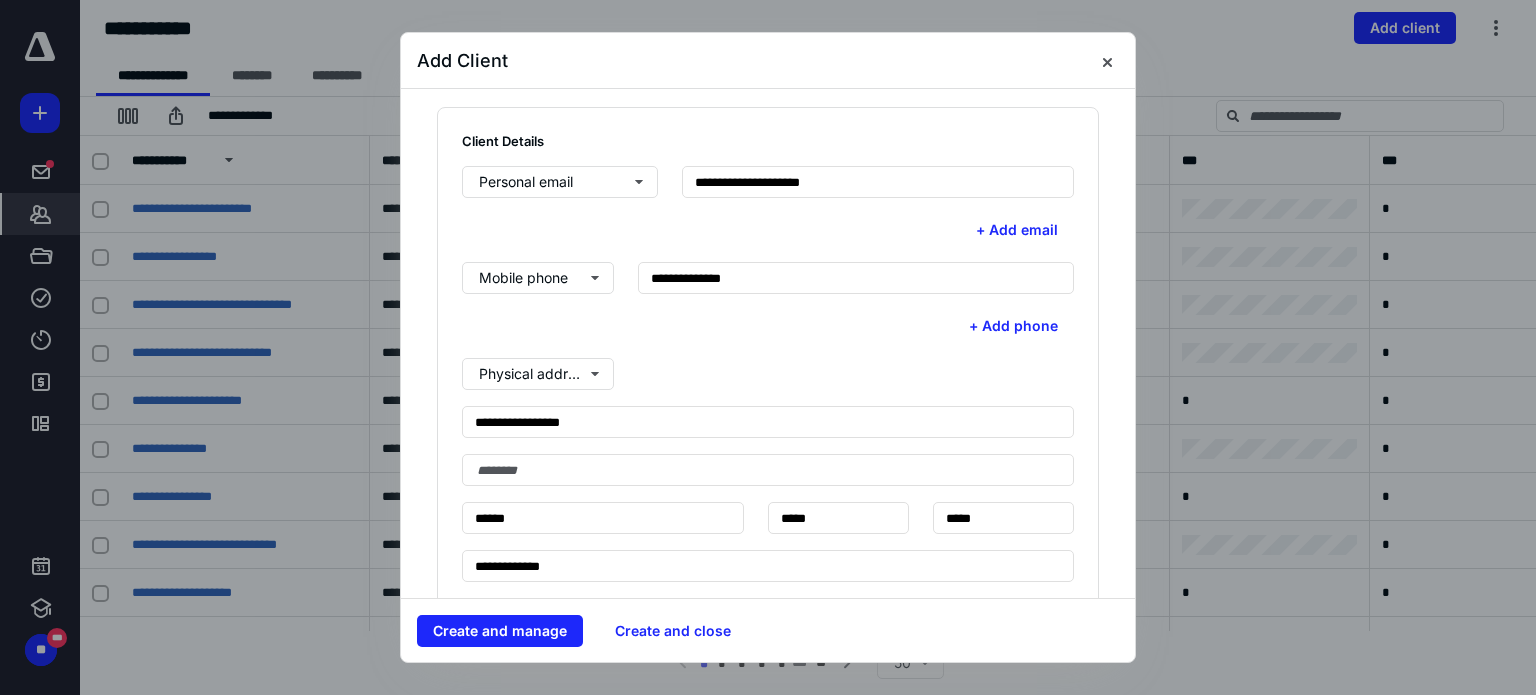 click on "+ Add email" at bounding box center [768, 230] 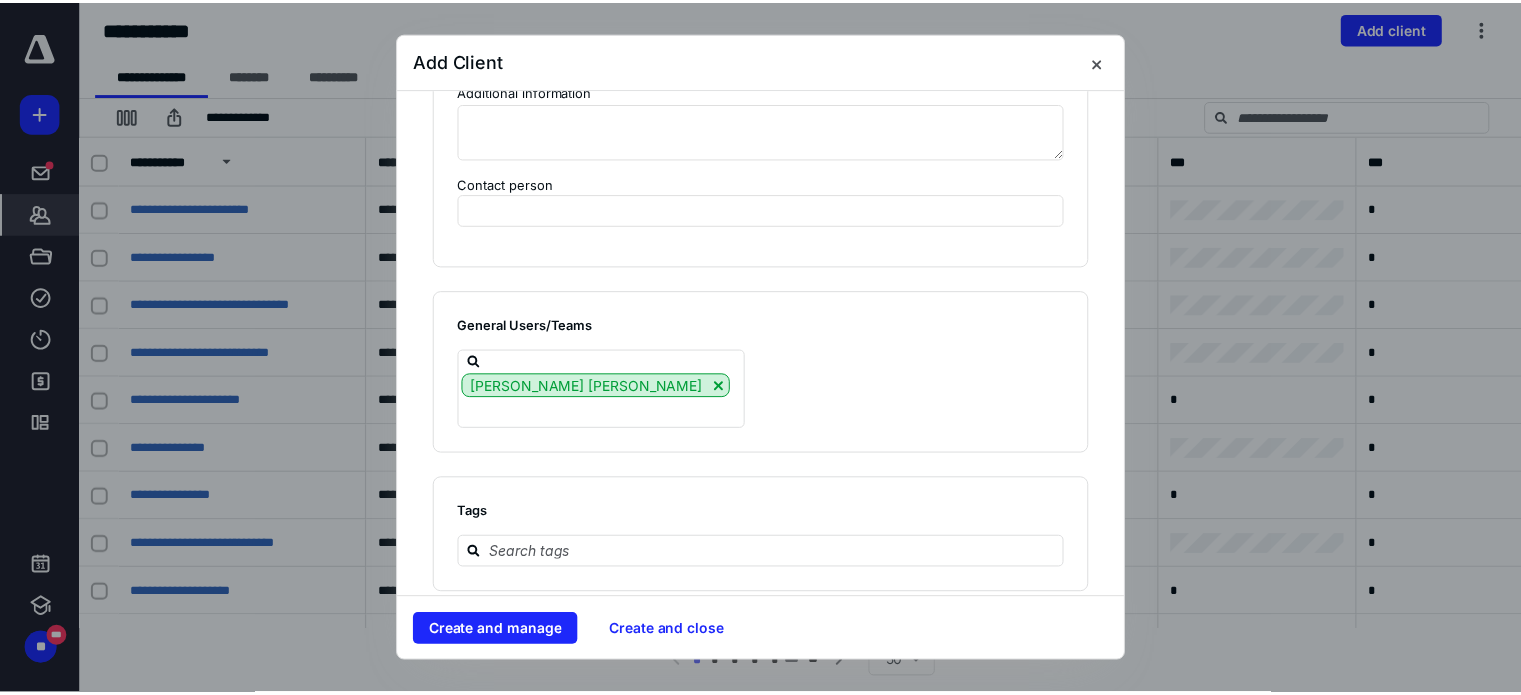 scroll, scrollTop: 1669, scrollLeft: 0, axis: vertical 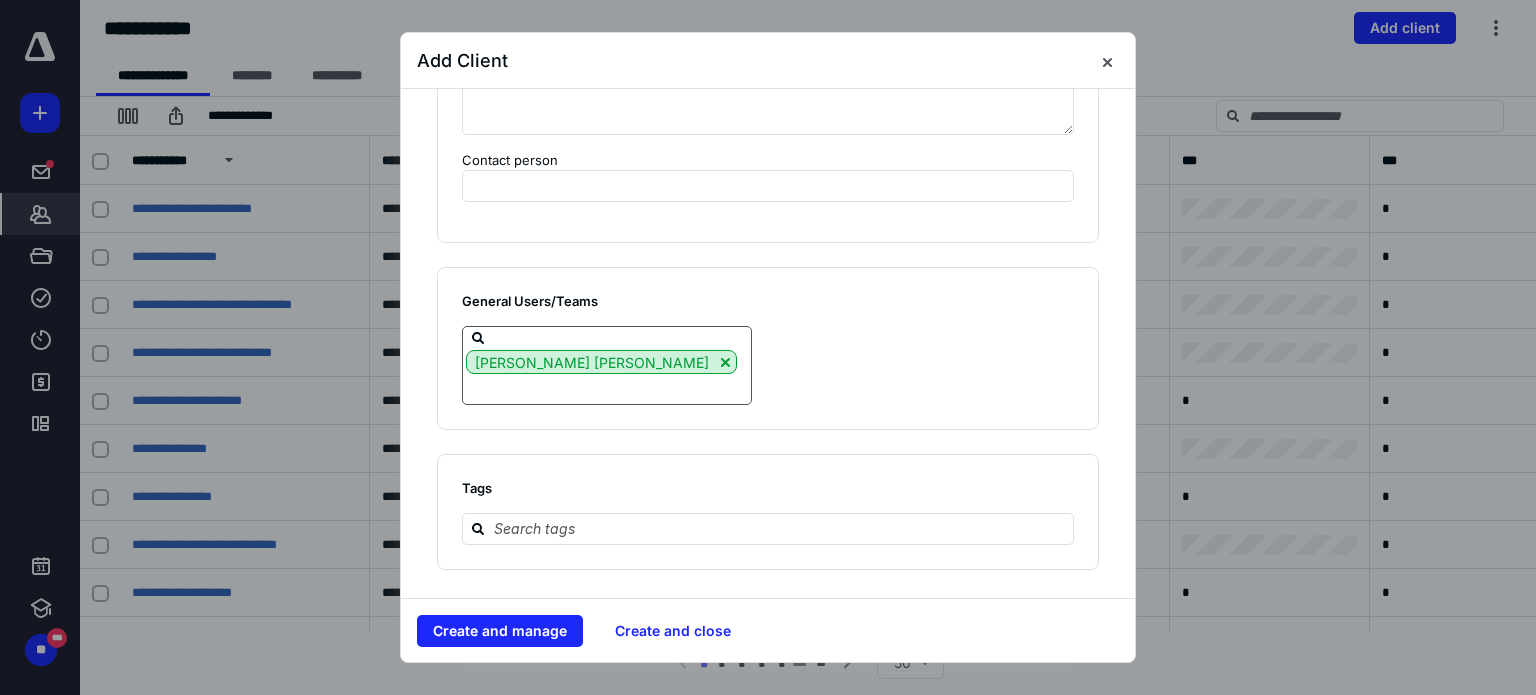 click at bounding box center (607, 388) 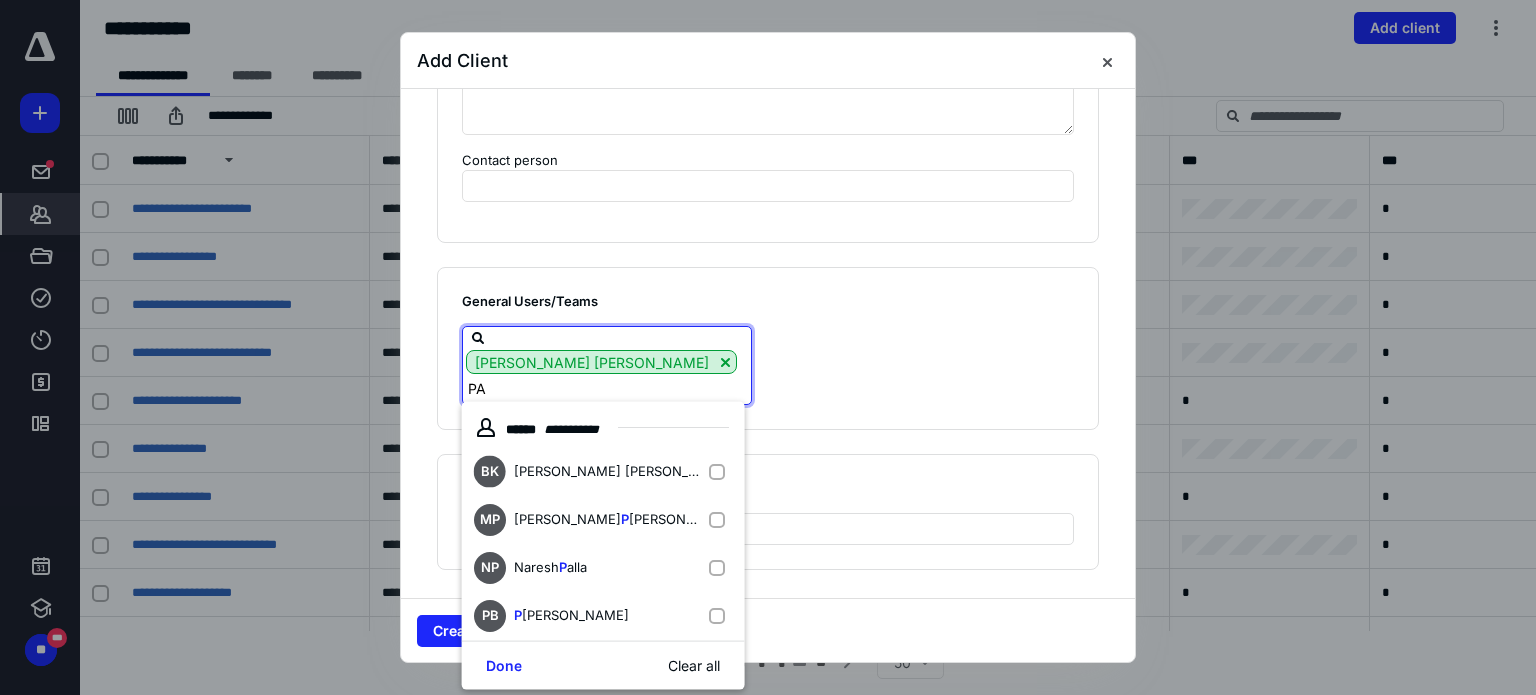 type on "PAY" 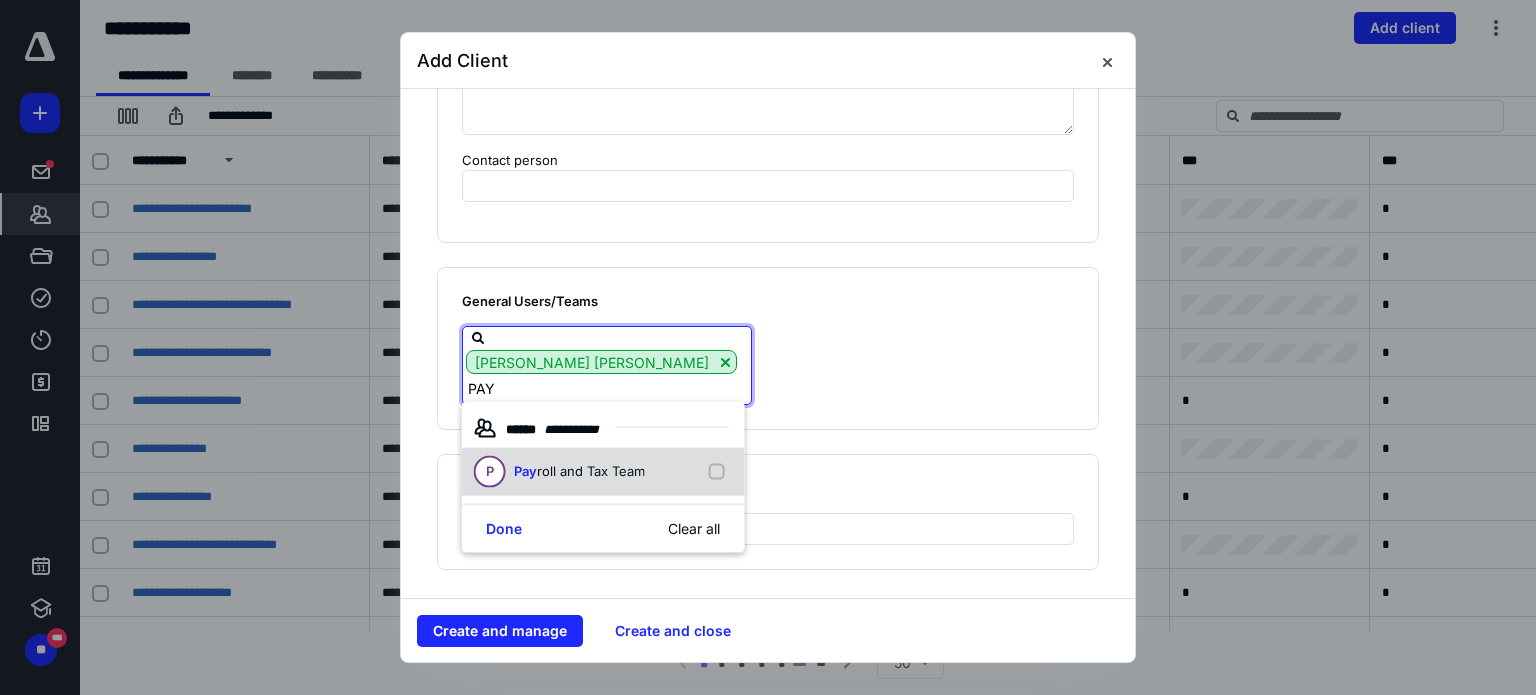 click at bounding box center (720, 472) 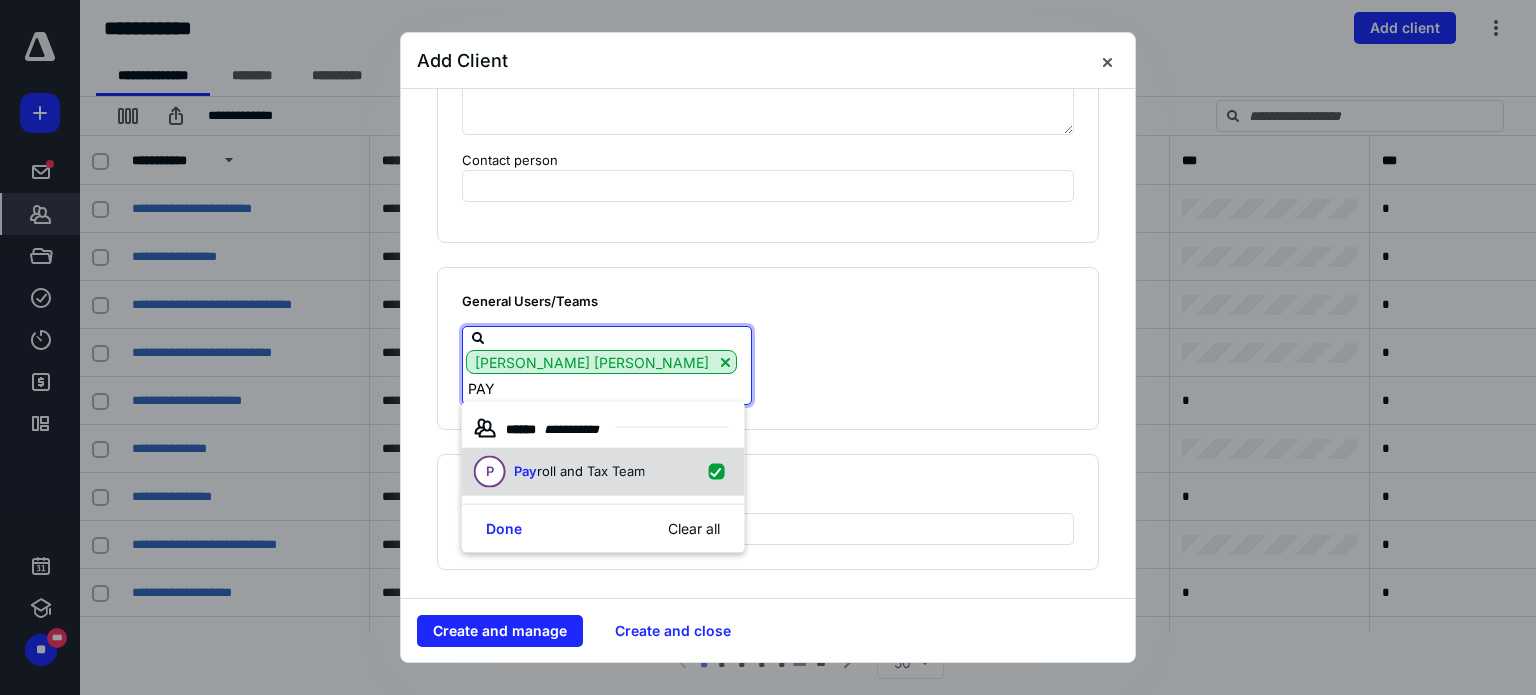 checkbox on "true" 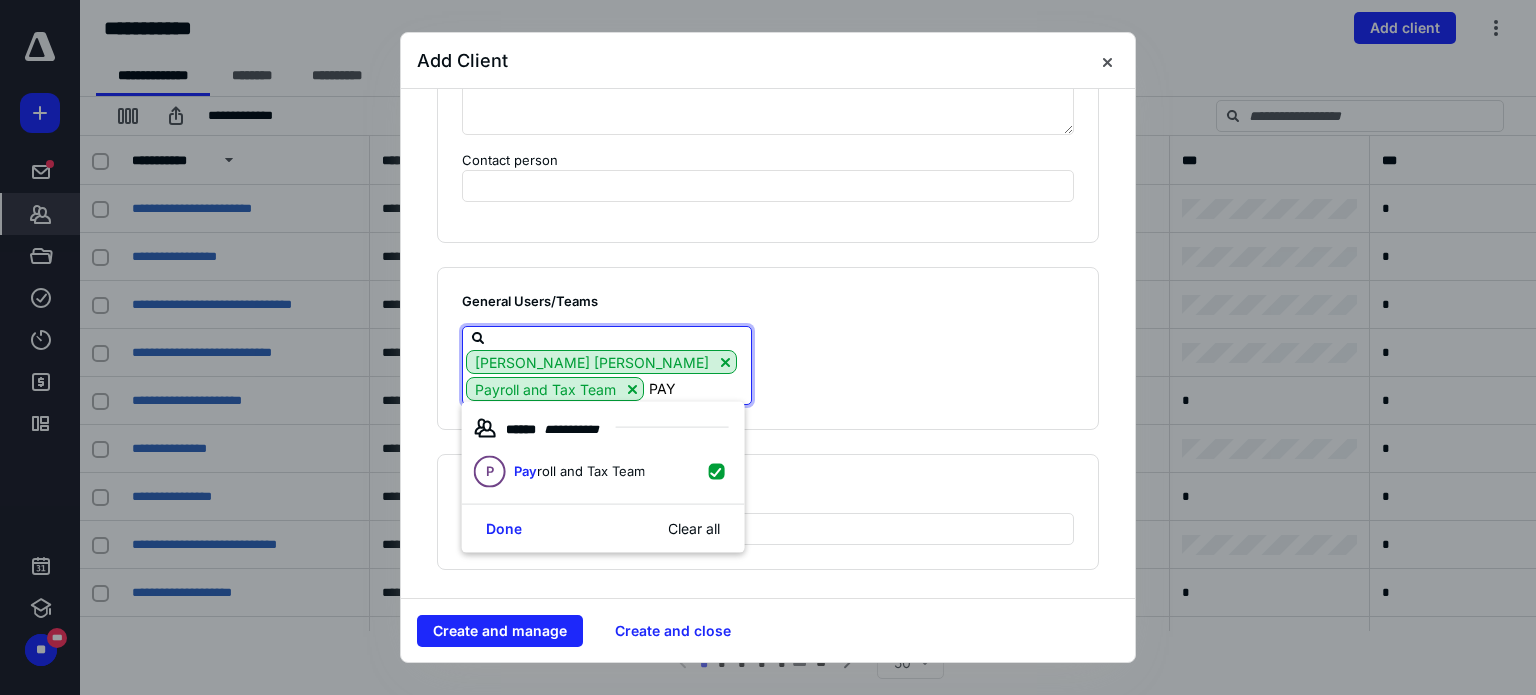 type on "PAY" 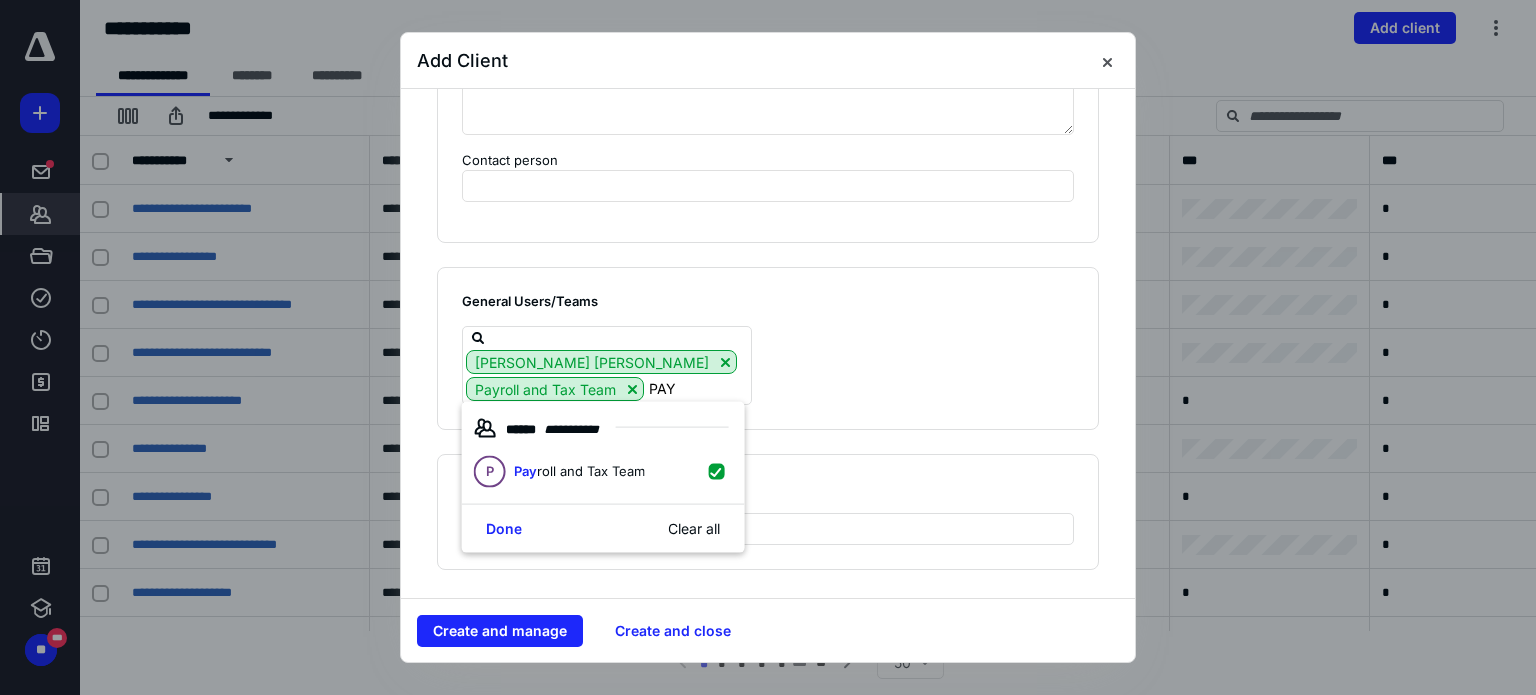 click on "Chandra Obul Reddy BhumiReddy Payroll and Tax Team PAY" at bounding box center (760, 365) 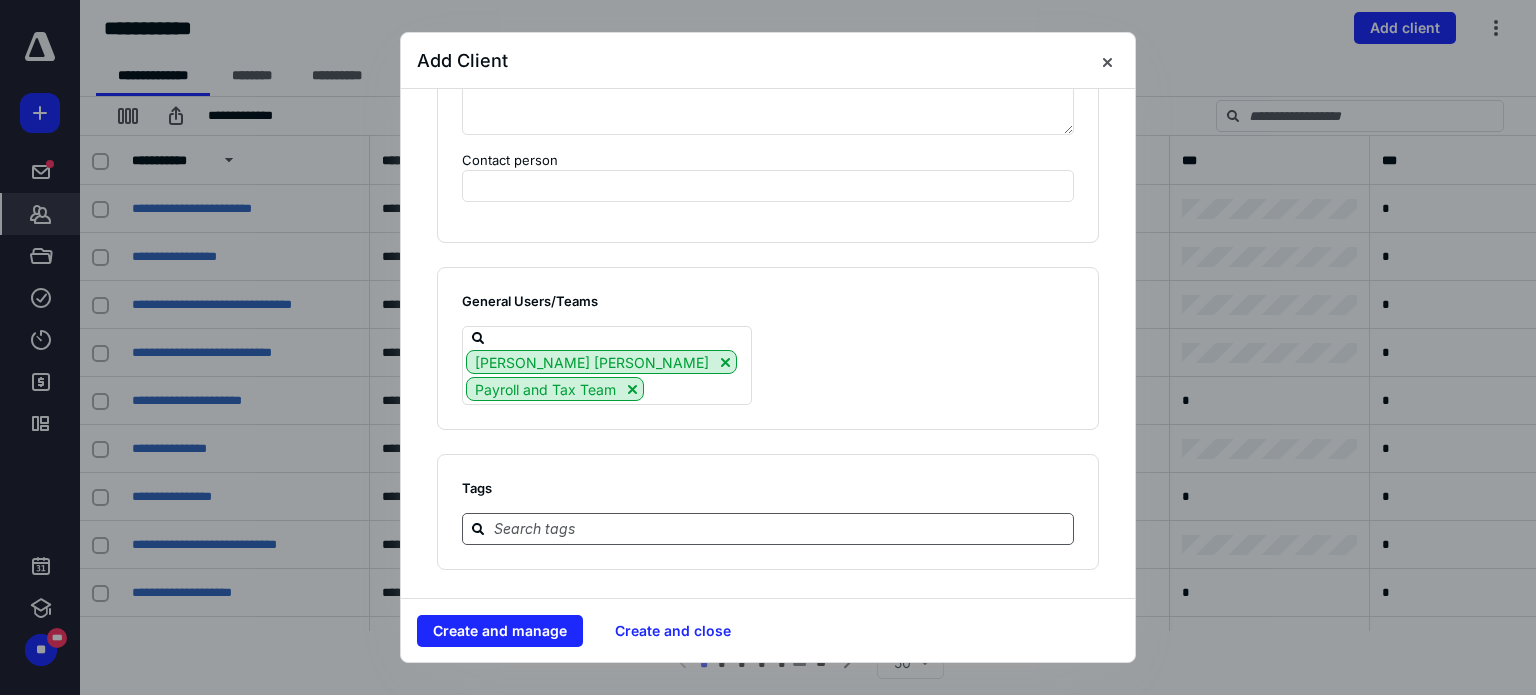 click at bounding box center (780, 528) 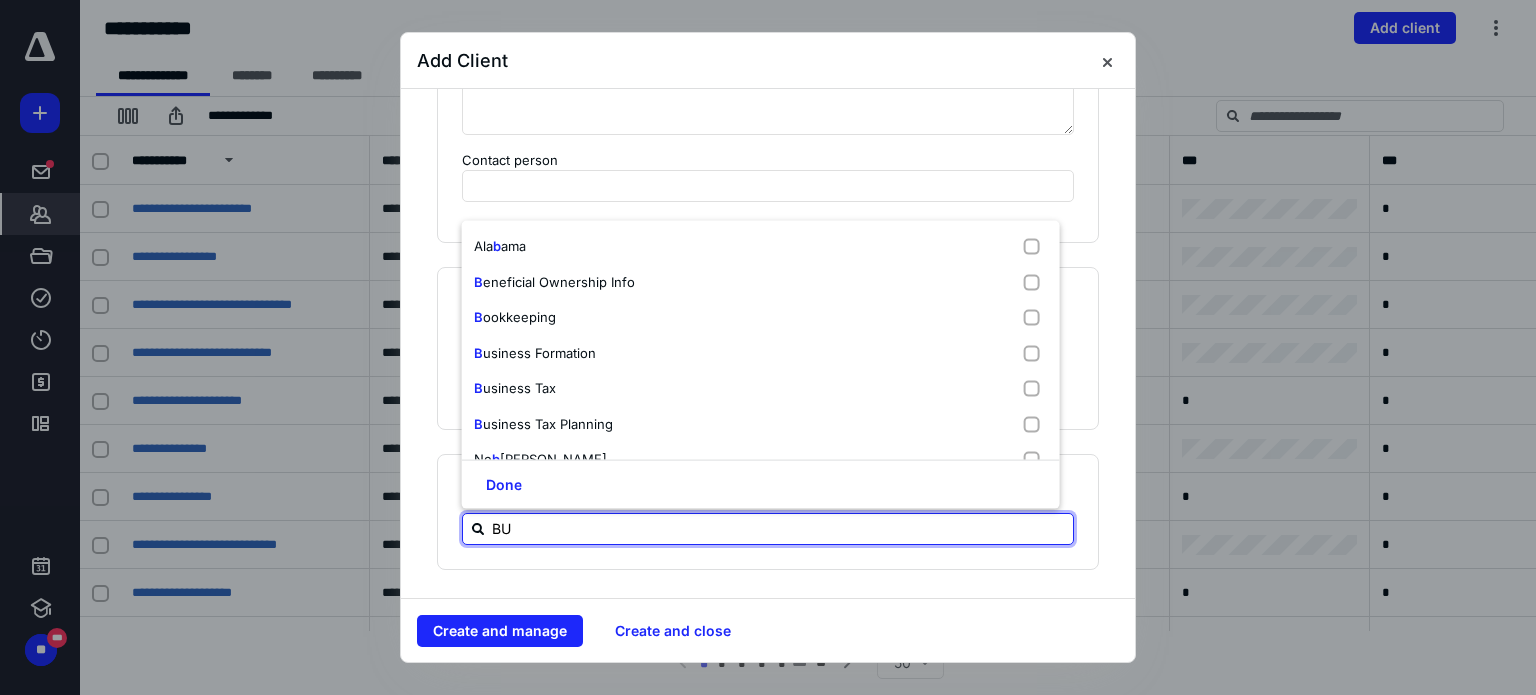 type on "BUS" 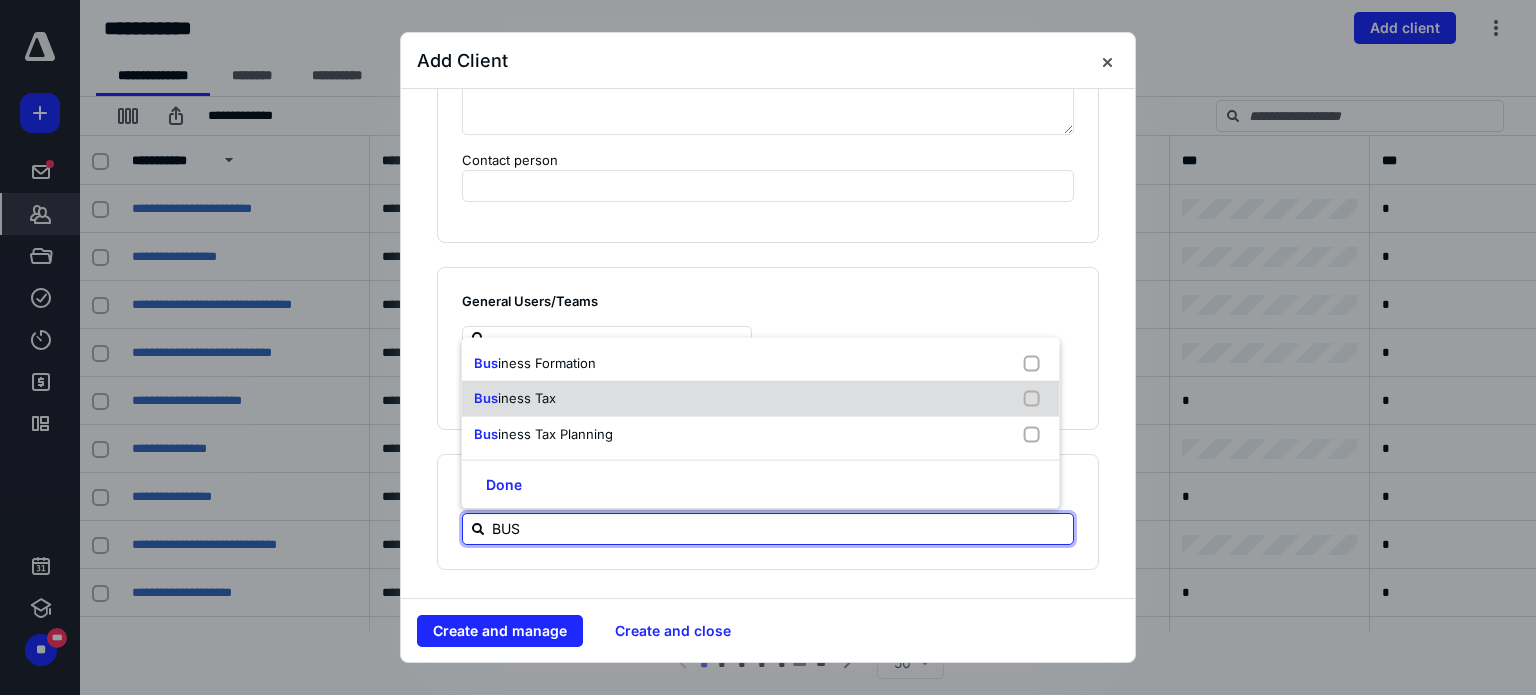 click on "Bus iness Tax" at bounding box center (761, 399) 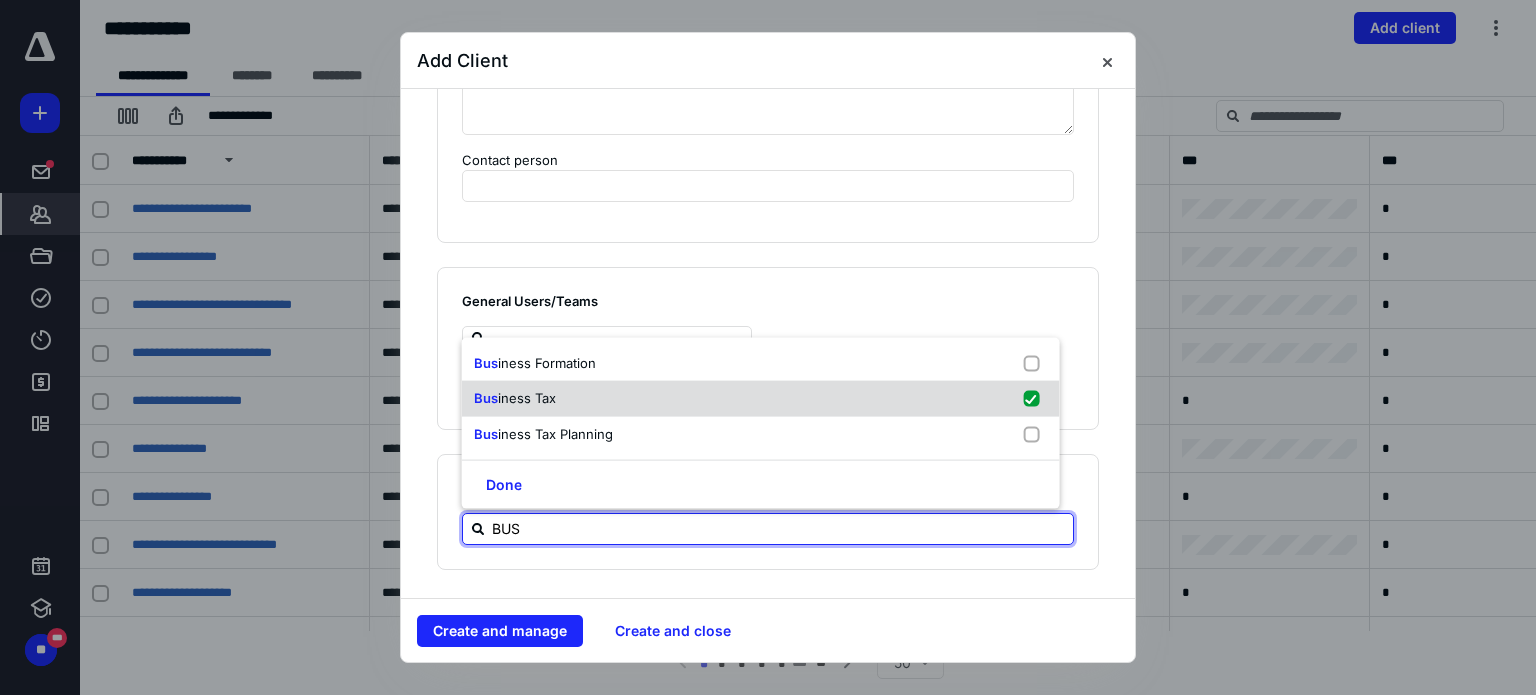 checkbox on "true" 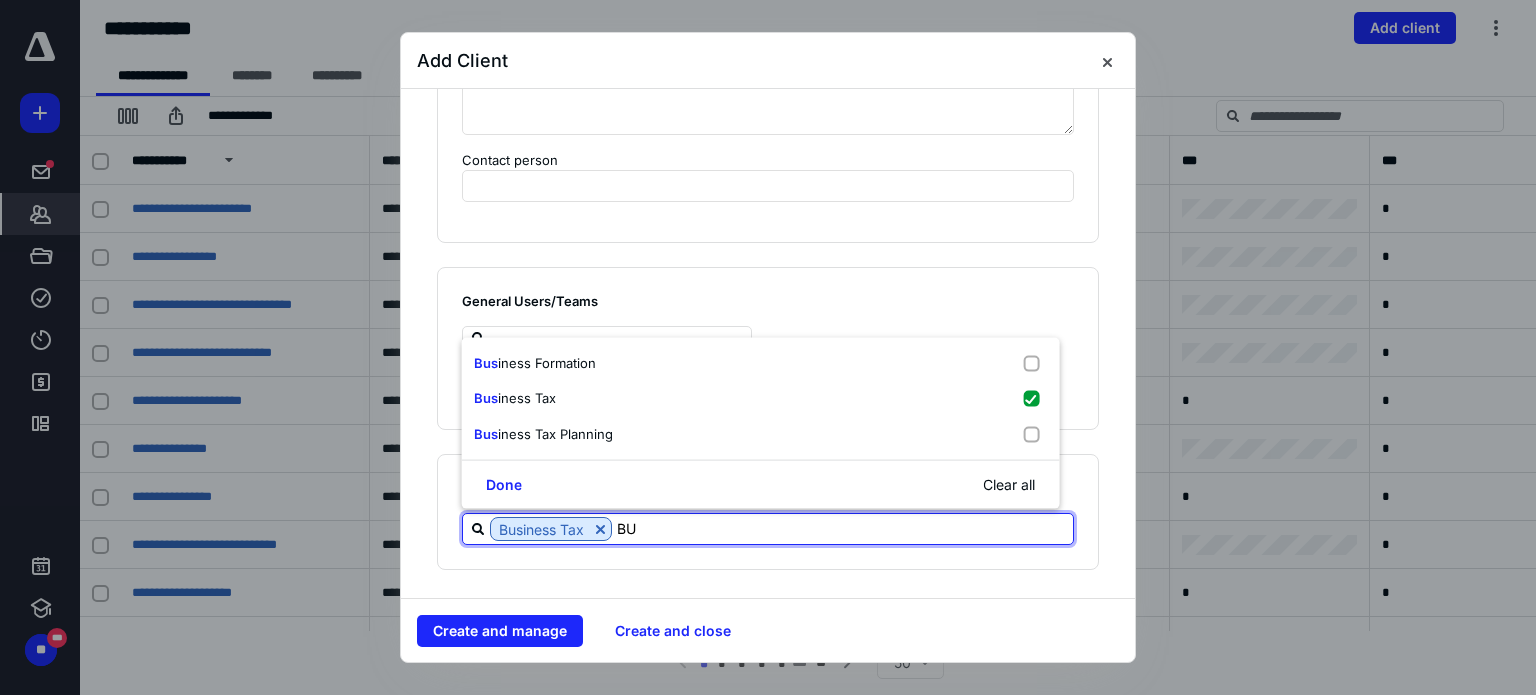 type on "B" 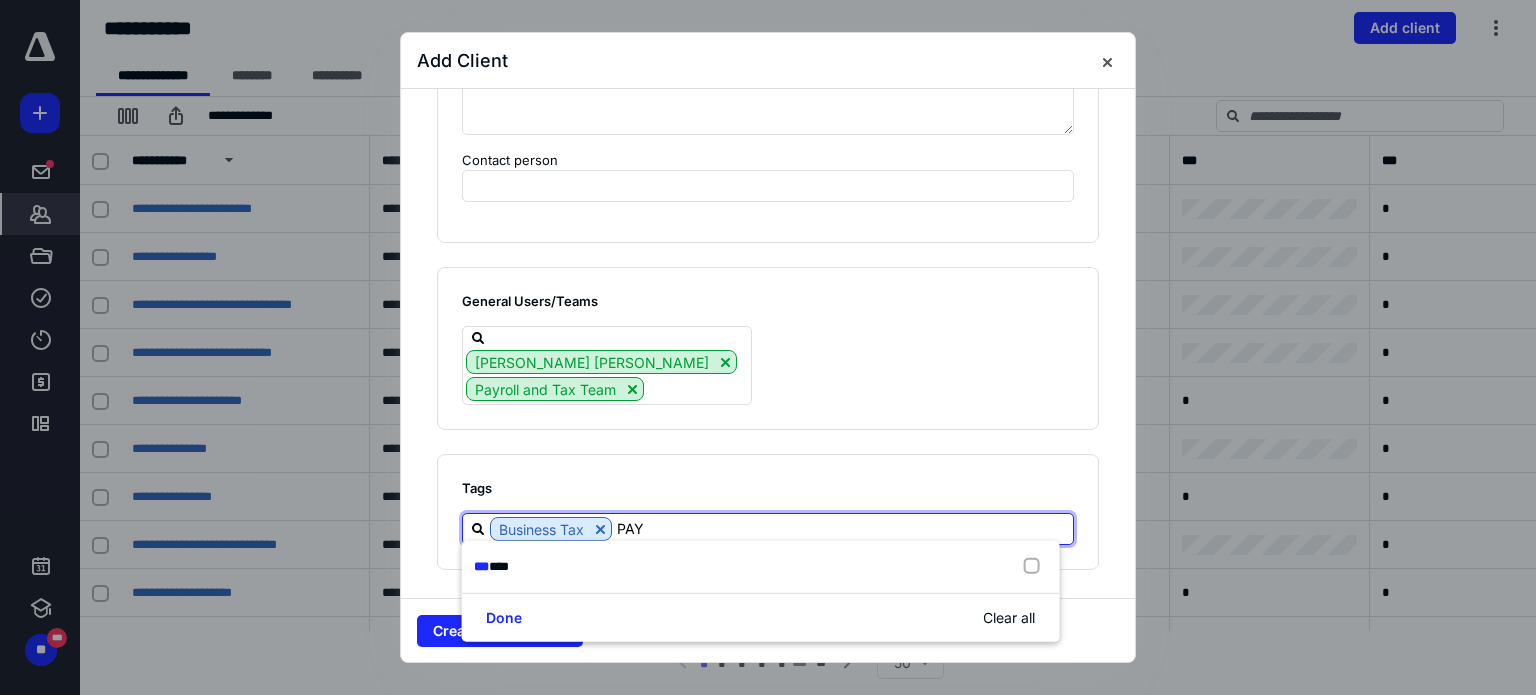 type on "PAYR" 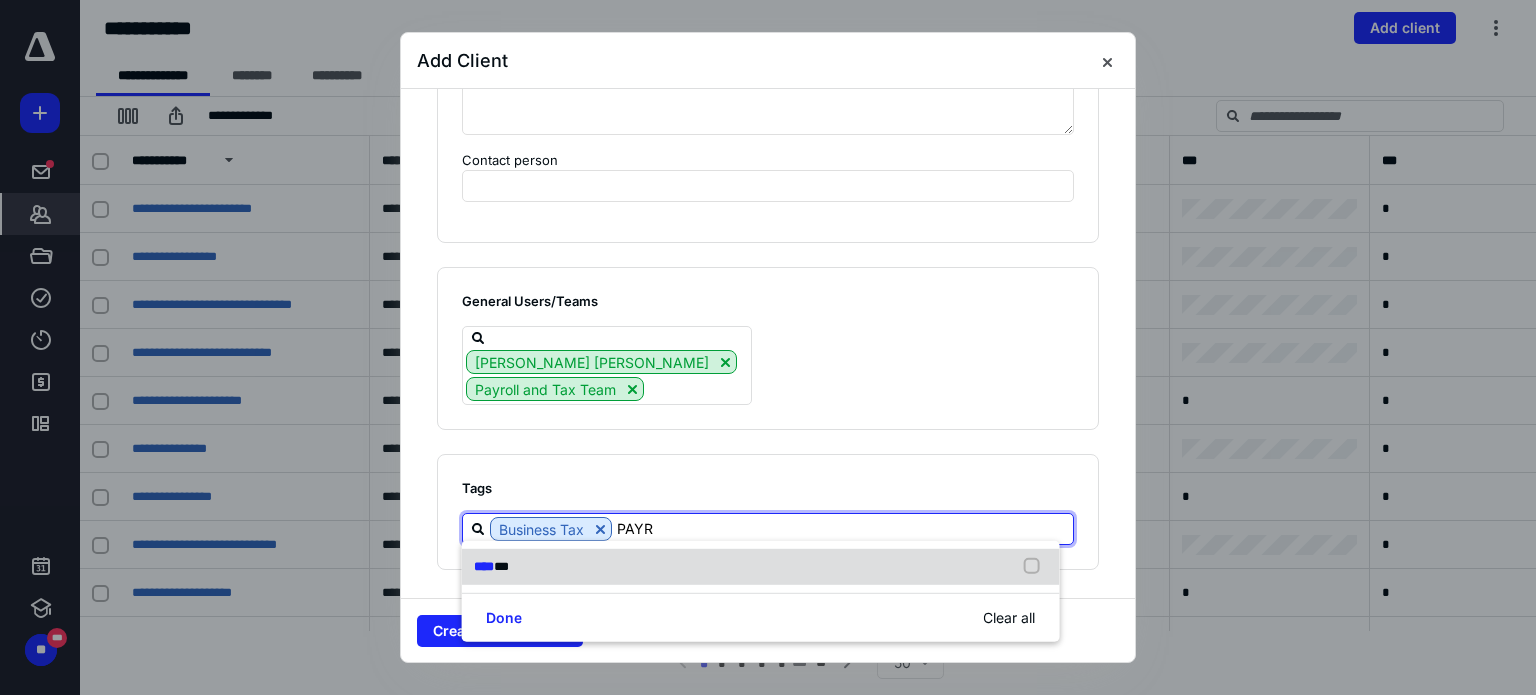 click on "***" at bounding box center (501, 566) 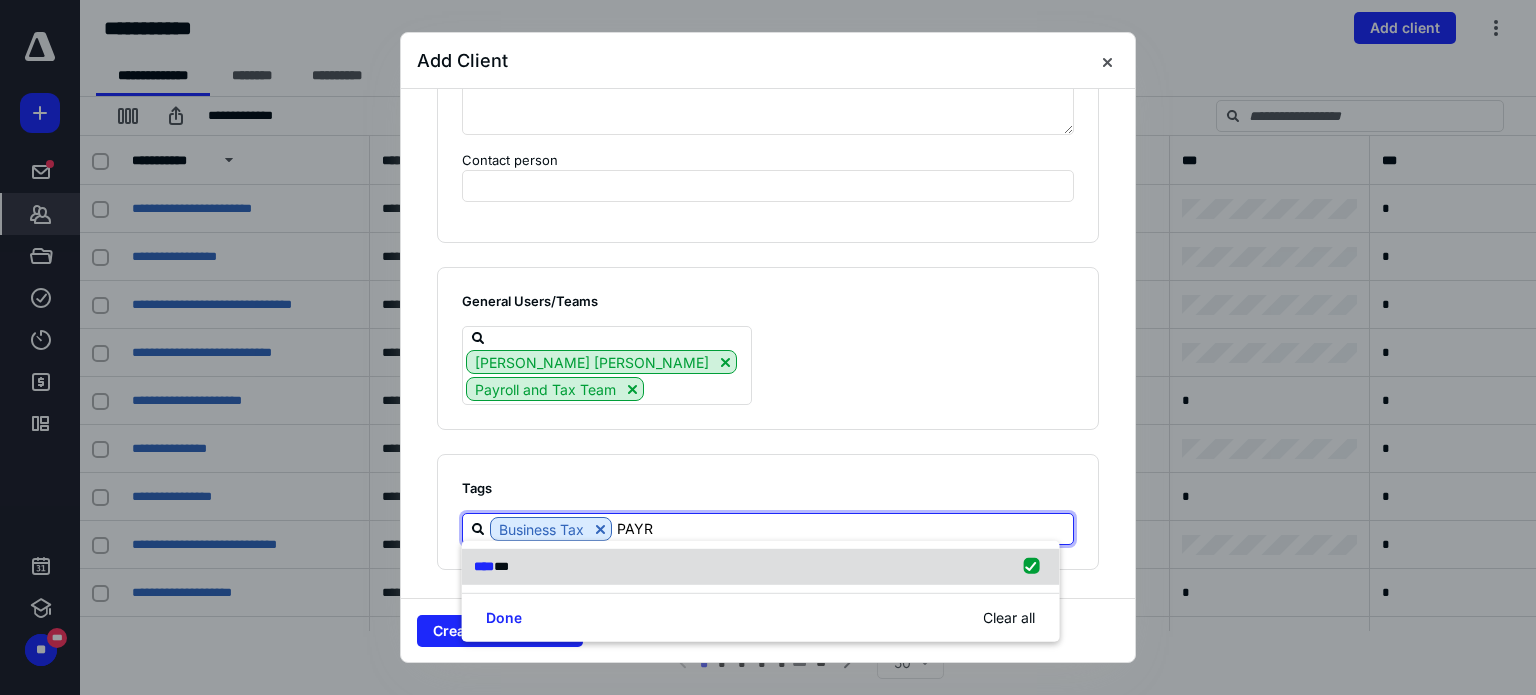checkbox on "true" 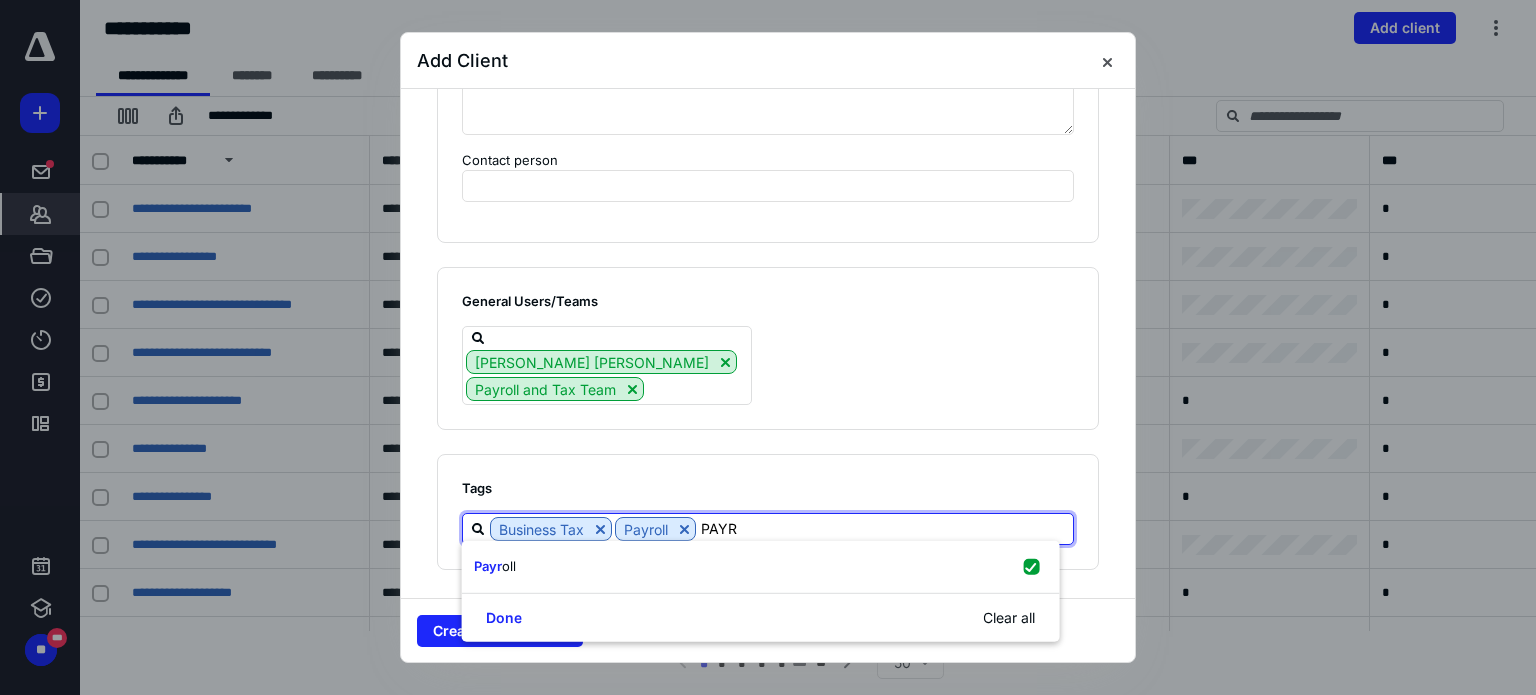 type on "PAYR" 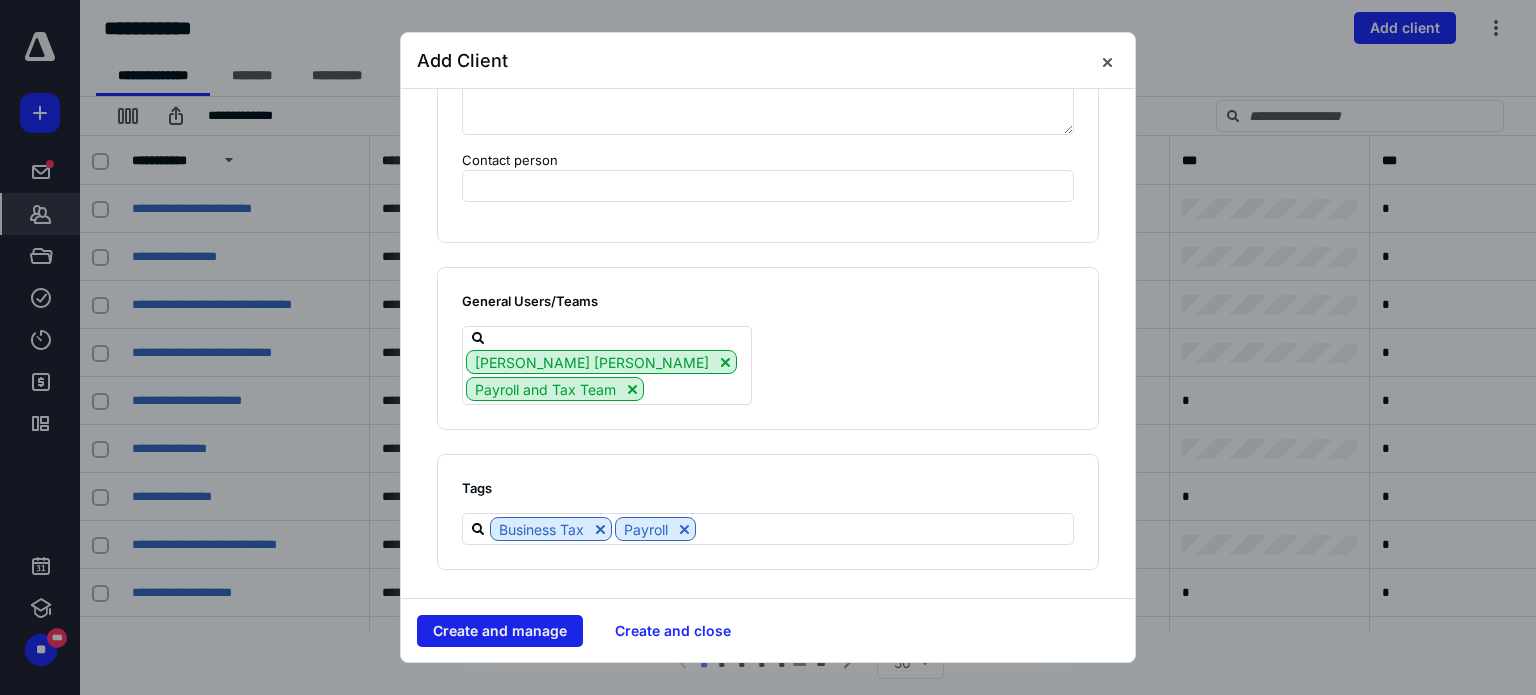 click on "Create and manage" at bounding box center (500, 631) 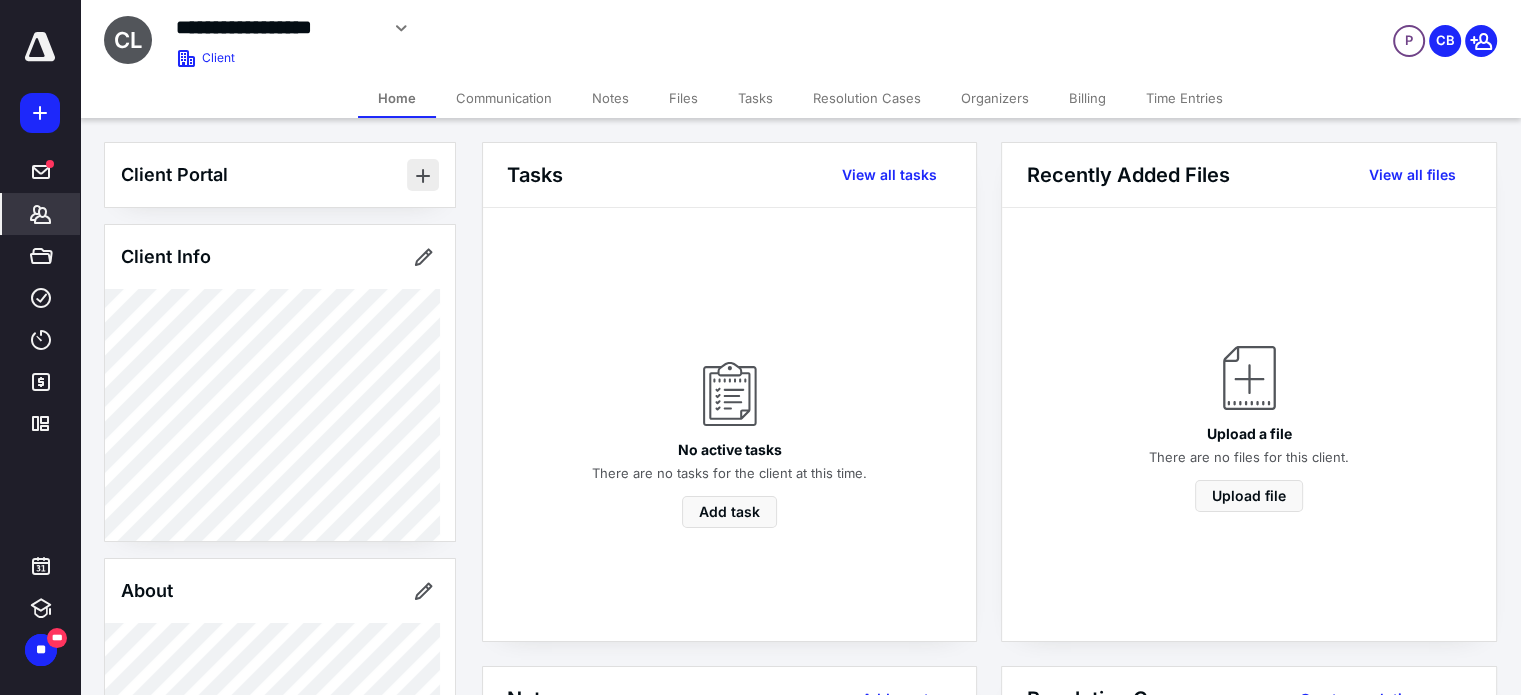 click at bounding box center [423, 175] 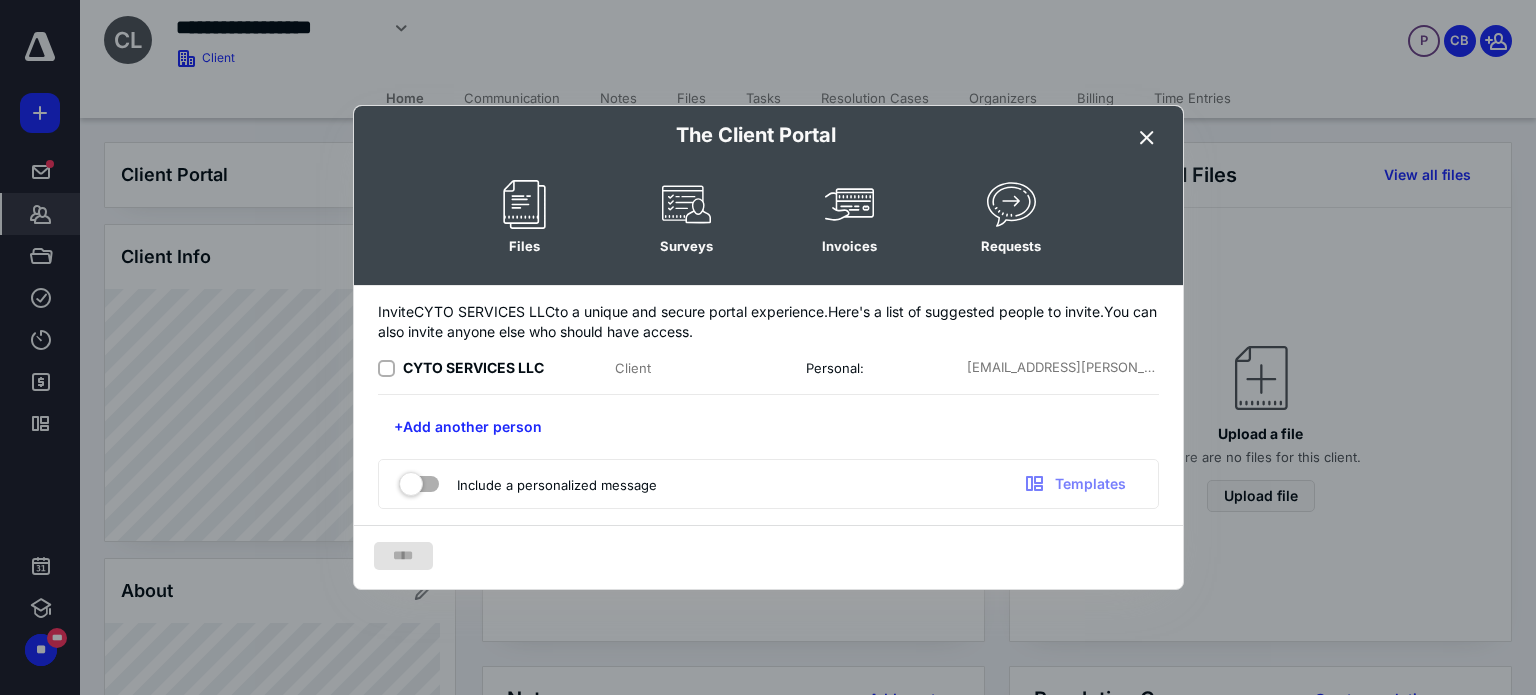 click at bounding box center [386, 369] 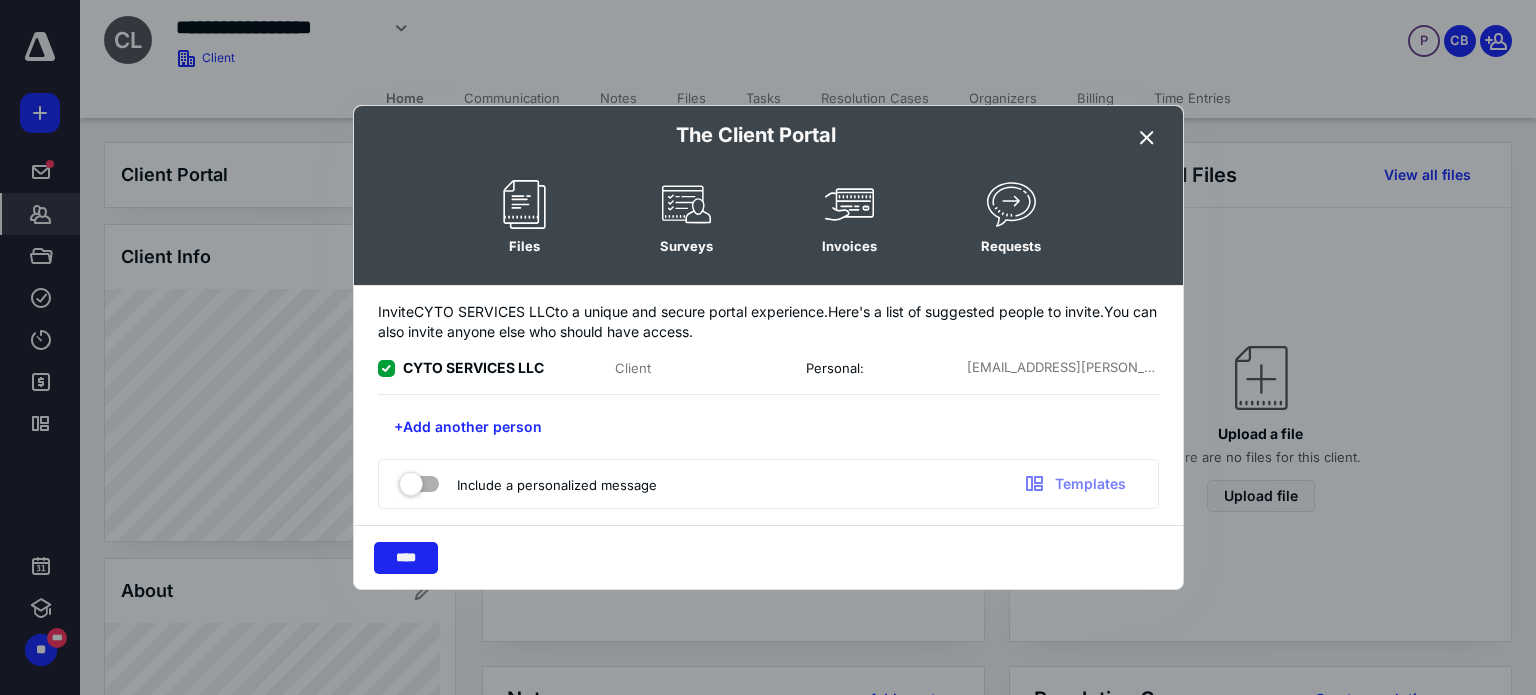 click on "****" at bounding box center (406, 558) 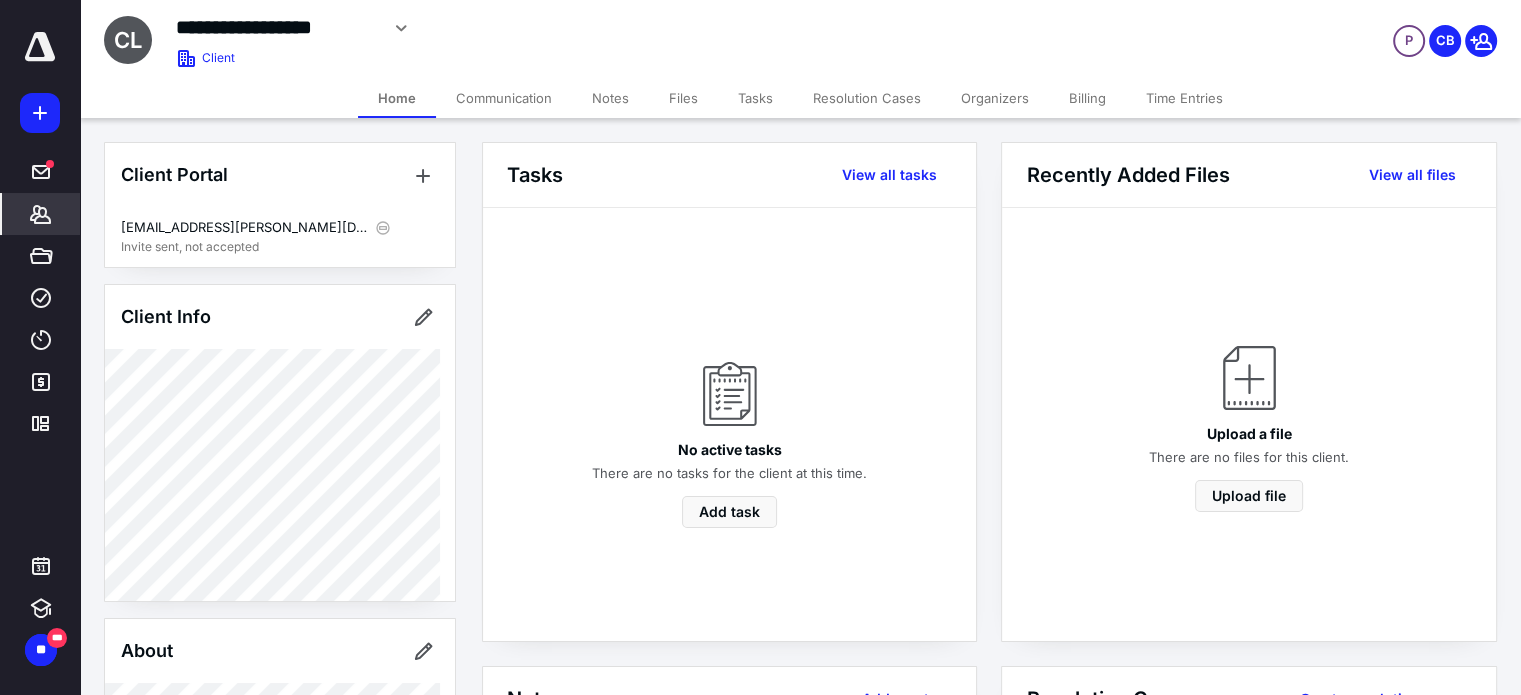 click on "Billing" at bounding box center [1087, 98] 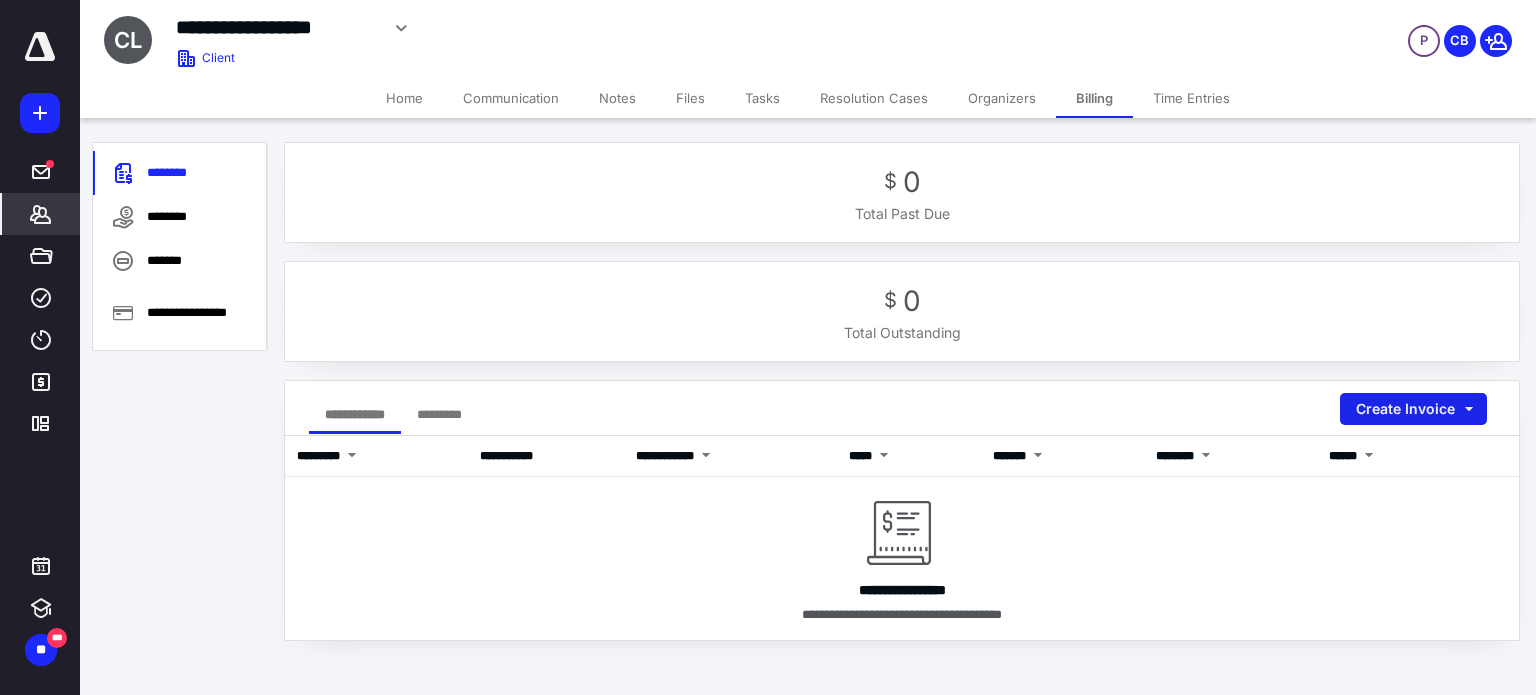 click on "Create Invoice" at bounding box center [1413, 409] 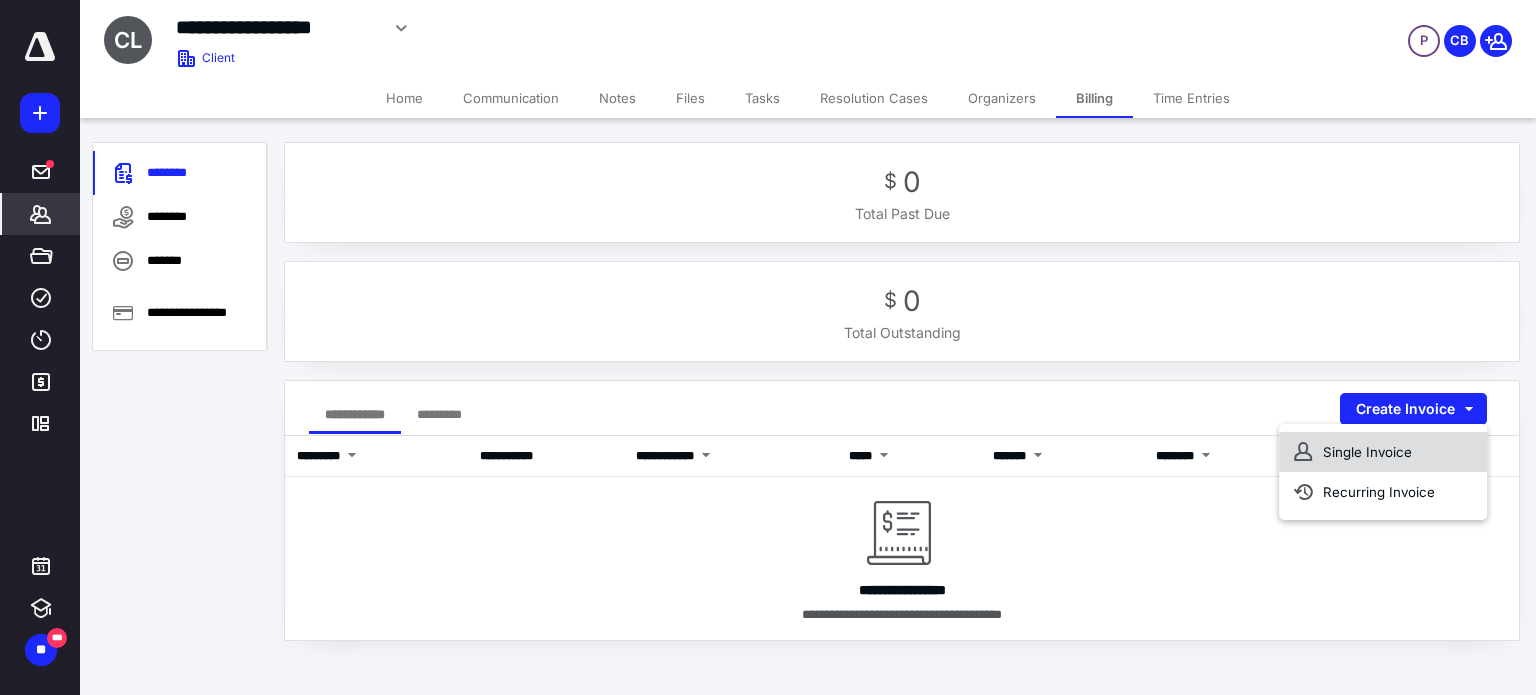 click on "Single Invoice" at bounding box center (1383, 452) 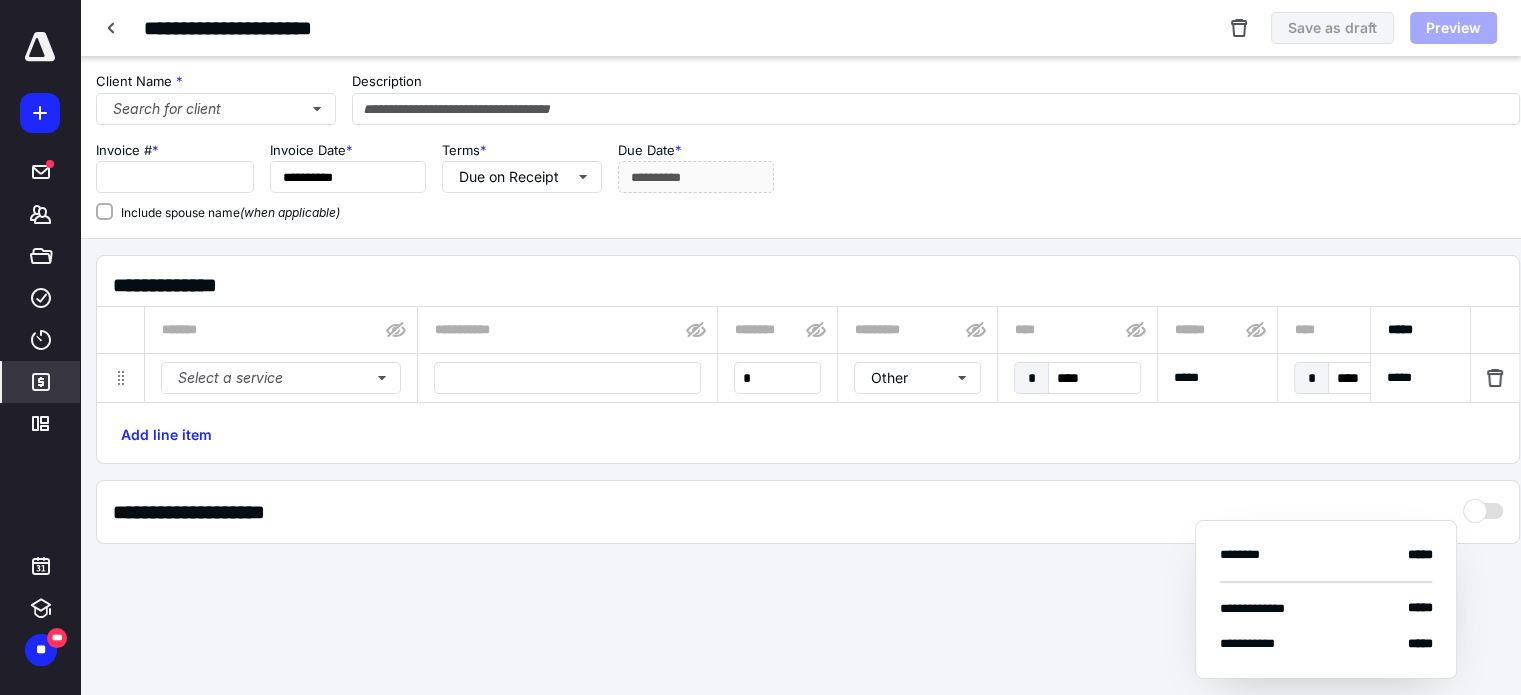 type on "****" 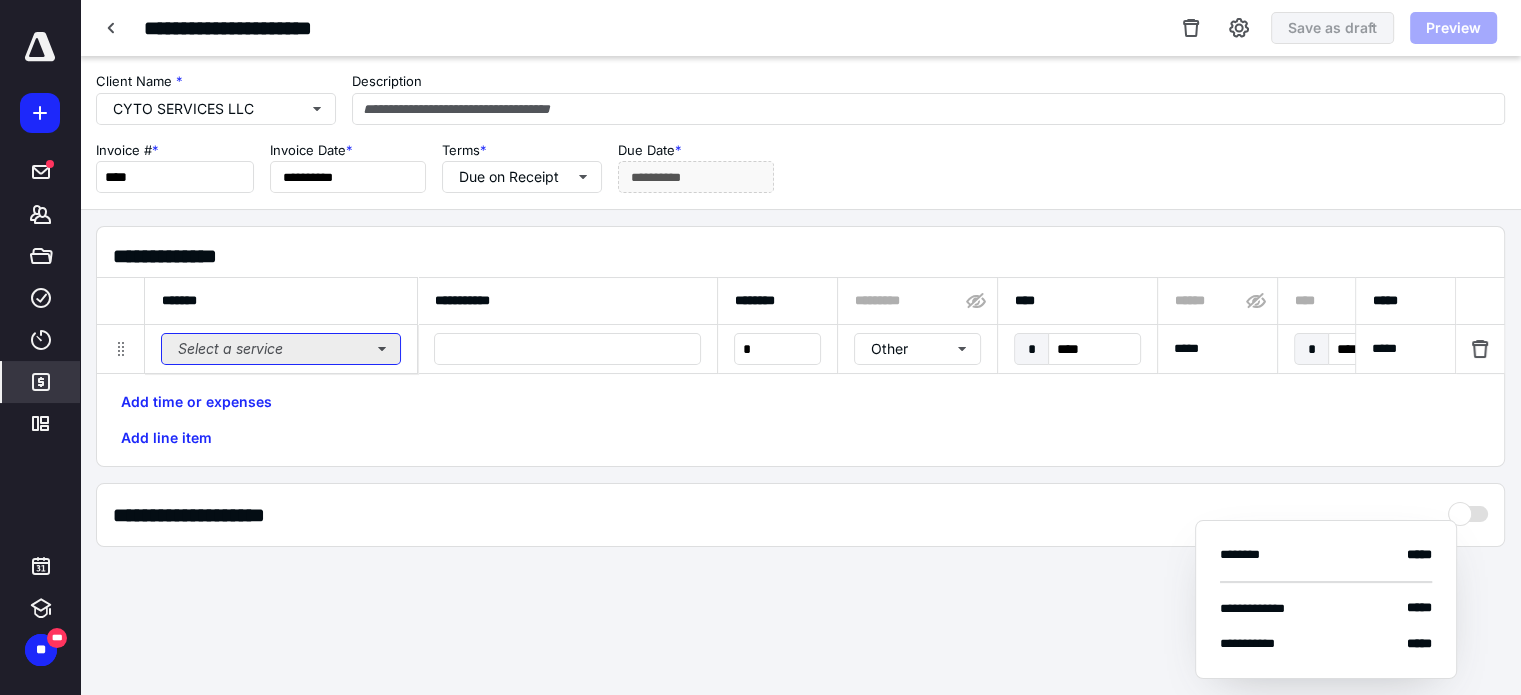 click on "Select a service" at bounding box center [281, 349] 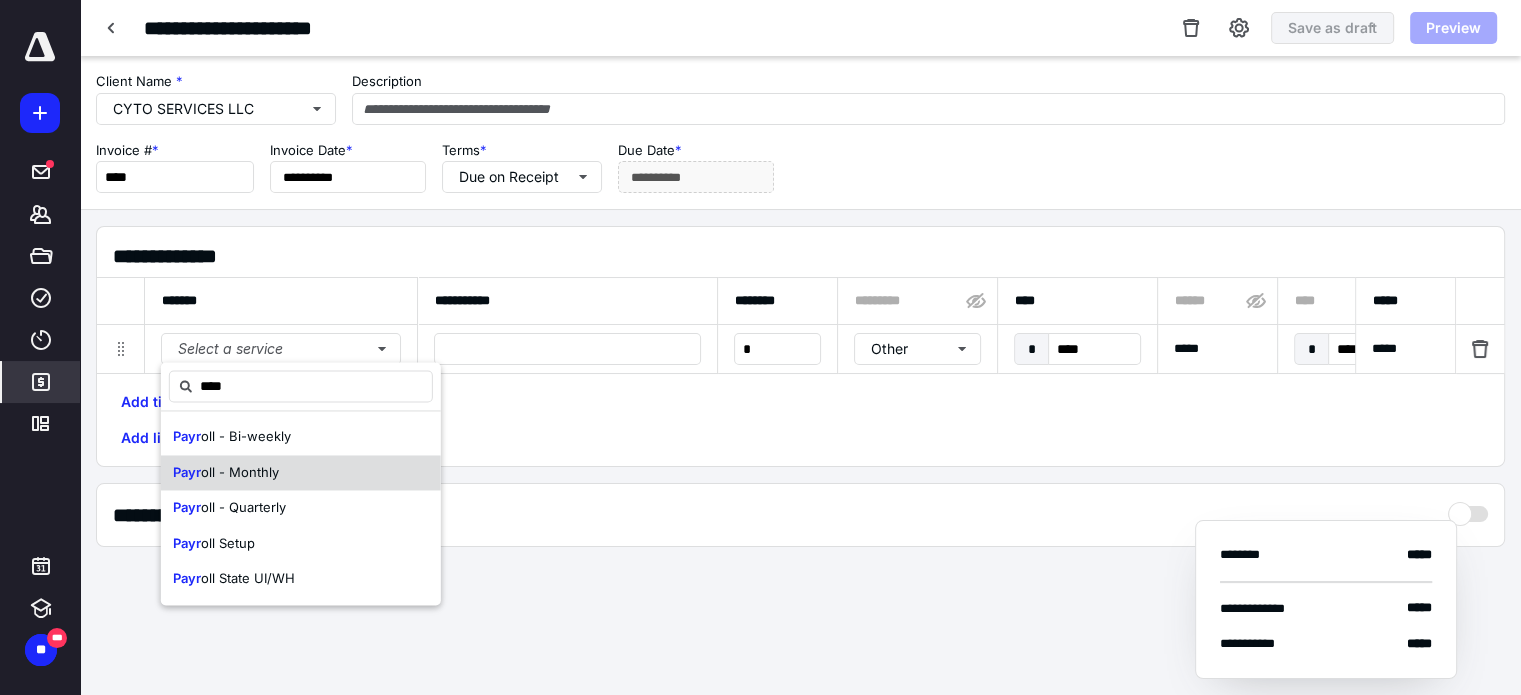 click on "Payr oll - Monthly" at bounding box center [301, 473] 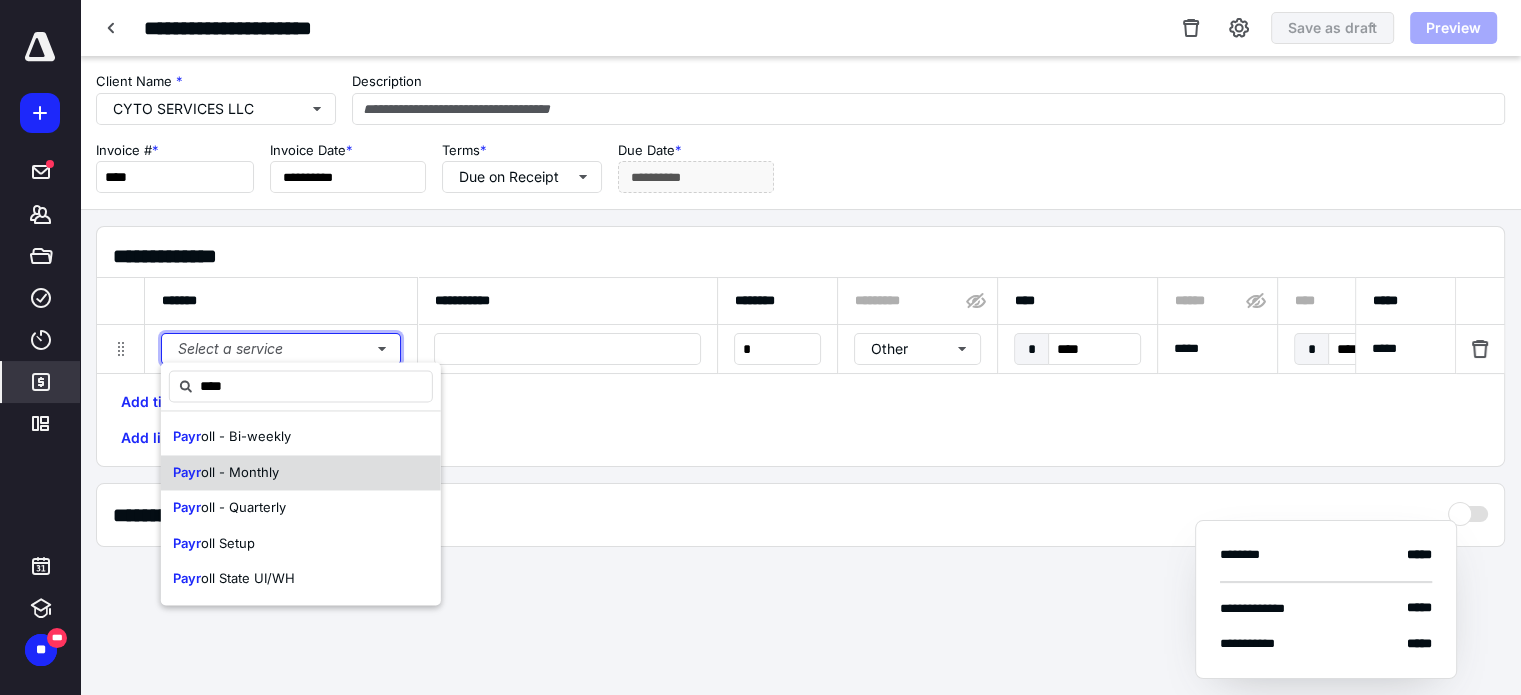 type 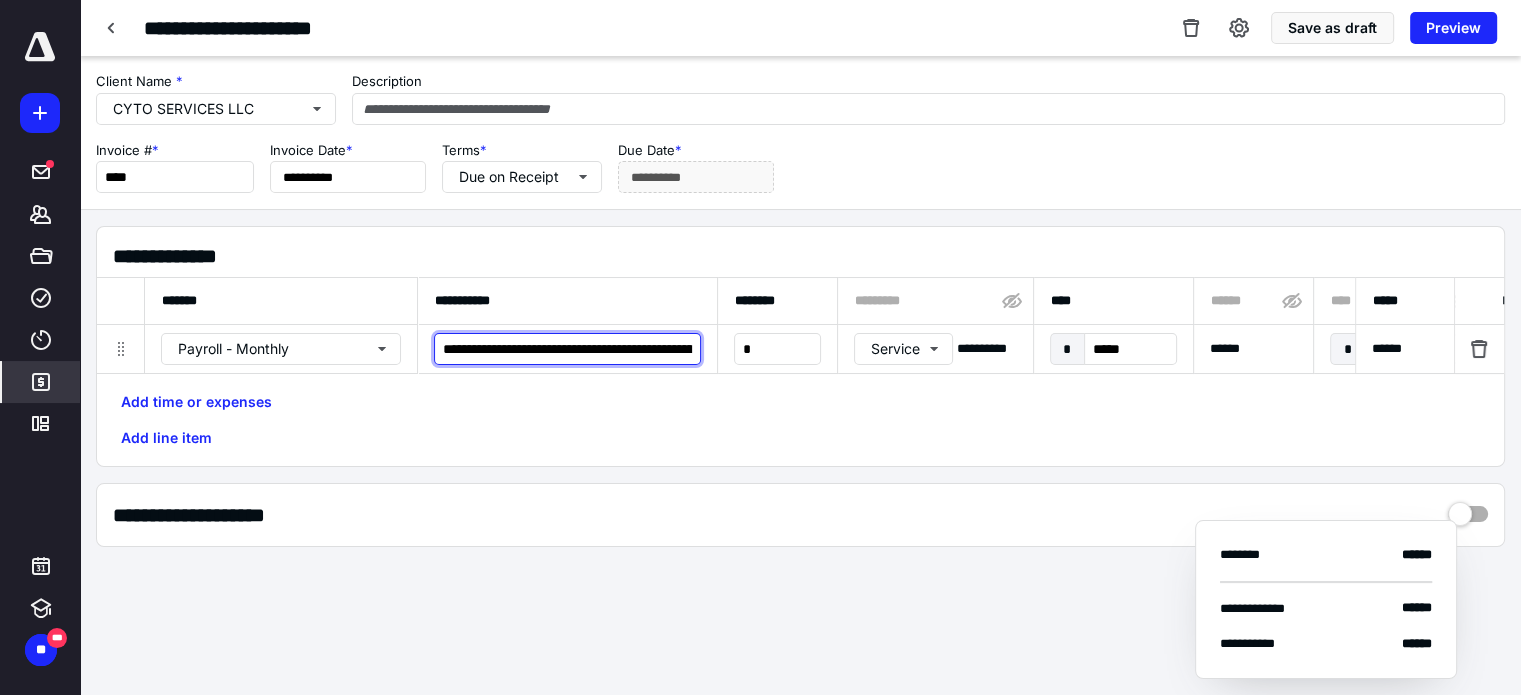 click on "**********" at bounding box center (567, 349) 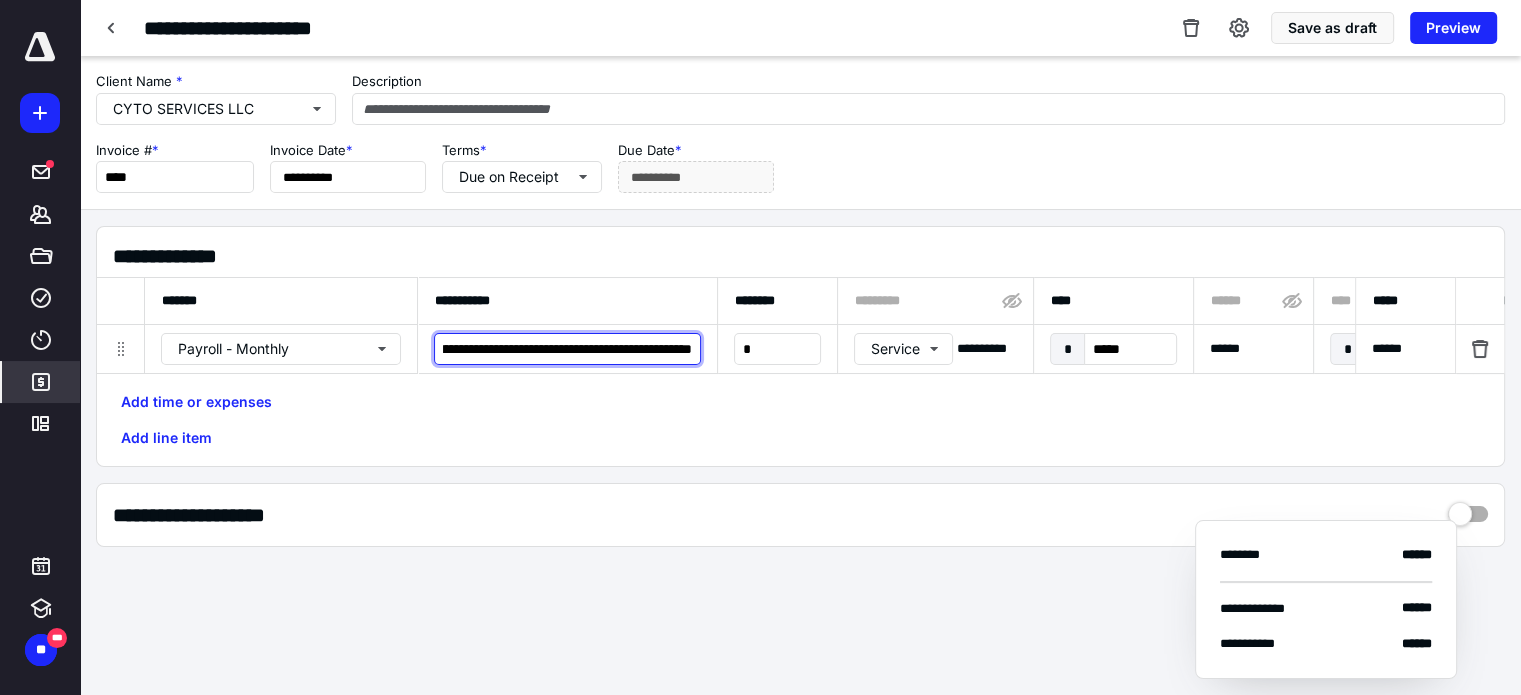 scroll, scrollTop: 0, scrollLeft: 384, axis: horizontal 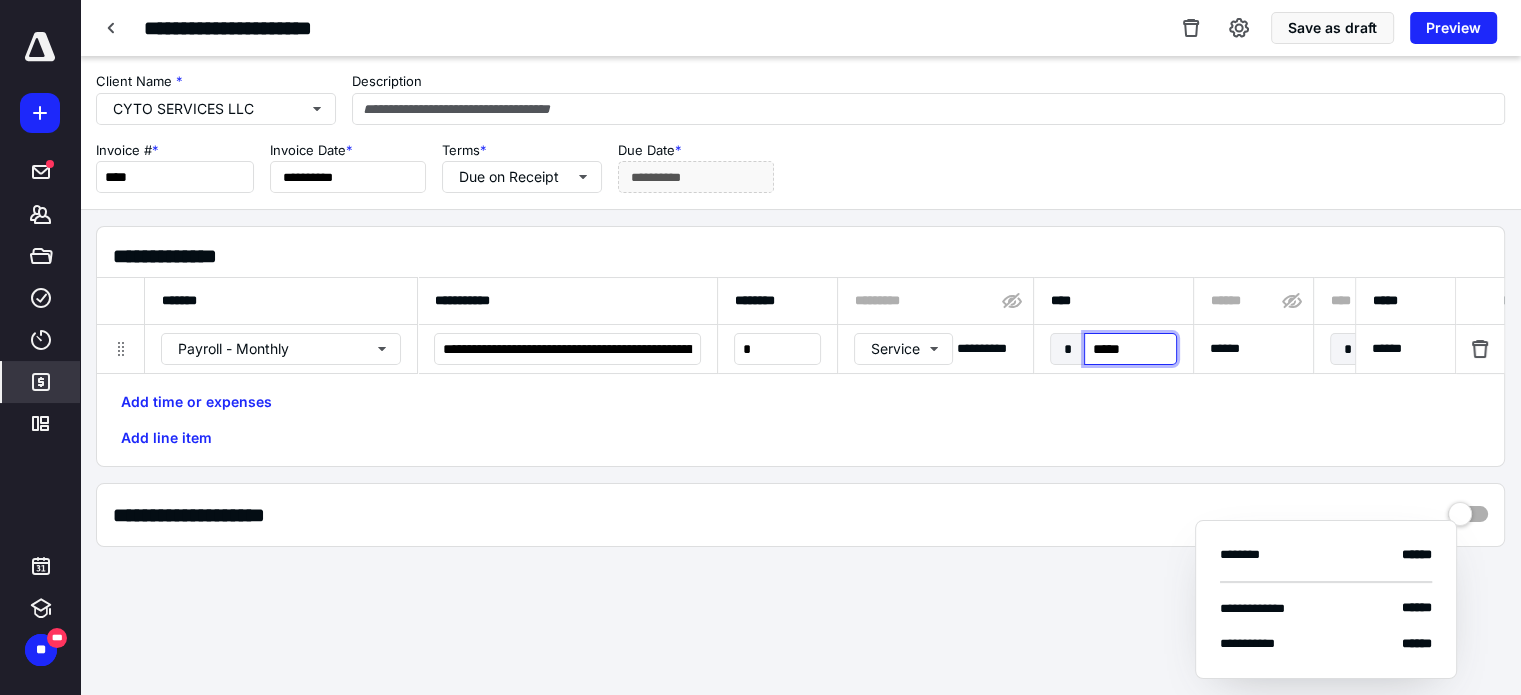click on "*****" at bounding box center [1130, 349] 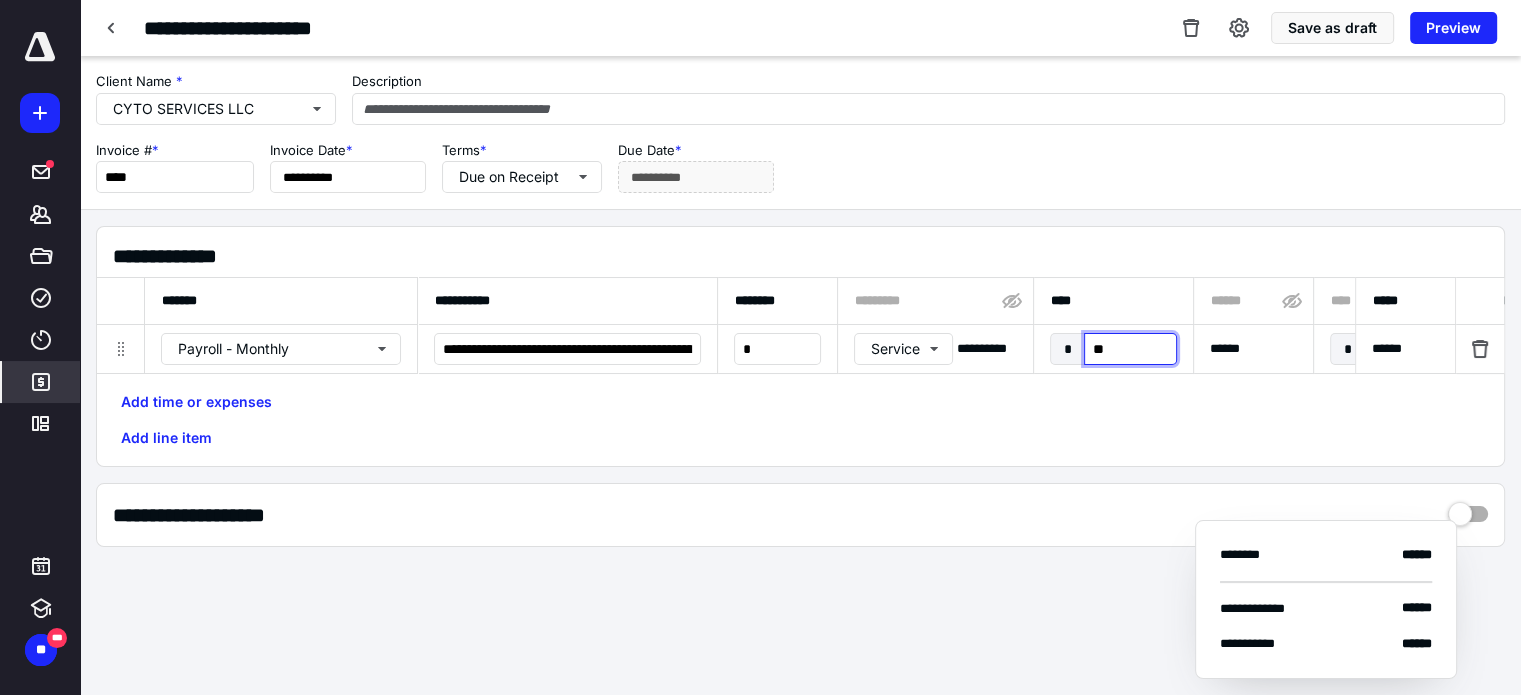 type on "***" 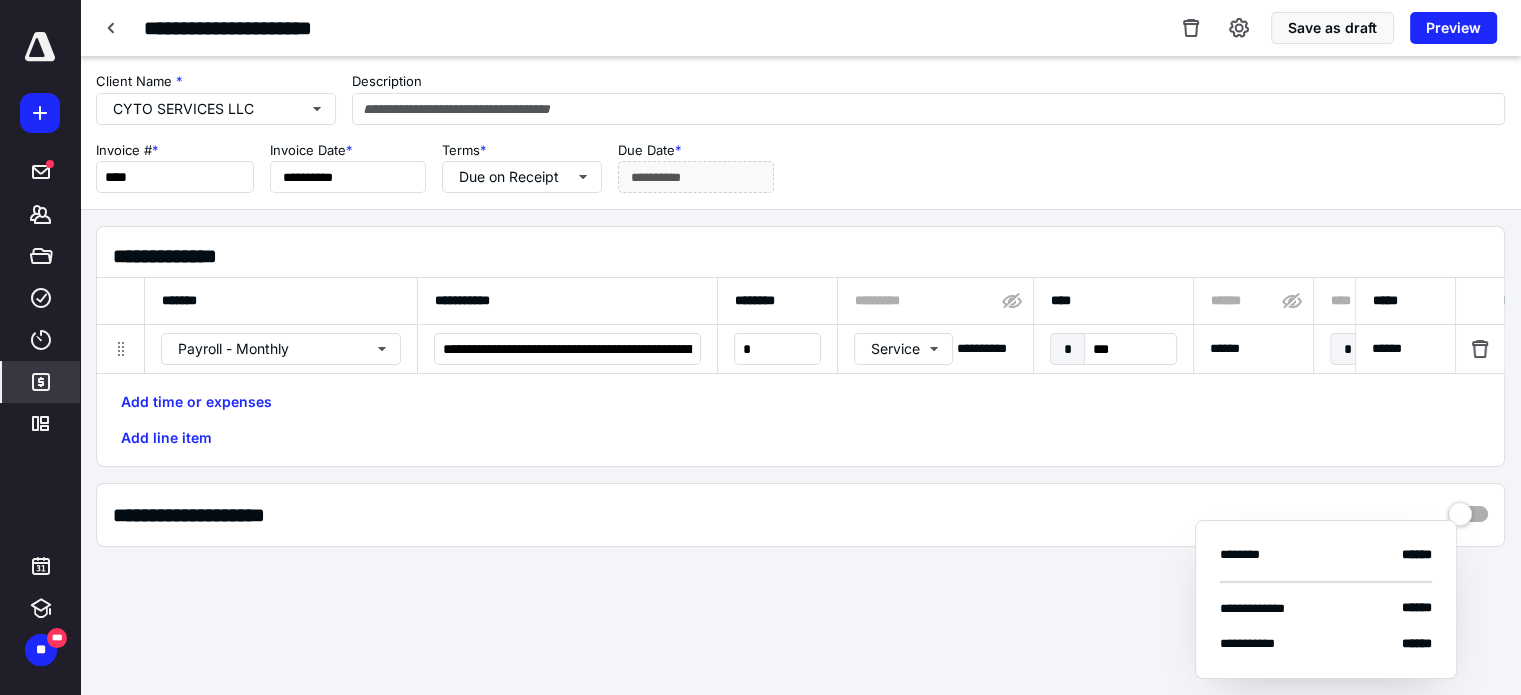 click on "Add time or expenses Add line item" at bounding box center (800, 420) 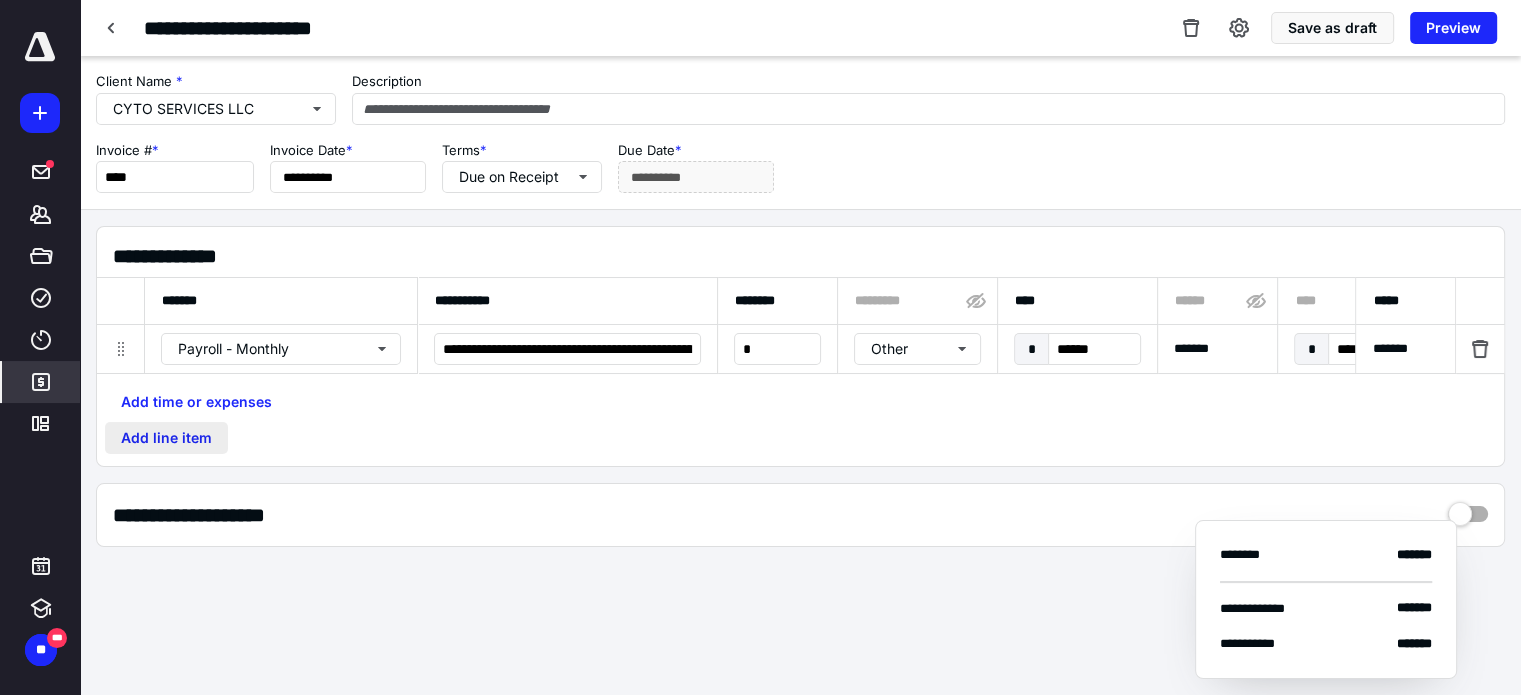 click on "Add line item" at bounding box center (166, 438) 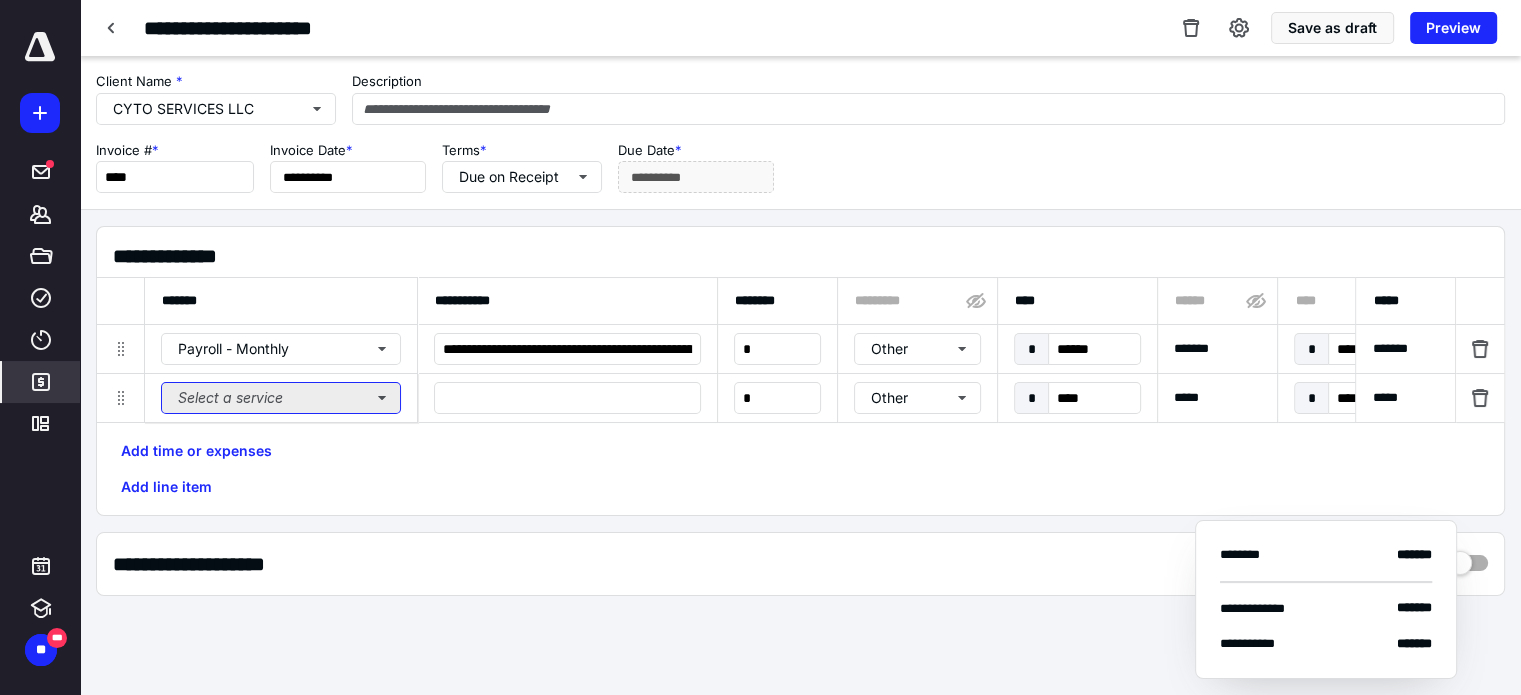 click on "Select a service" at bounding box center [281, 398] 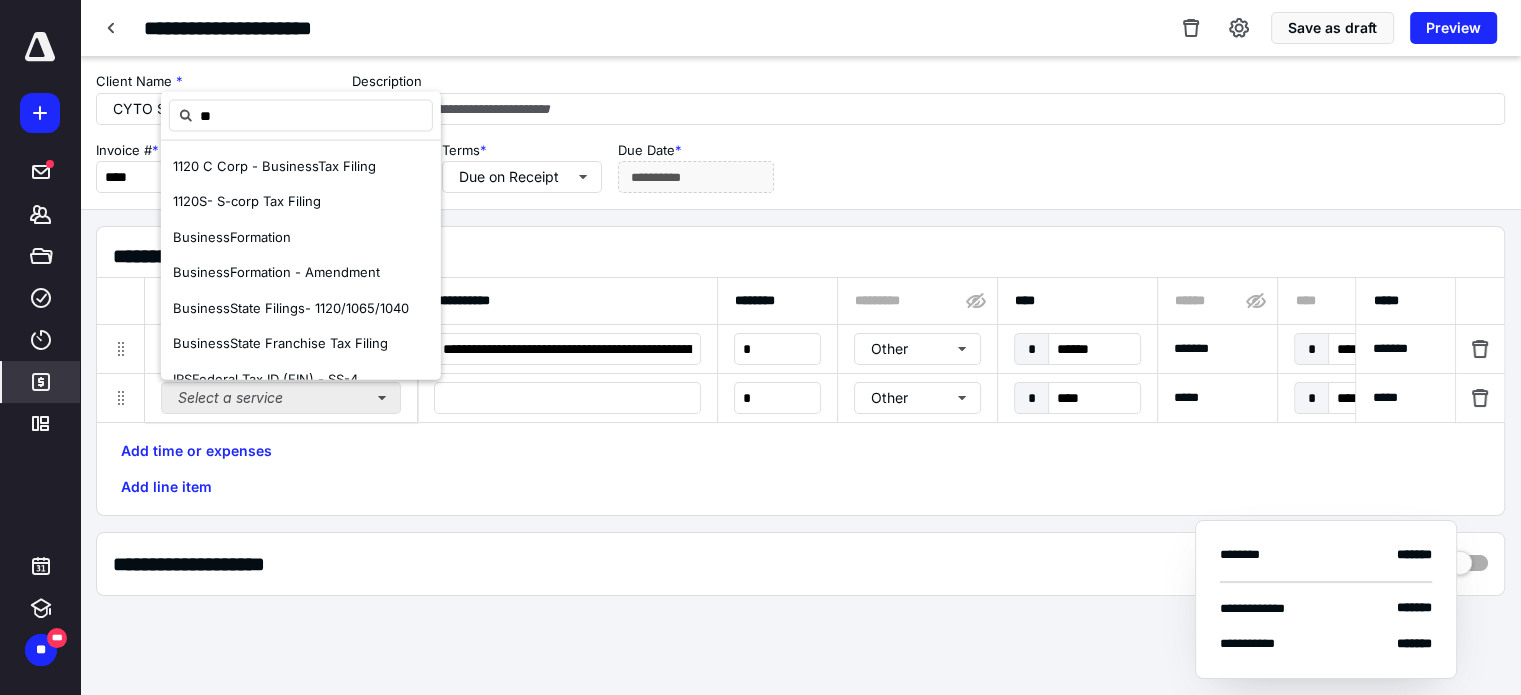type on "*" 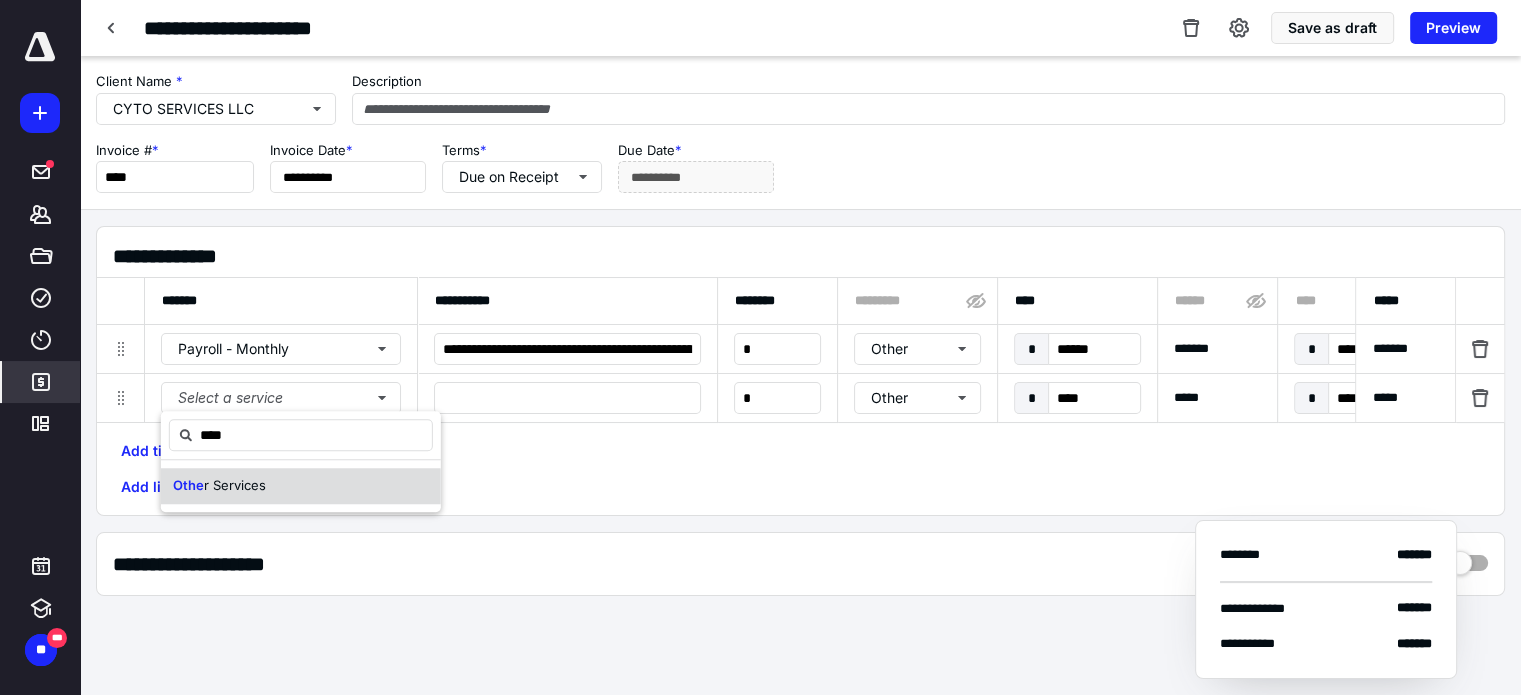 click on "Othe r Services" at bounding box center (301, 486) 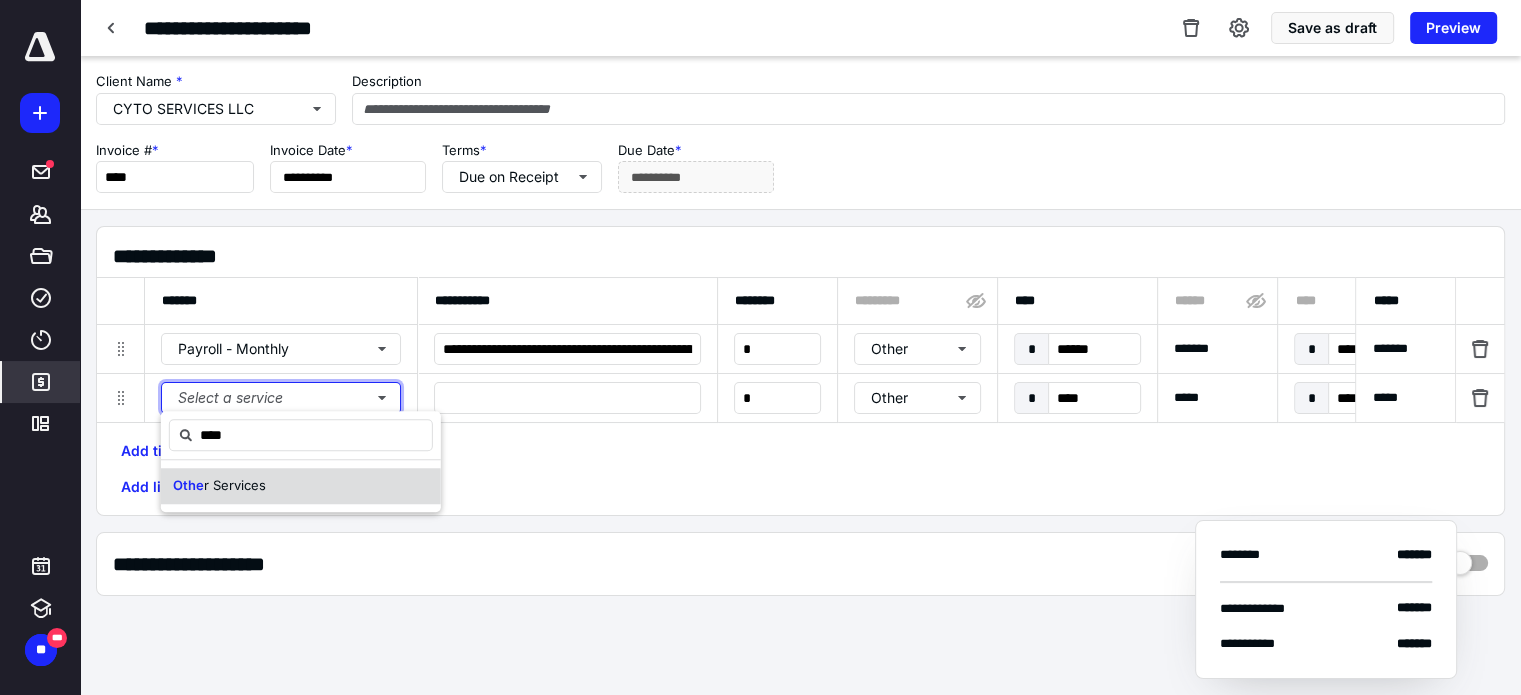 type 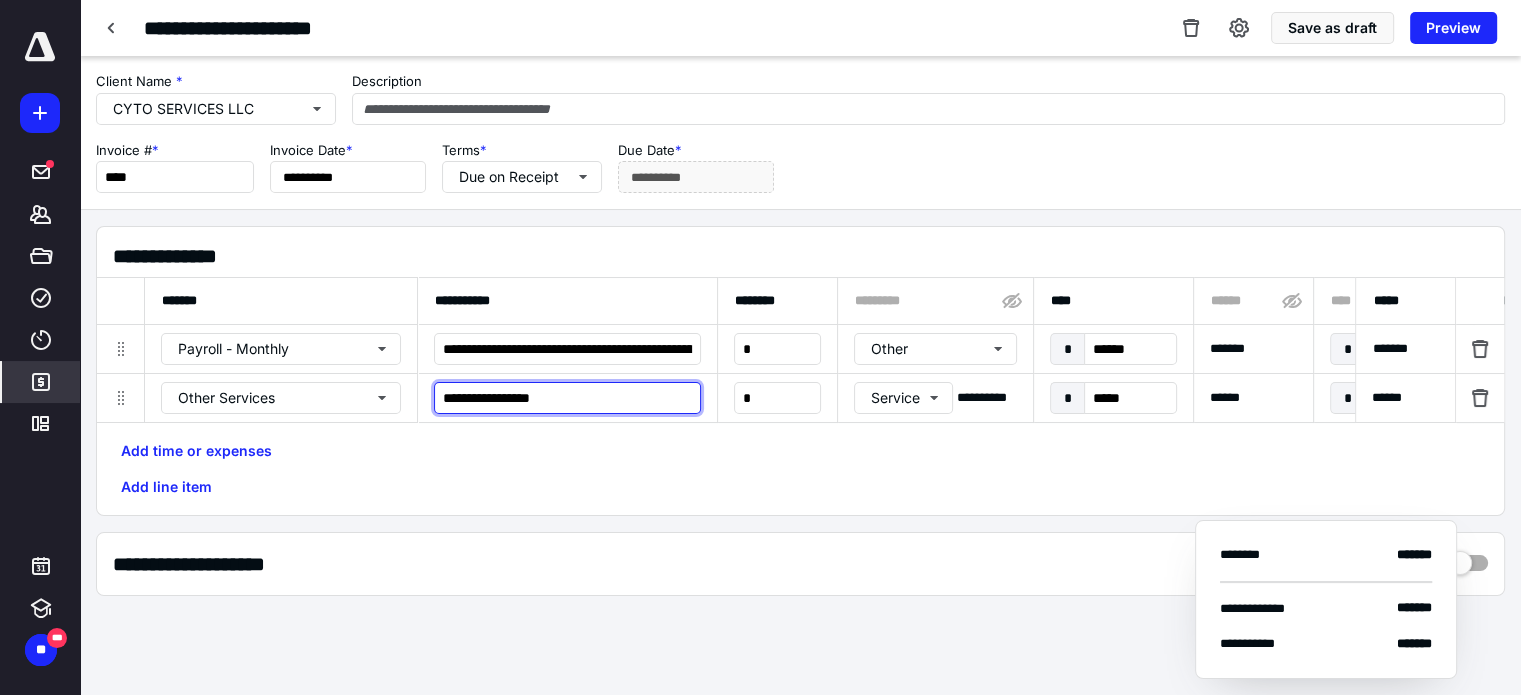 click on "**********" at bounding box center (567, 398) 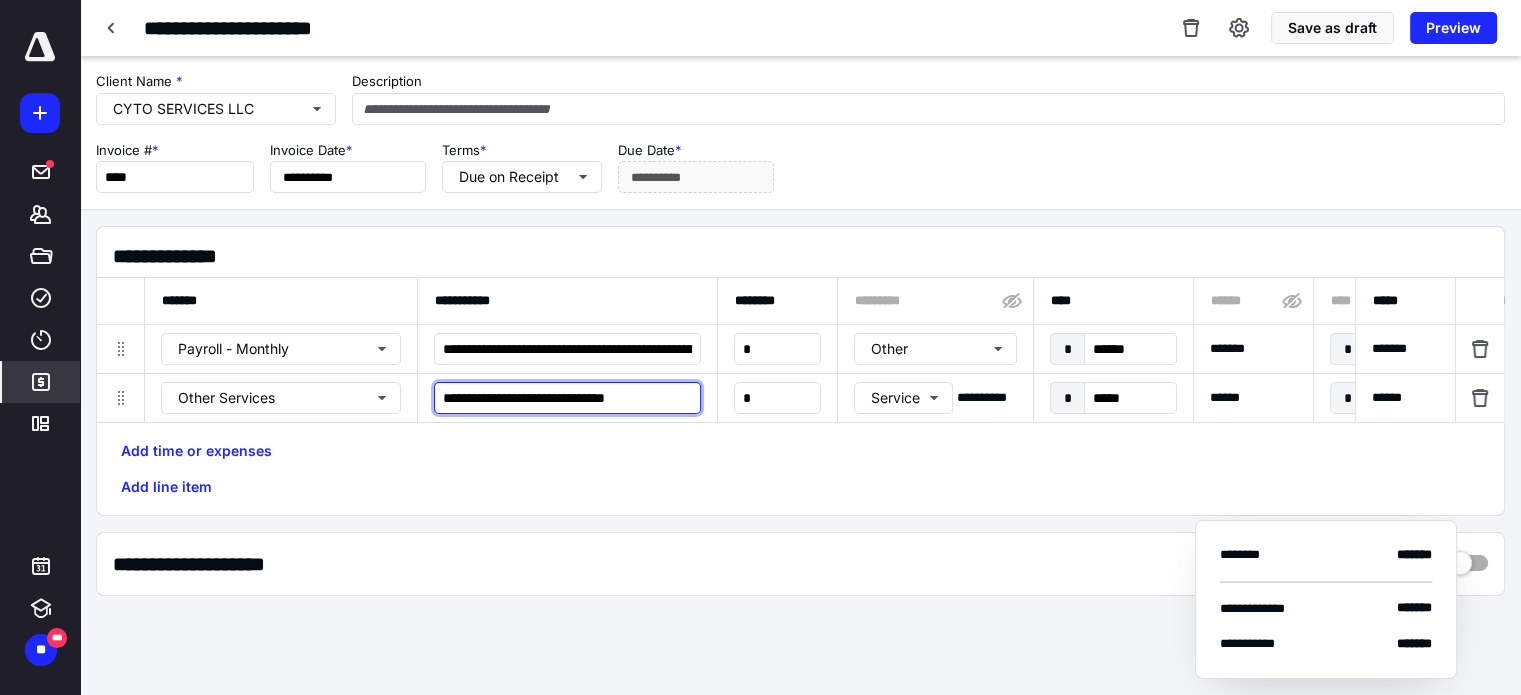 type on "**********" 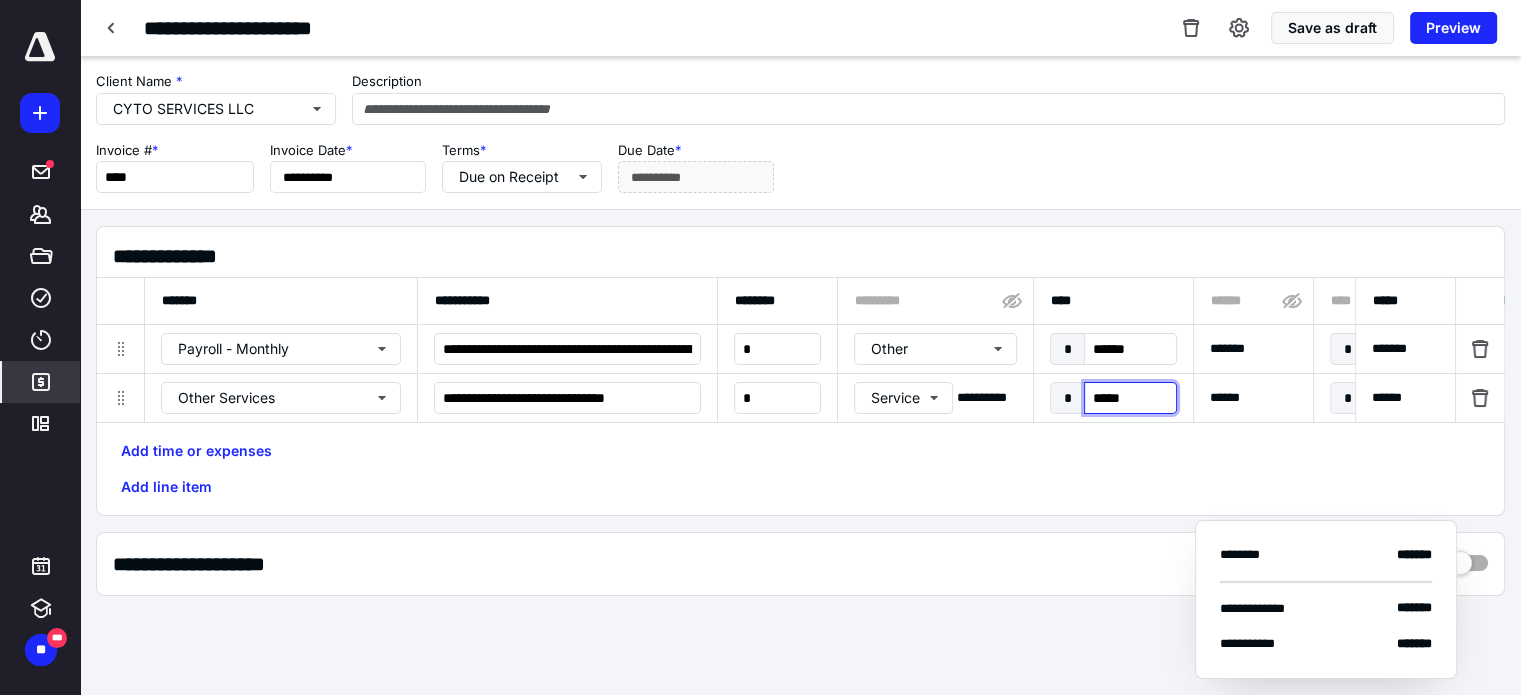 click on "*****" at bounding box center (1130, 398) 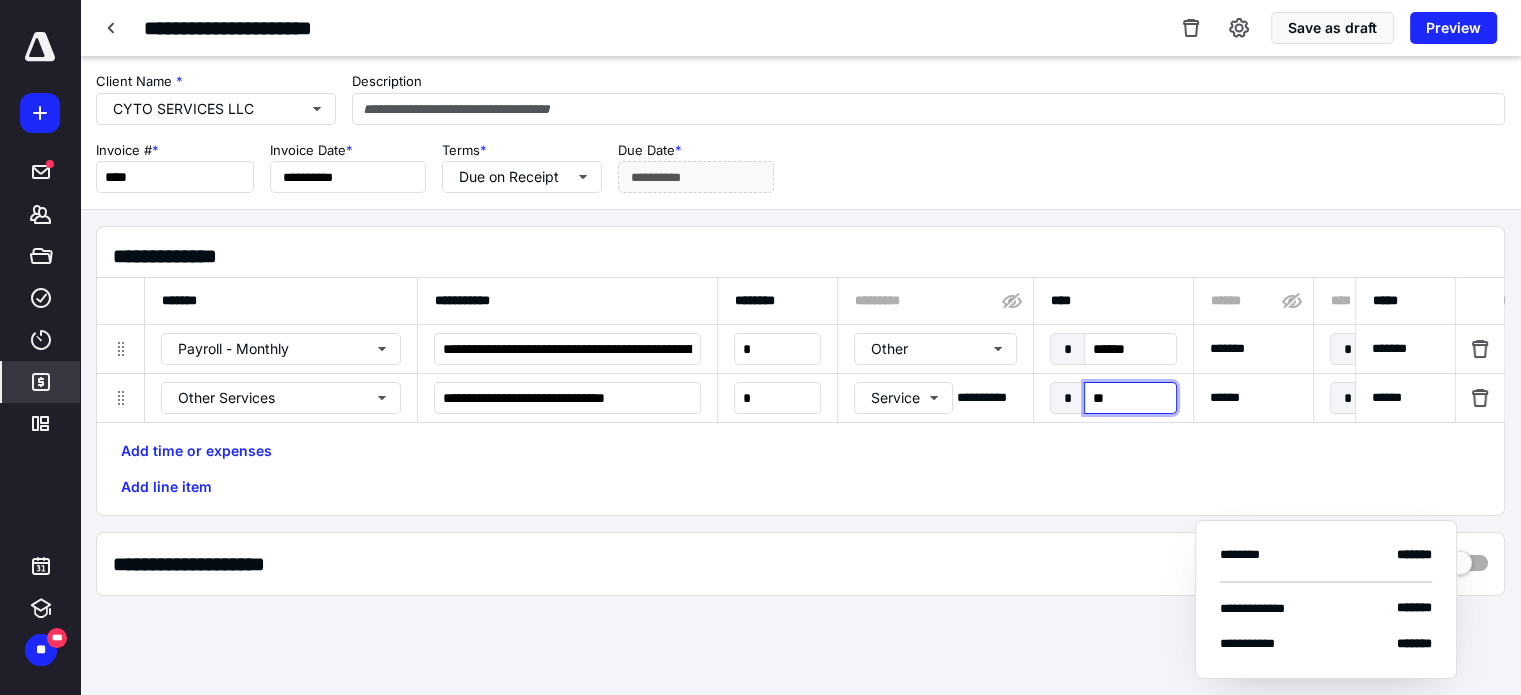type on "***" 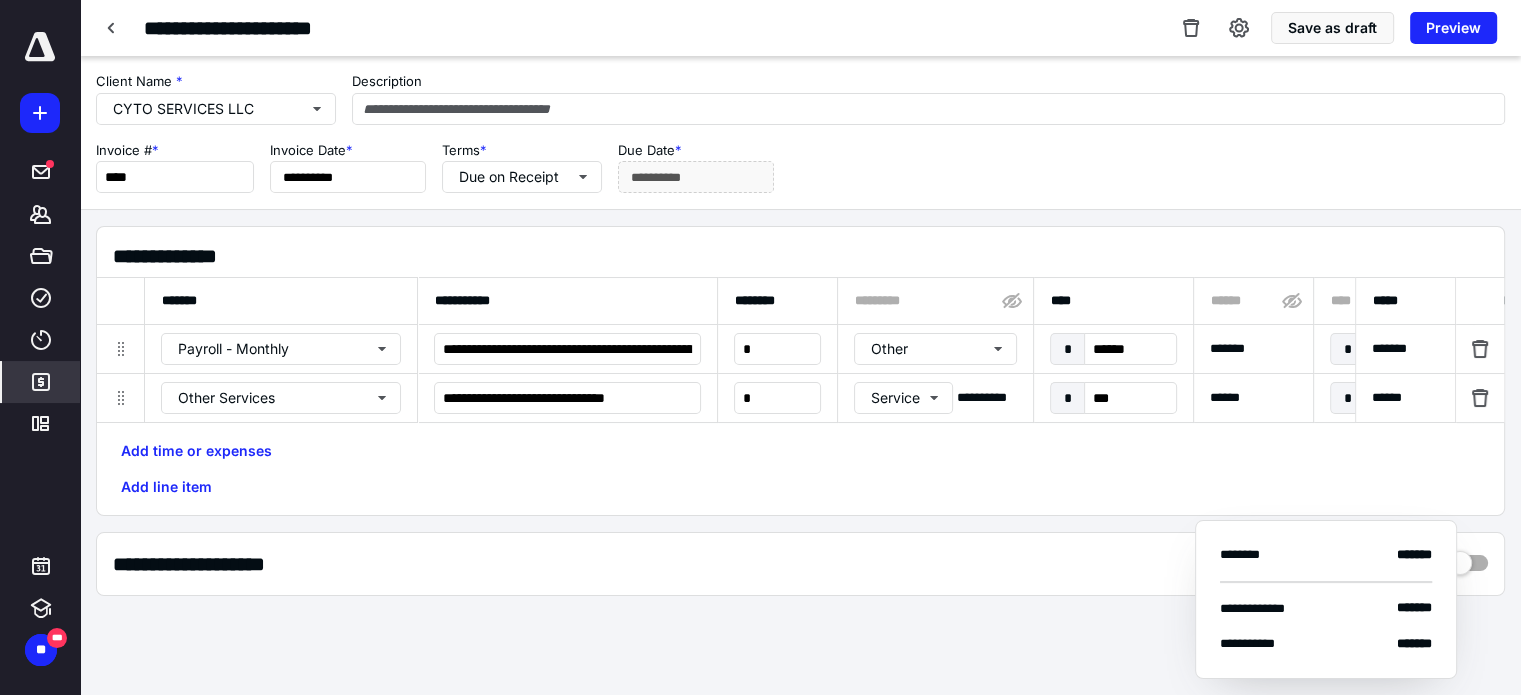 click on "Add time or expenses Add line item" at bounding box center [800, 469] 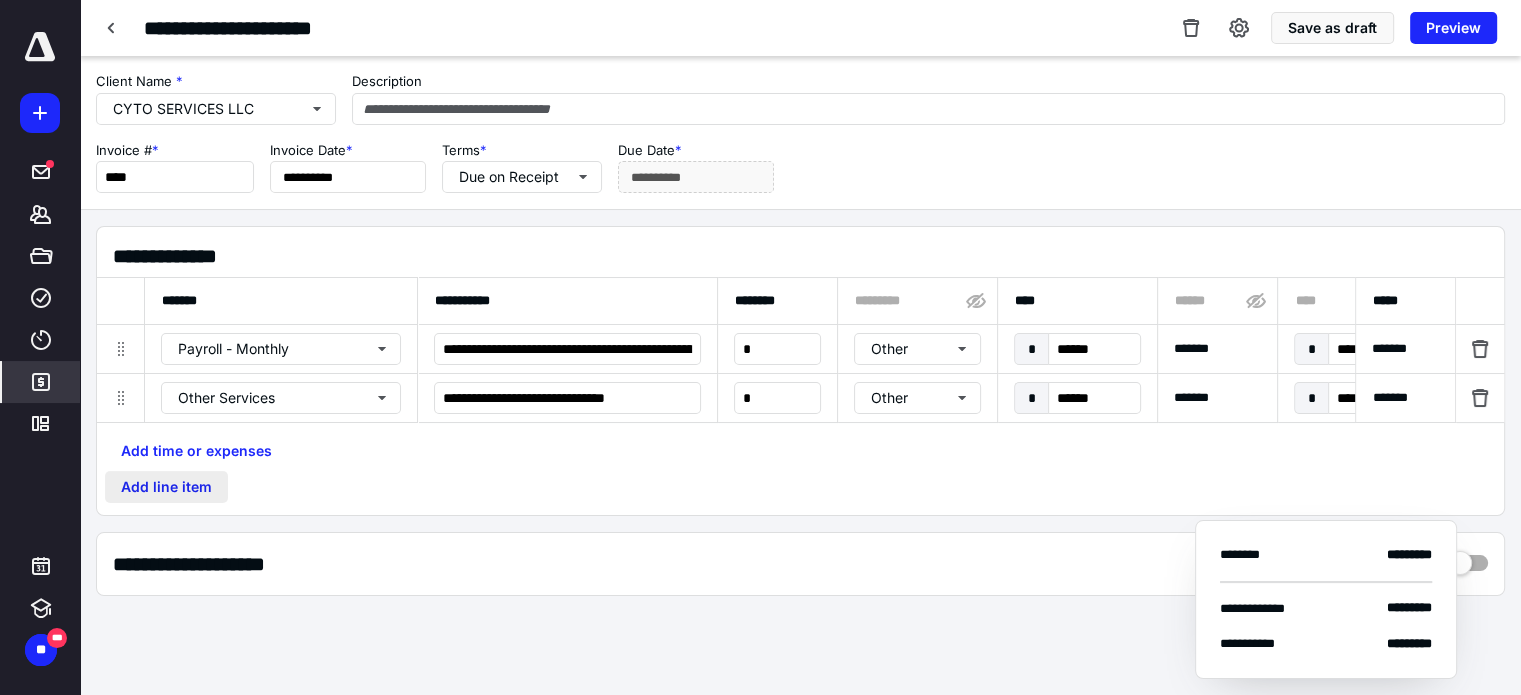 click on "Add line item" at bounding box center [166, 487] 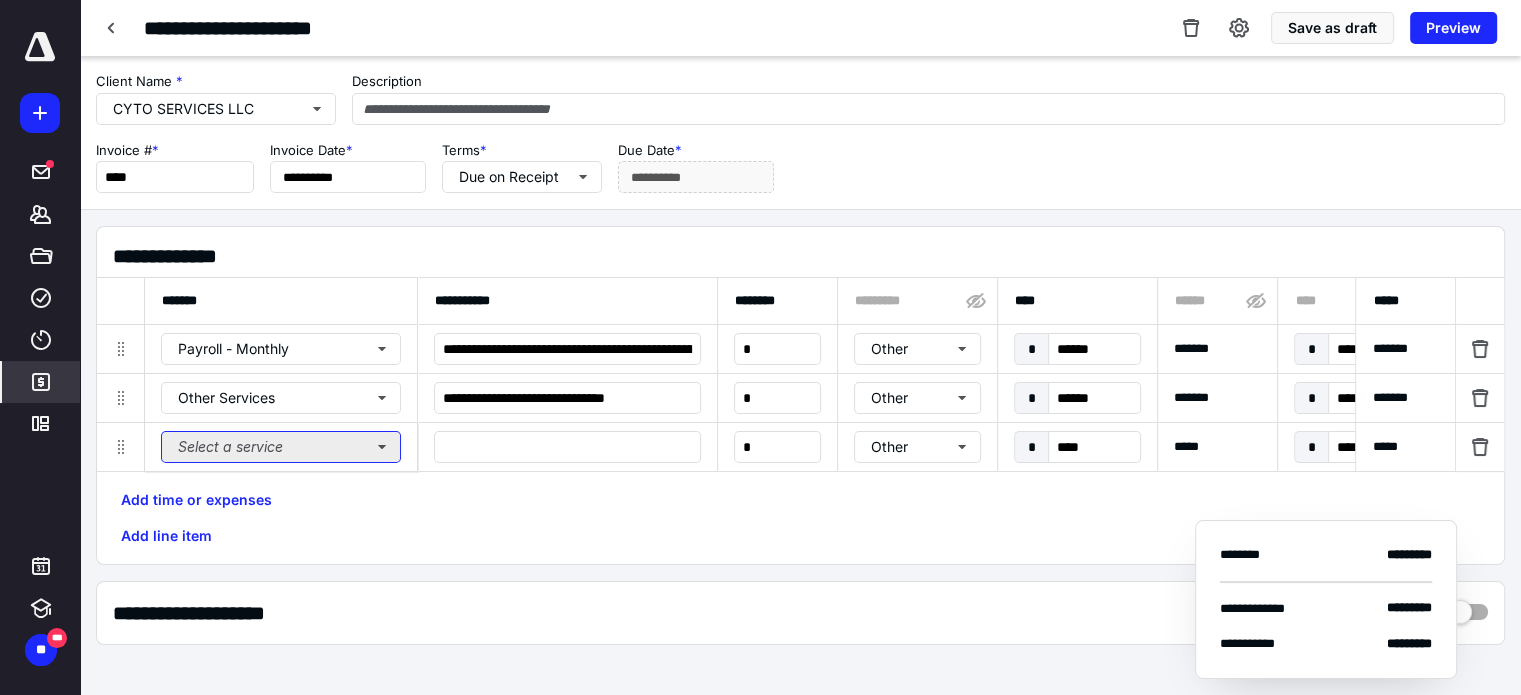 click on "Select a service" at bounding box center [281, 447] 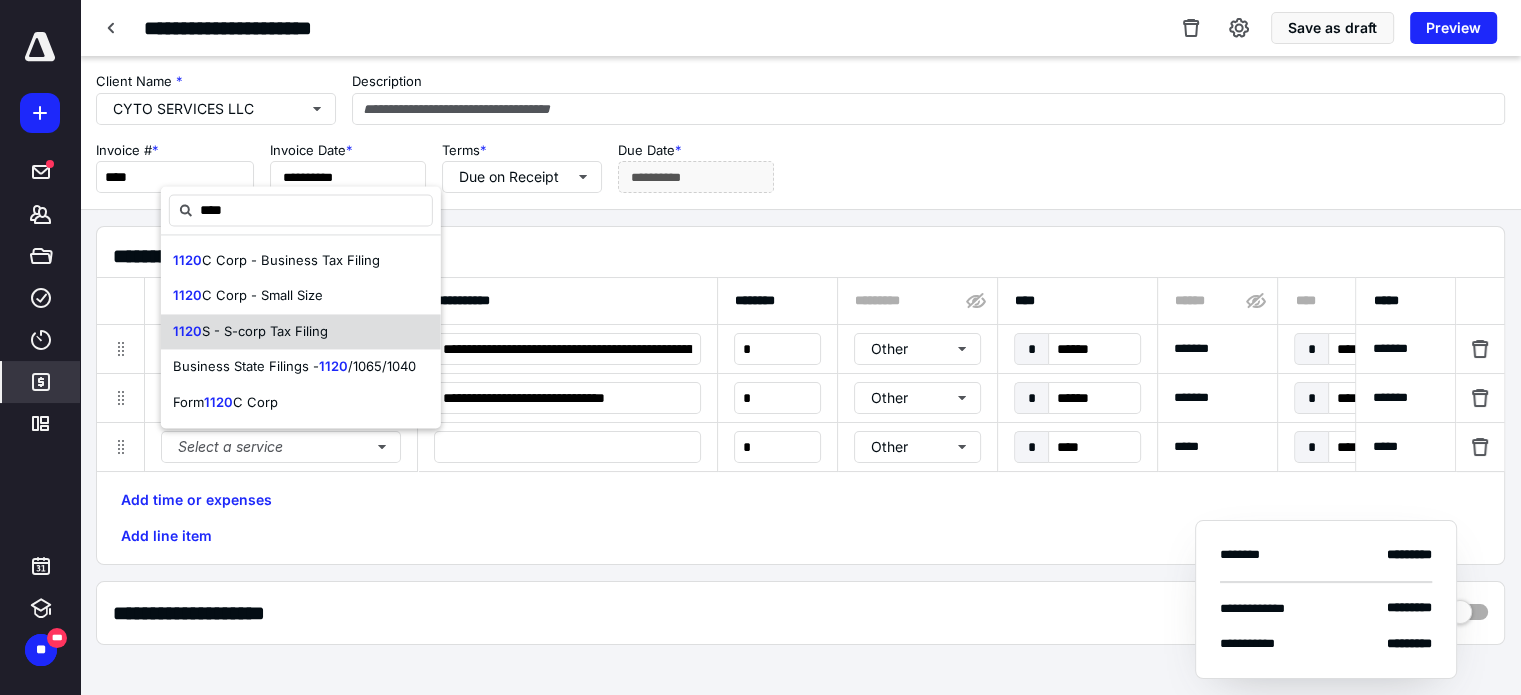 click on "1120 S - S-corp Tax Filing" at bounding box center (301, 332) 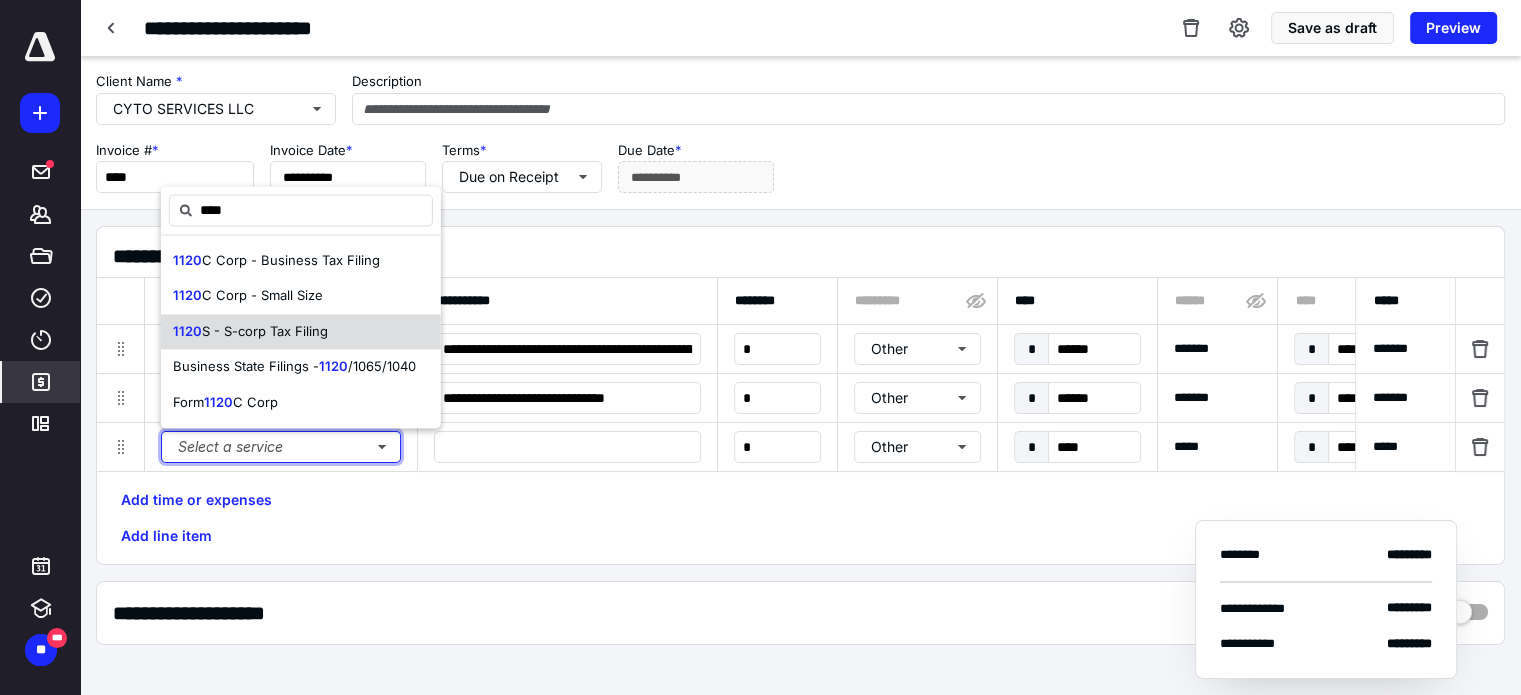 type 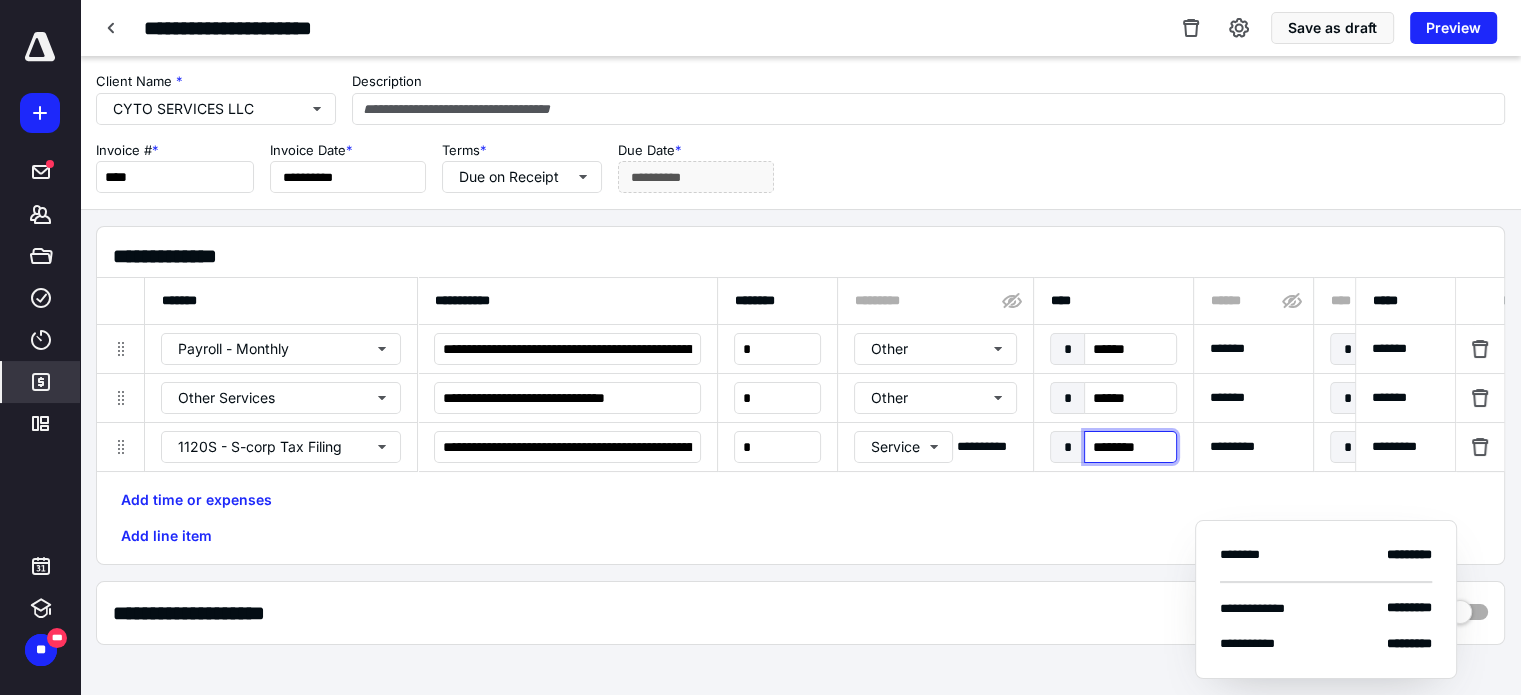 click on "********" at bounding box center [1130, 447] 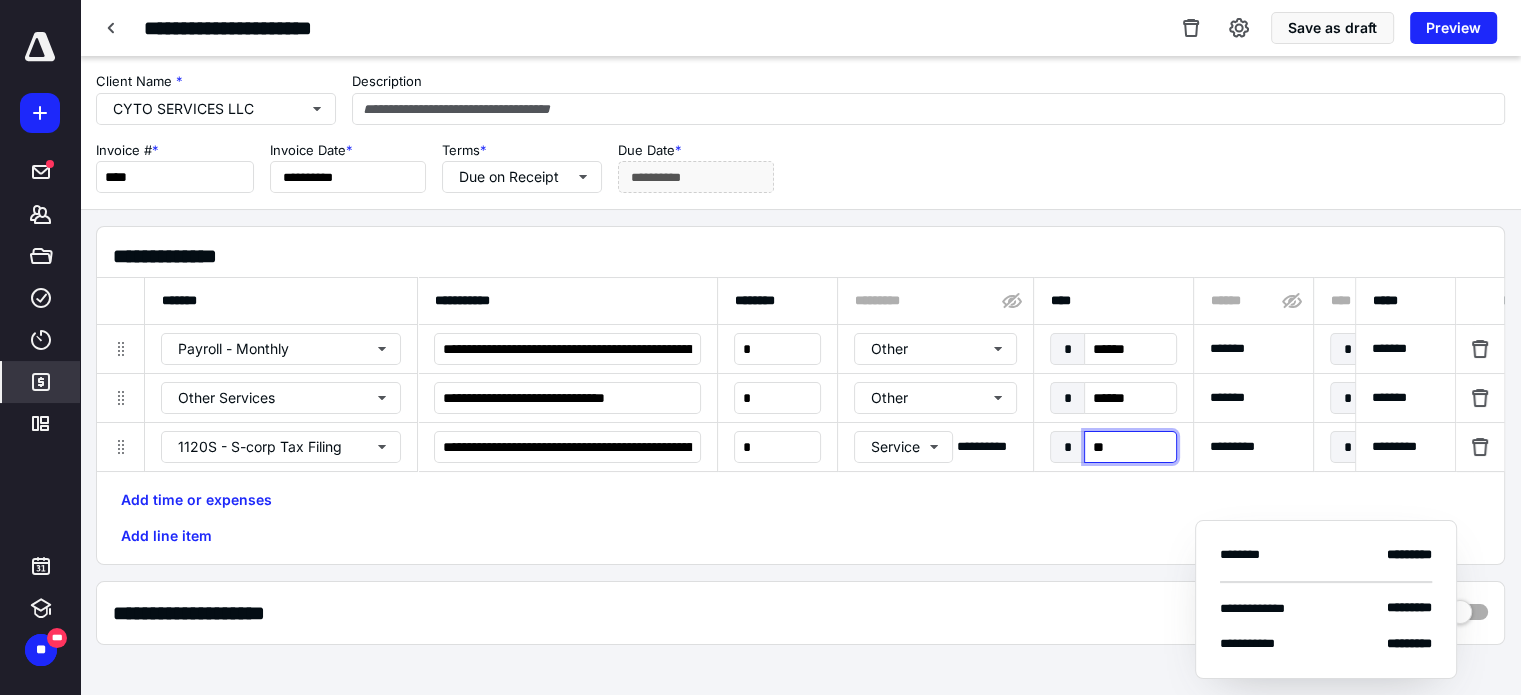 type on "***" 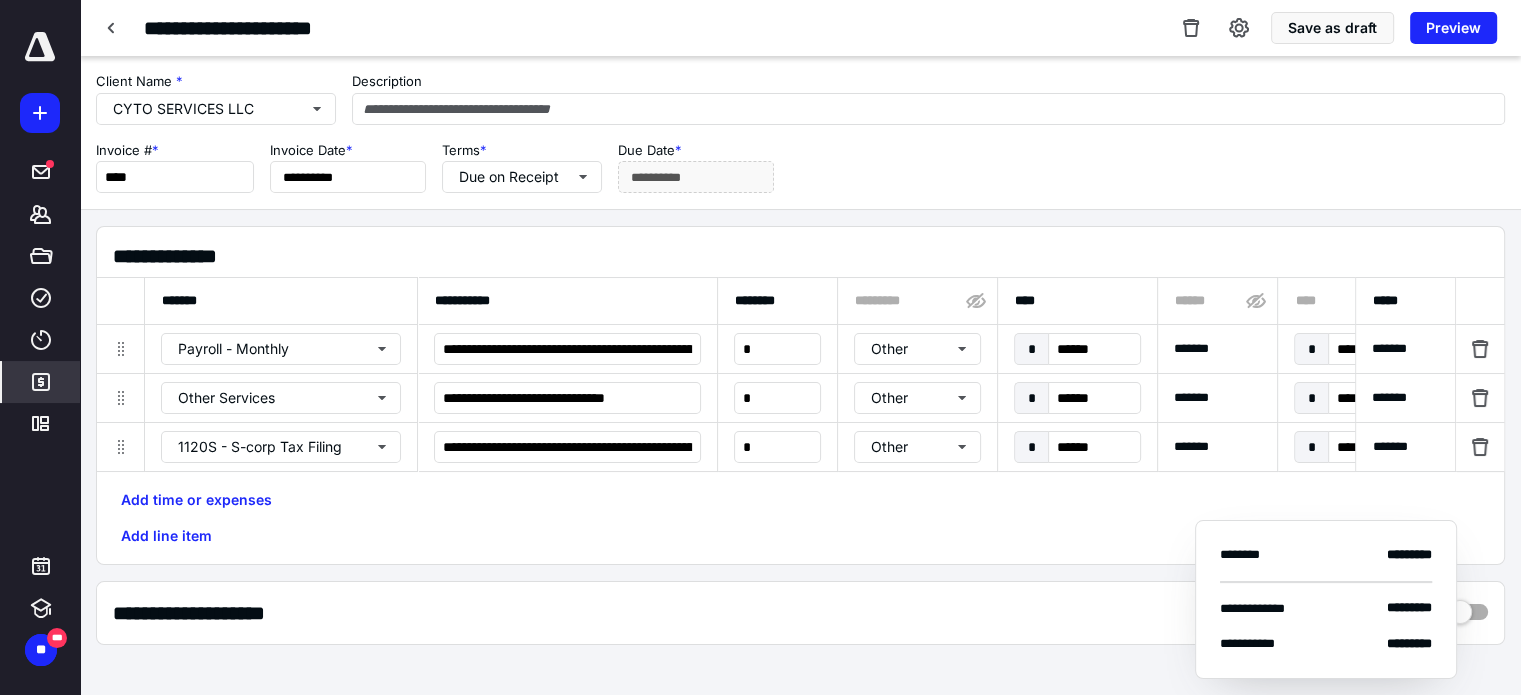 click on "Add time or expenses Add line item" at bounding box center [800, 518] 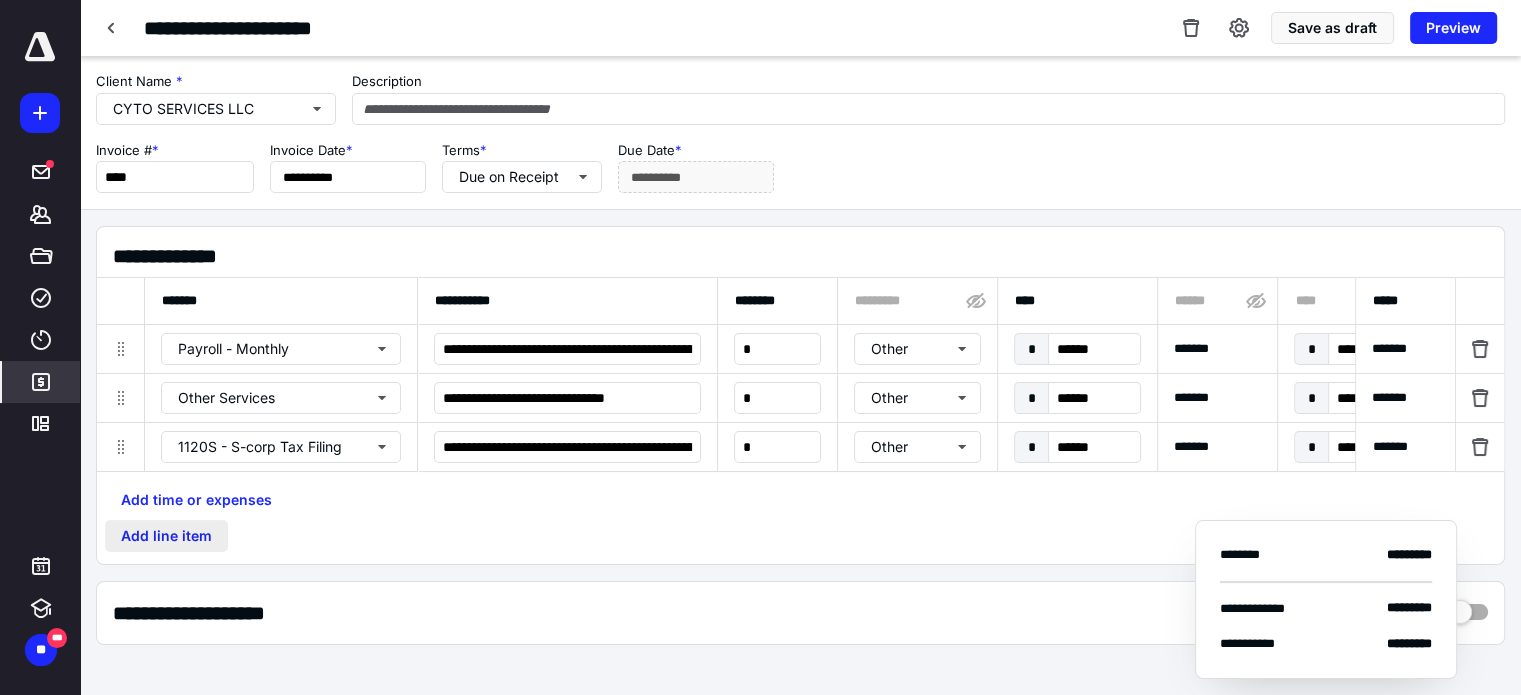 click on "Add line item" at bounding box center (166, 536) 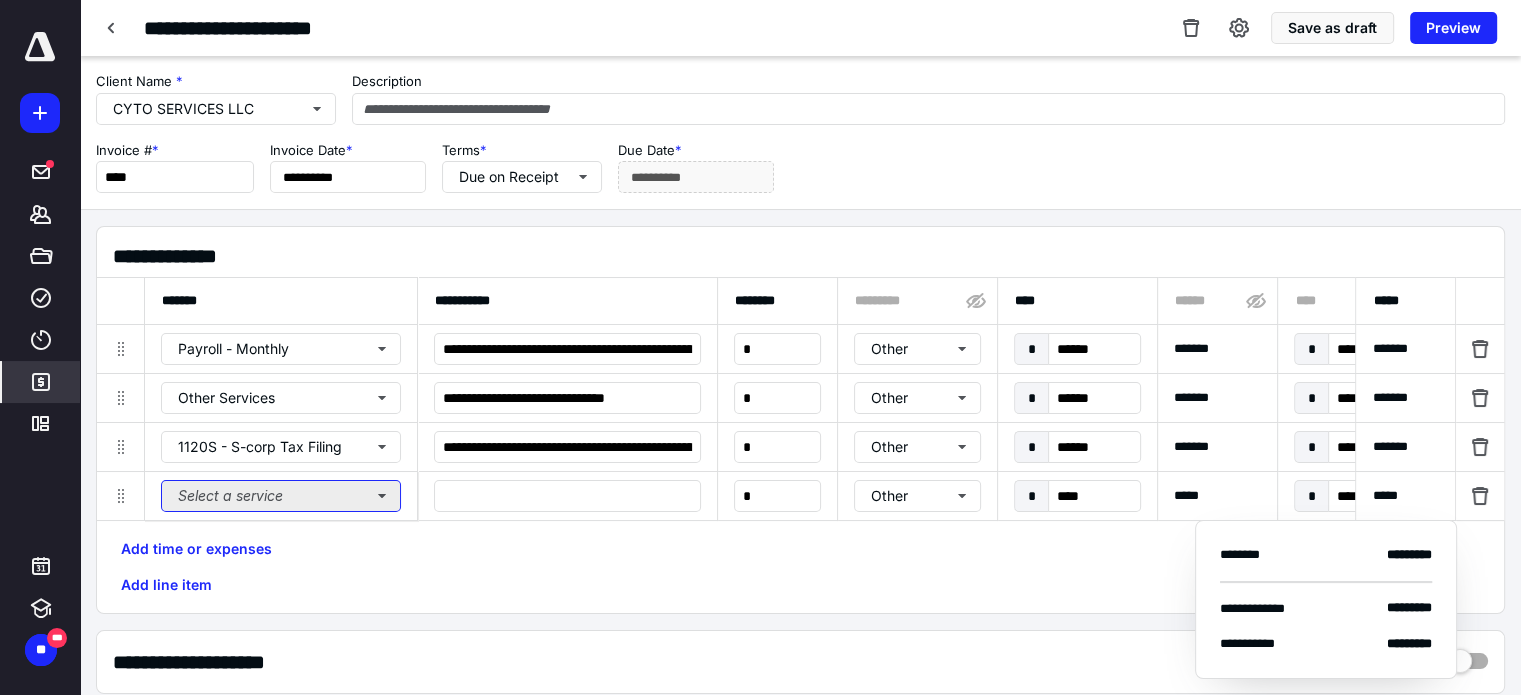 click on "Select a service" at bounding box center (281, 496) 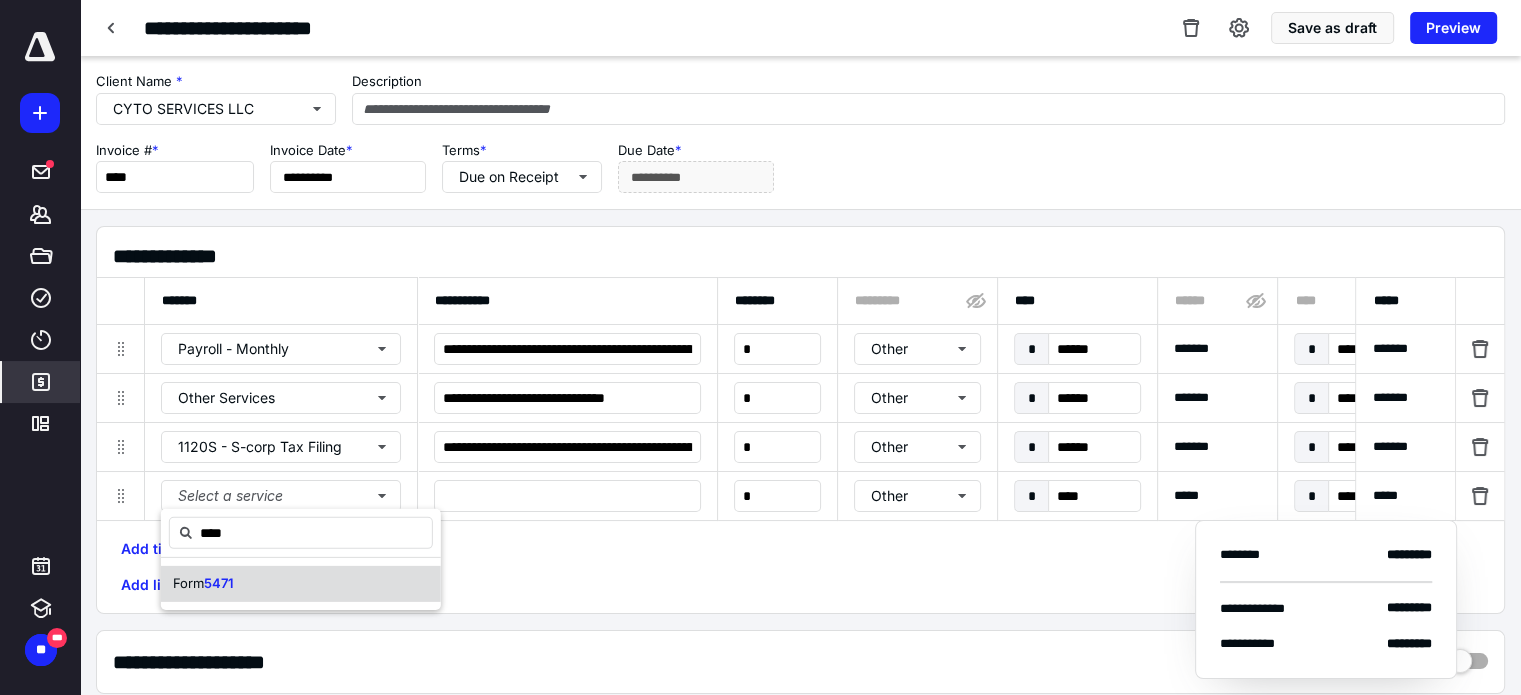 click on "Form  5471" at bounding box center [301, 584] 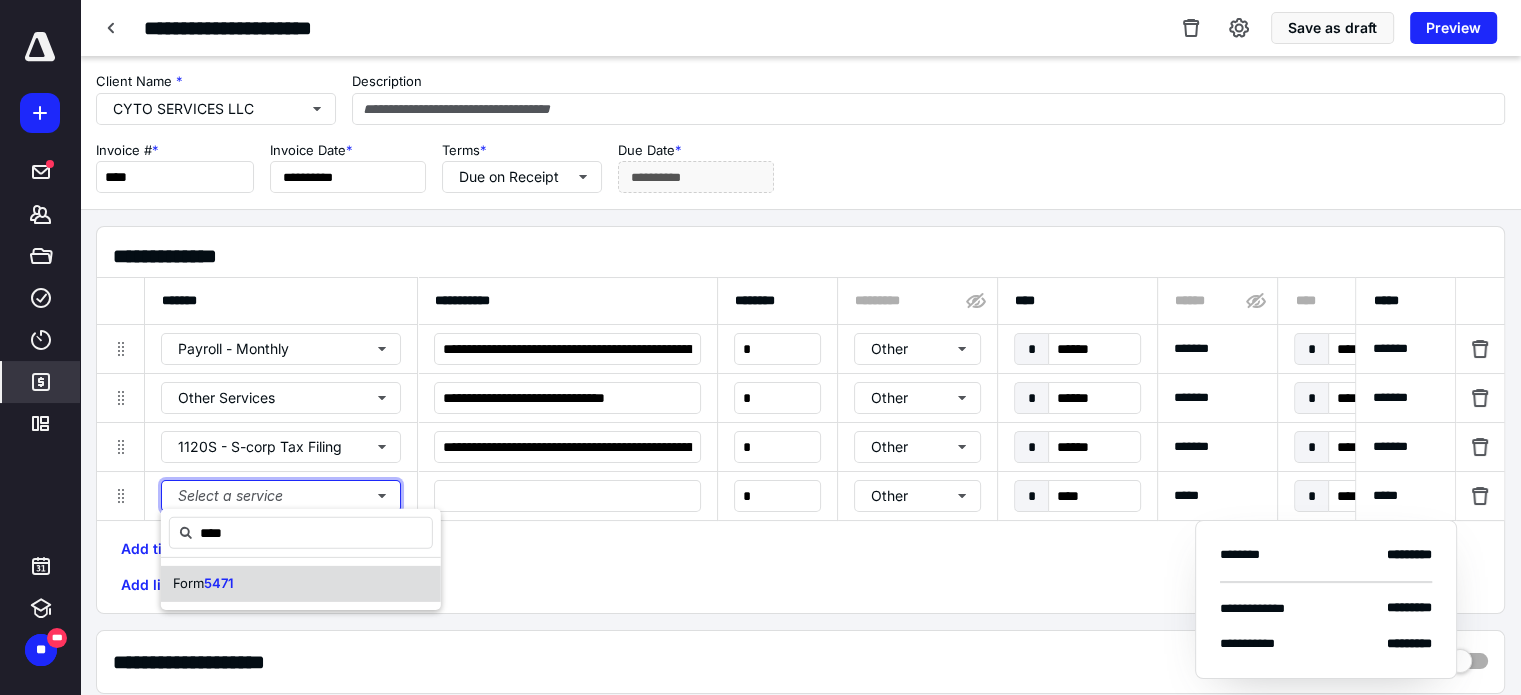 type 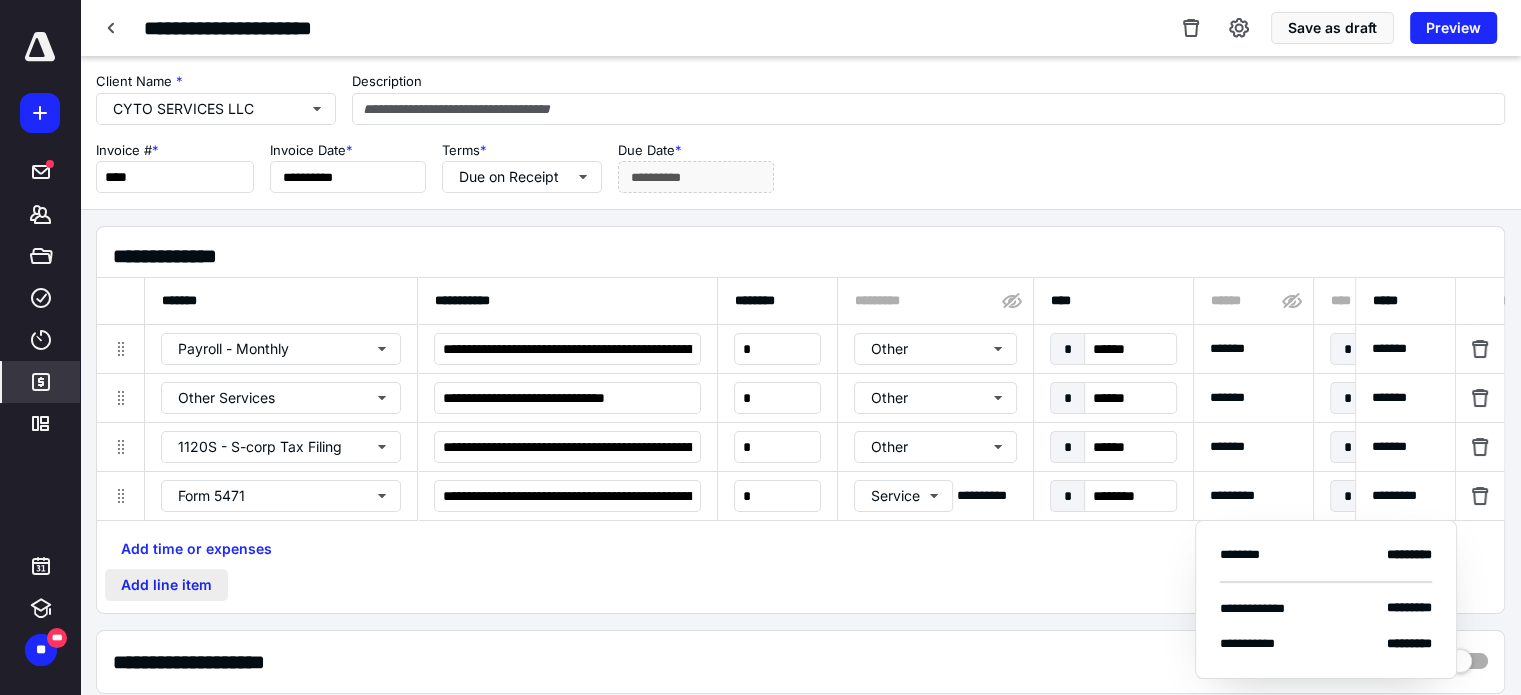 click on "Add line item" at bounding box center (166, 585) 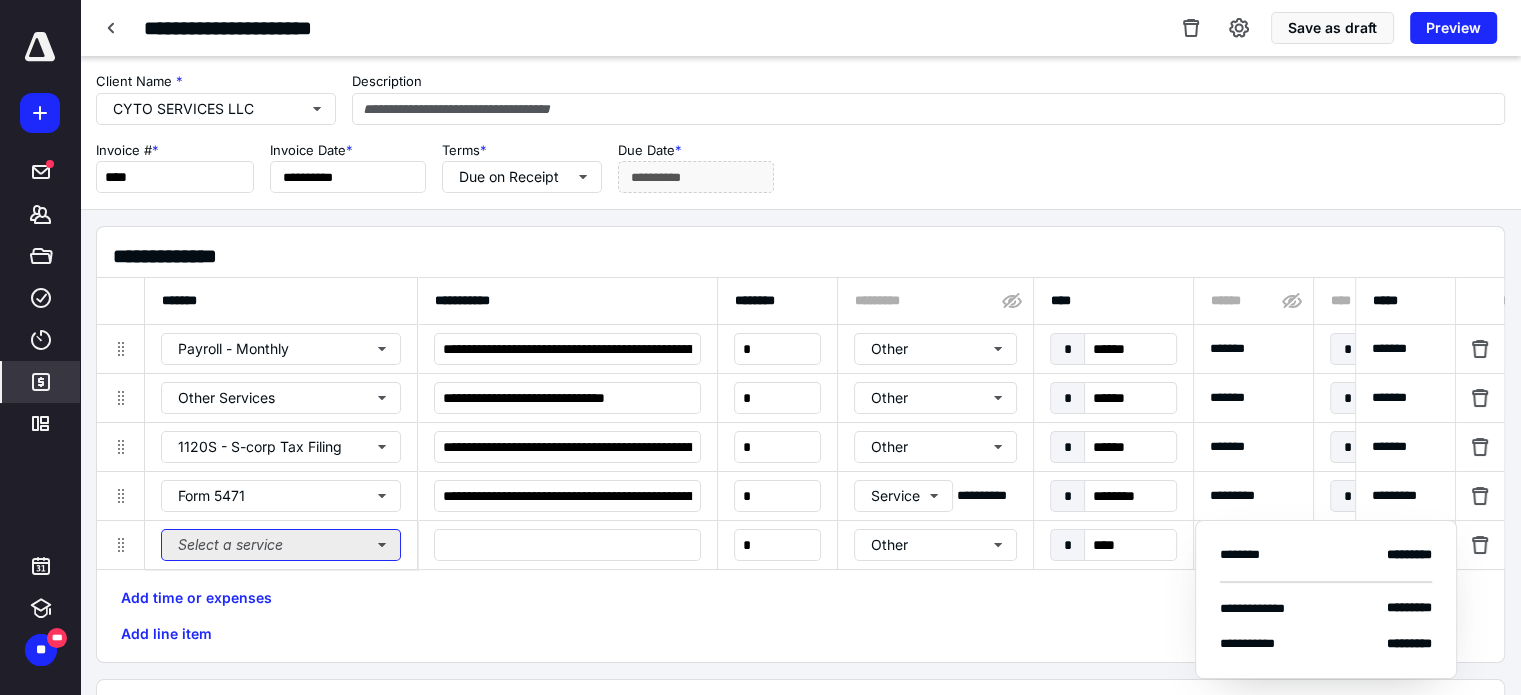 click on "Select a service" at bounding box center [281, 545] 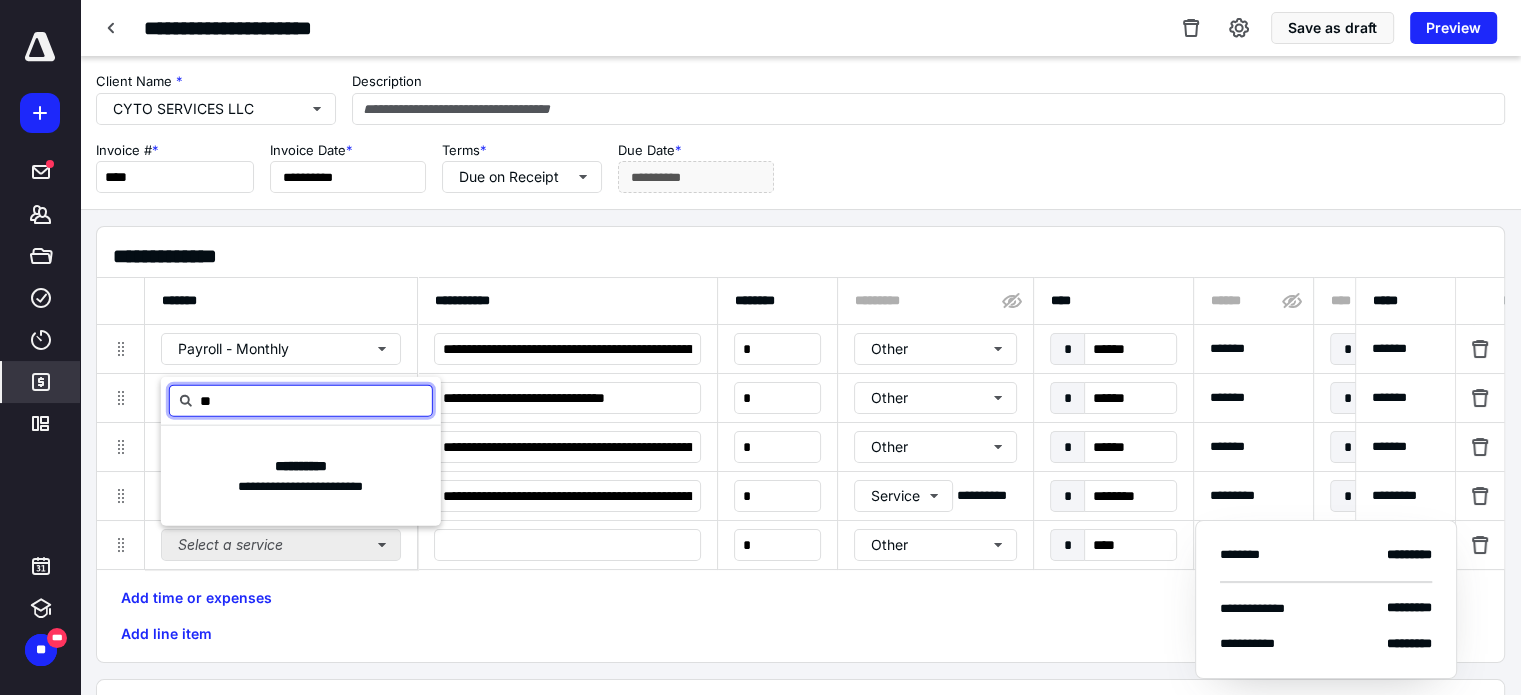 type on "*" 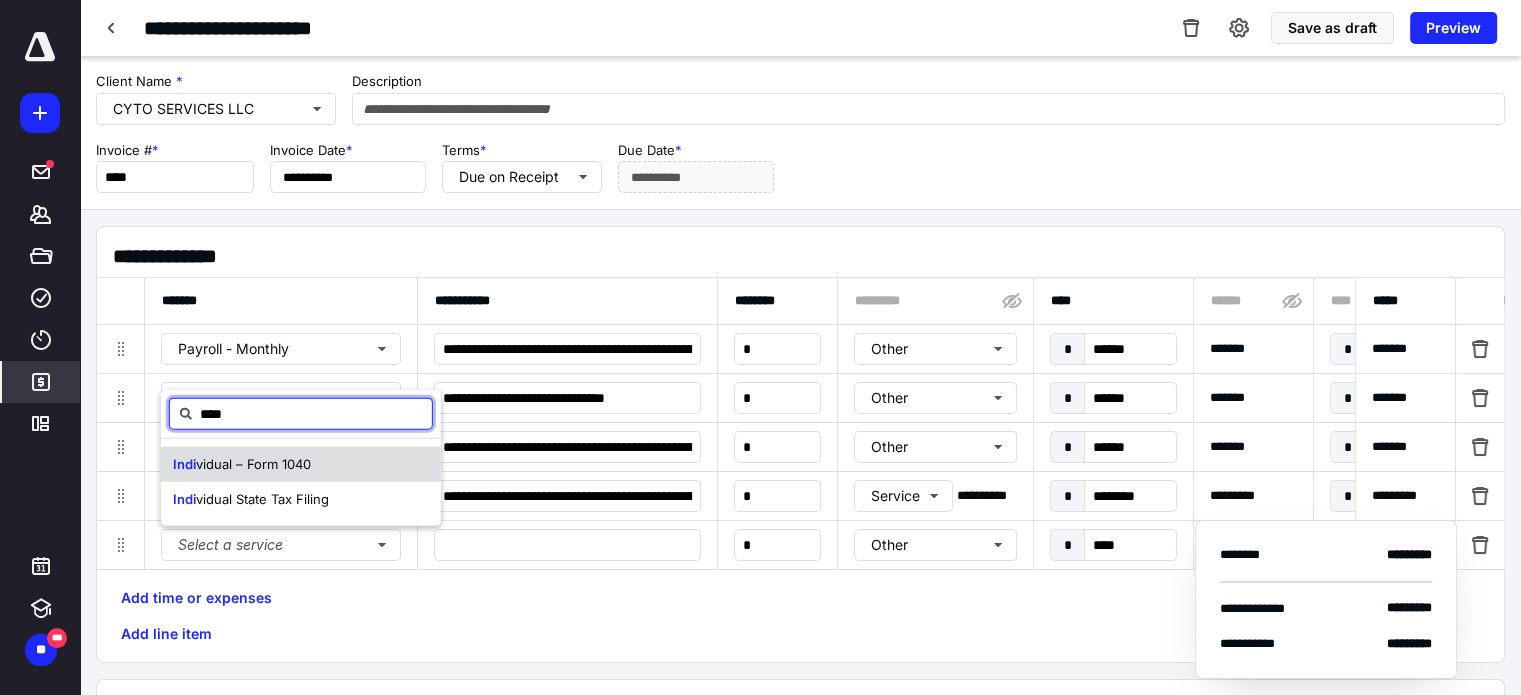 click on "Indi vidual – Form 1040" at bounding box center [242, 464] 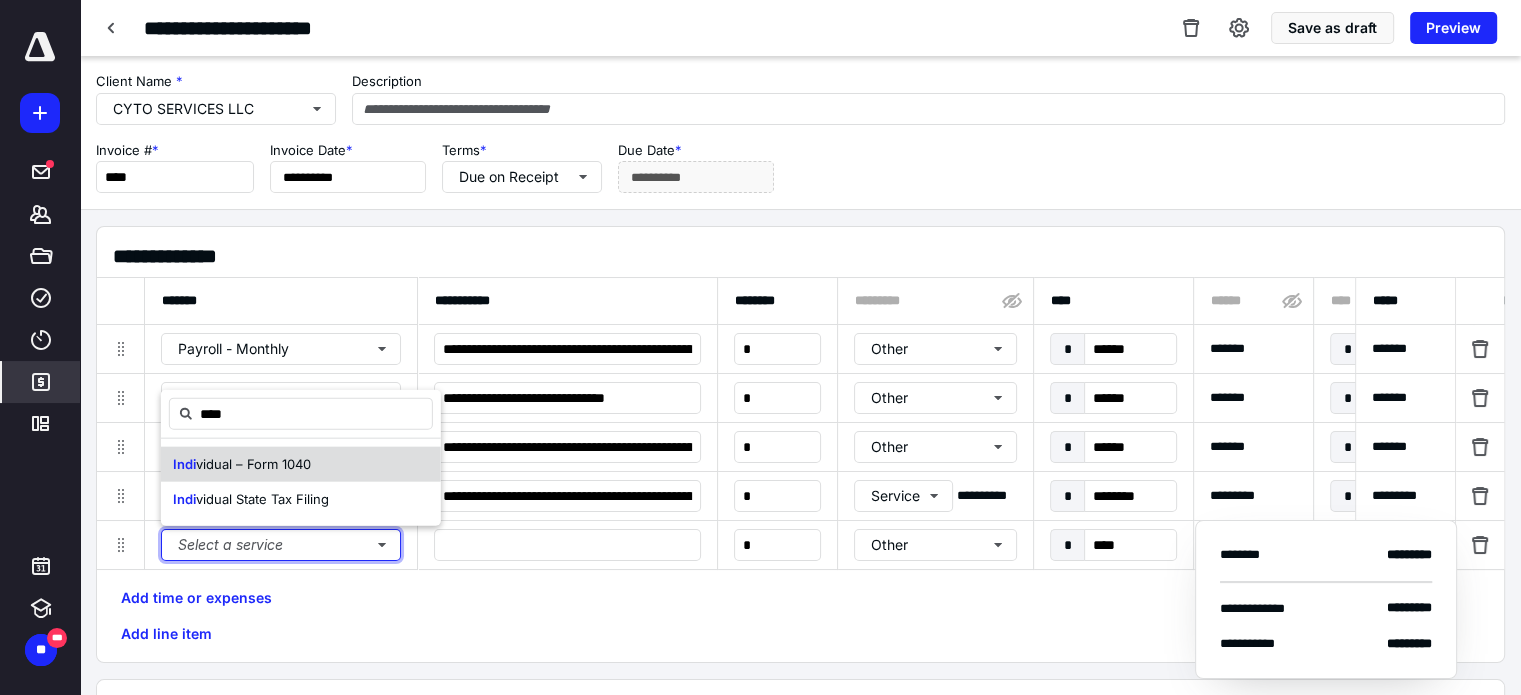 type 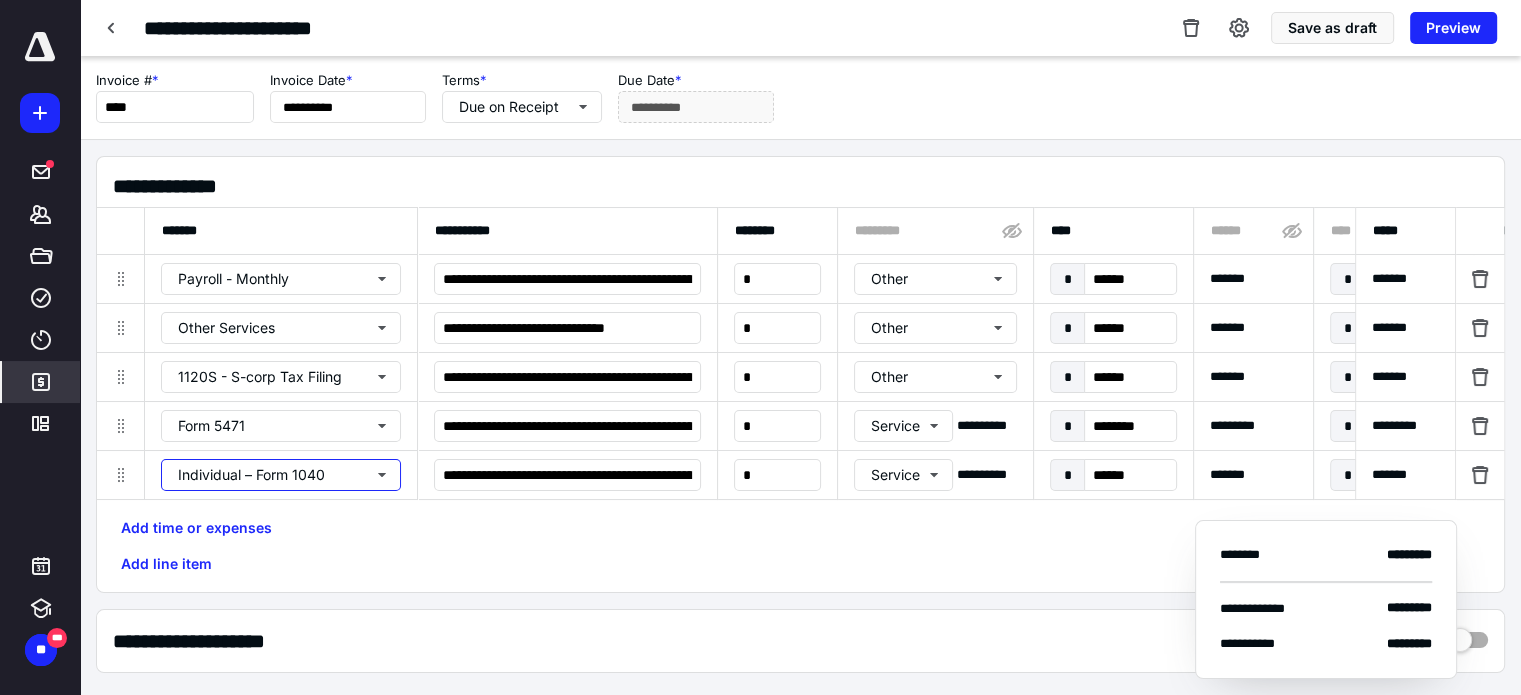 scroll, scrollTop: 100, scrollLeft: 0, axis: vertical 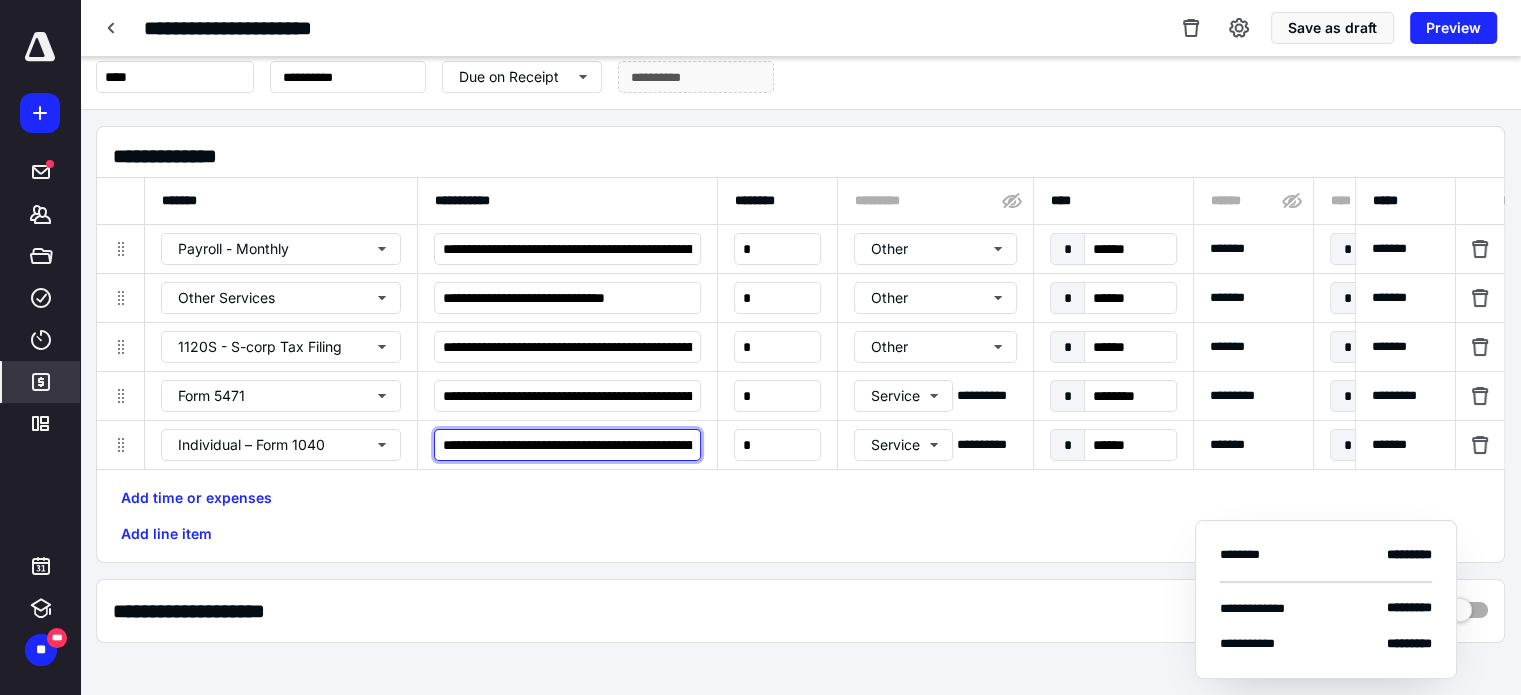 click on "**********" at bounding box center [567, 445] 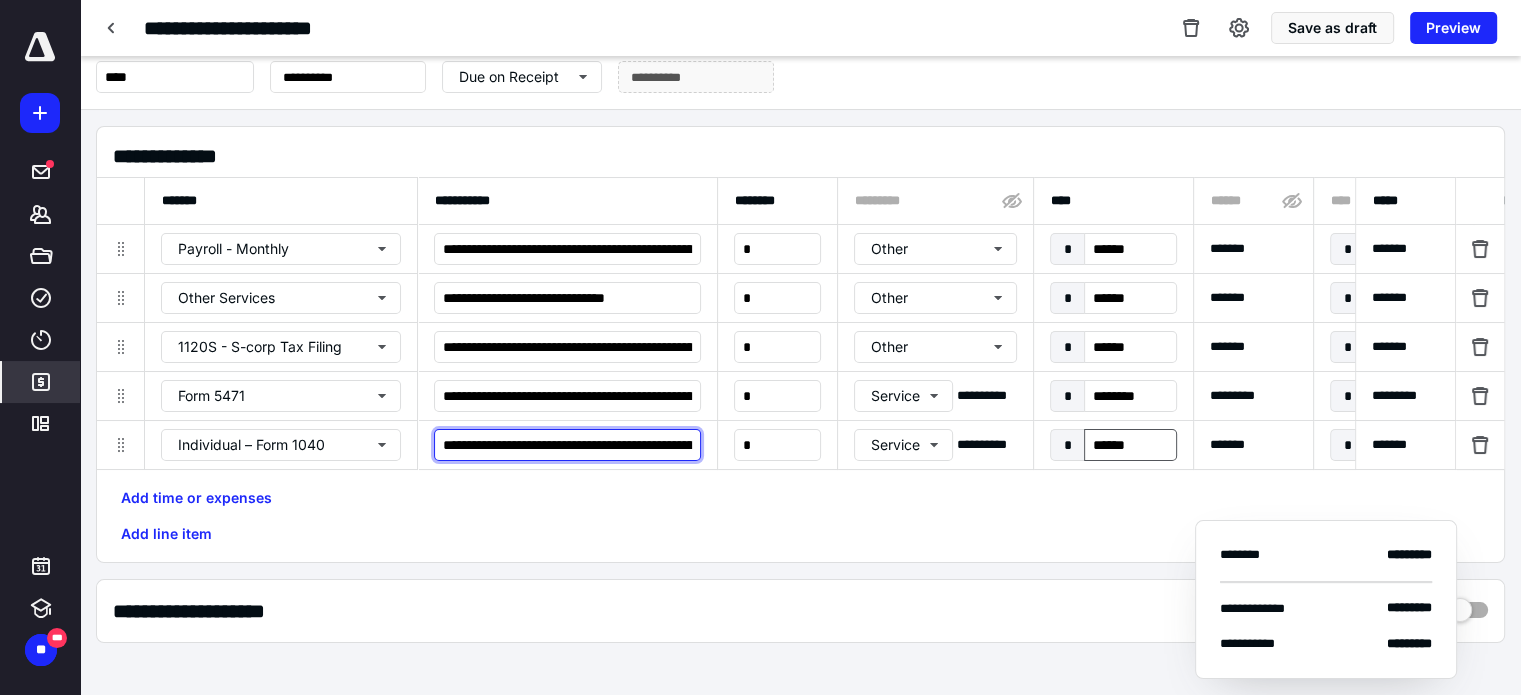 type on "**********" 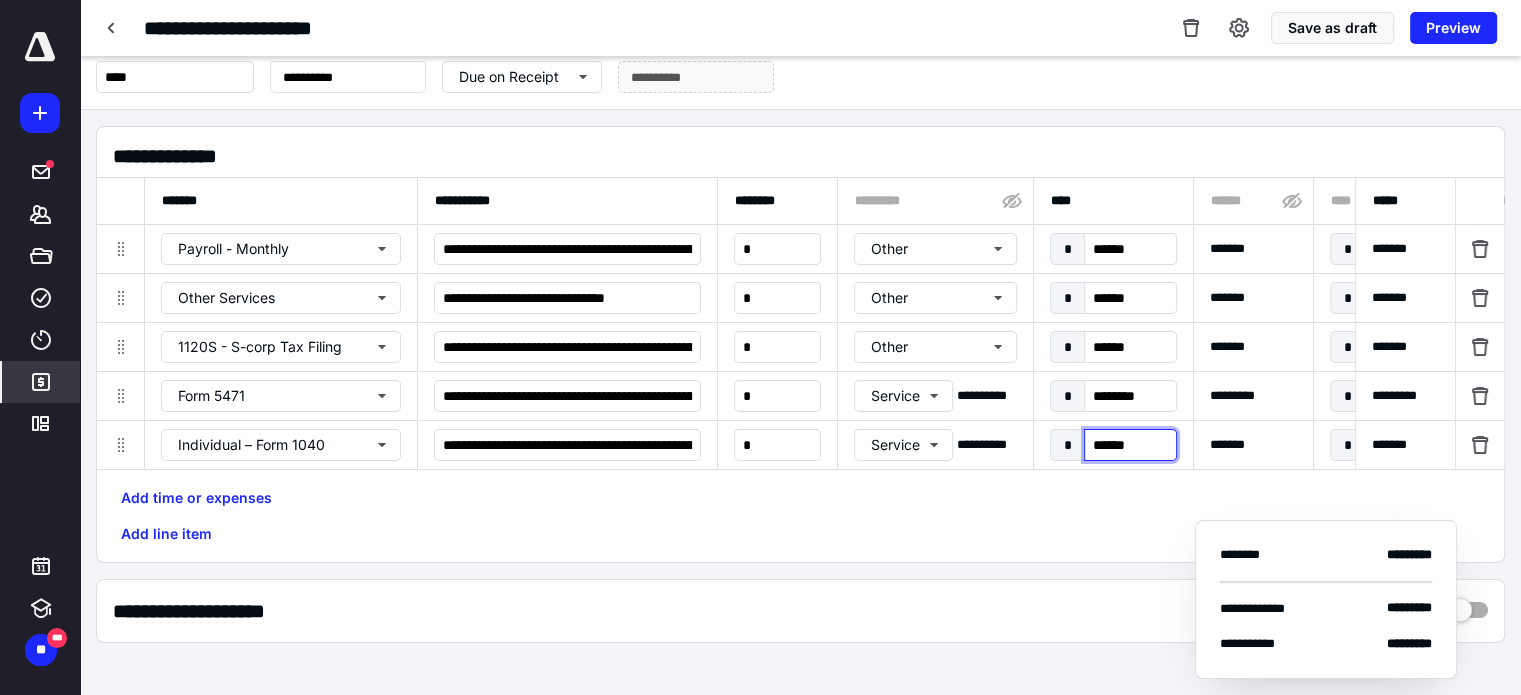 click on "******" at bounding box center [1130, 445] 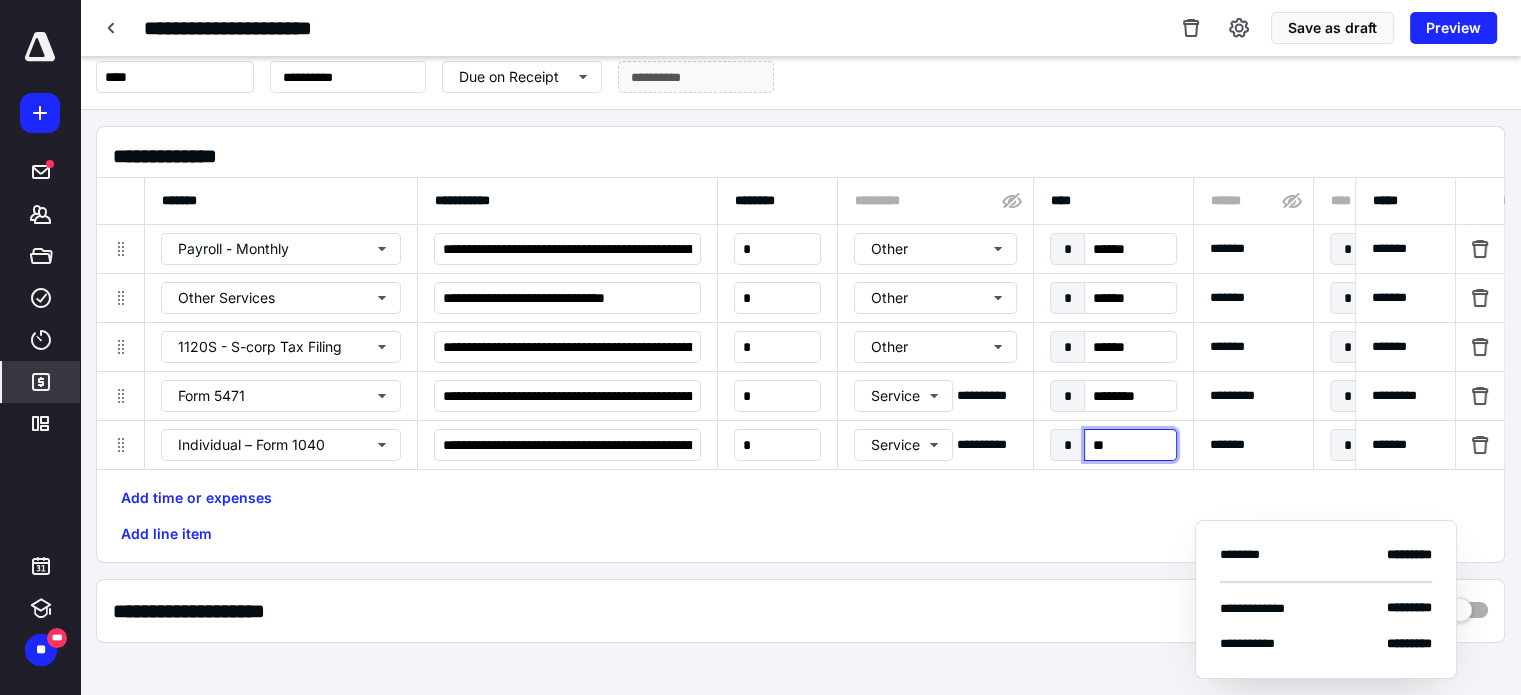 type on "***" 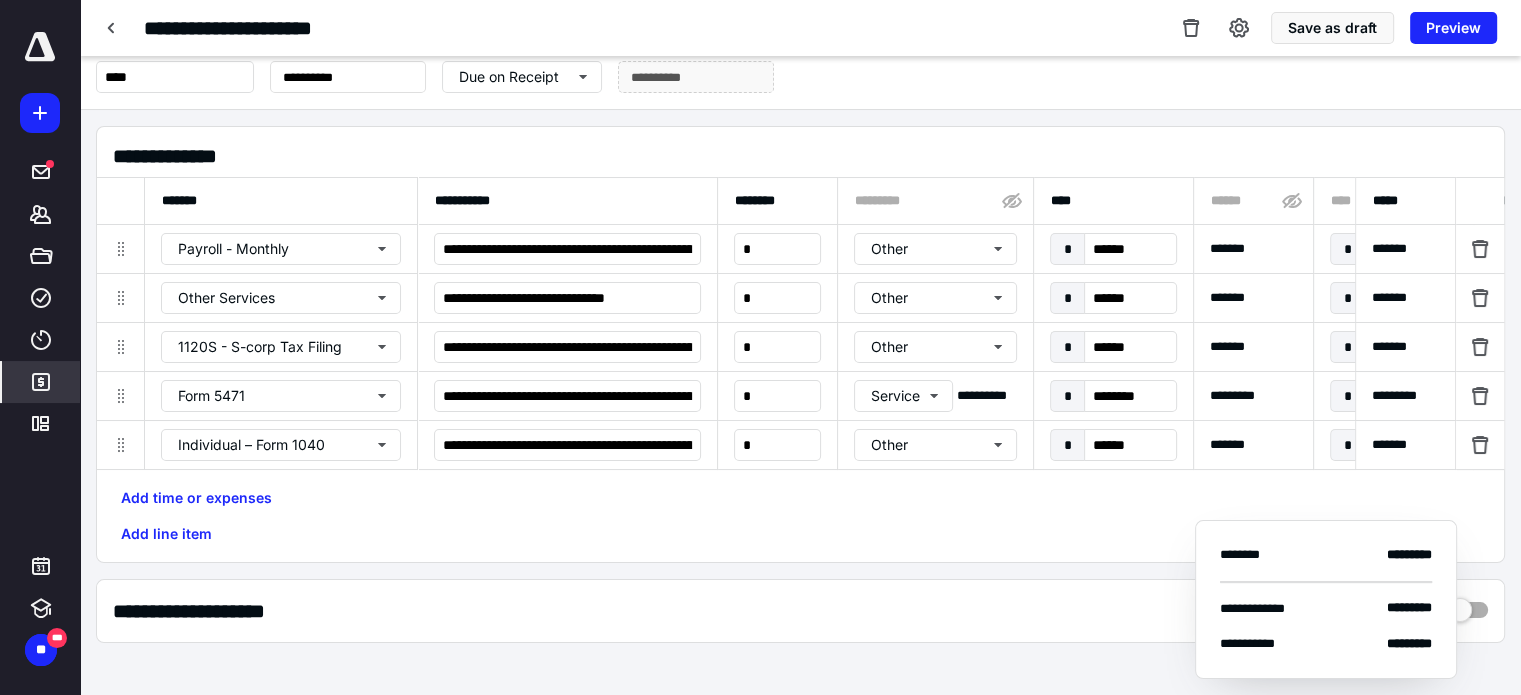 click on "Add time or expenses Add line item" at bounding box center [800, 516] 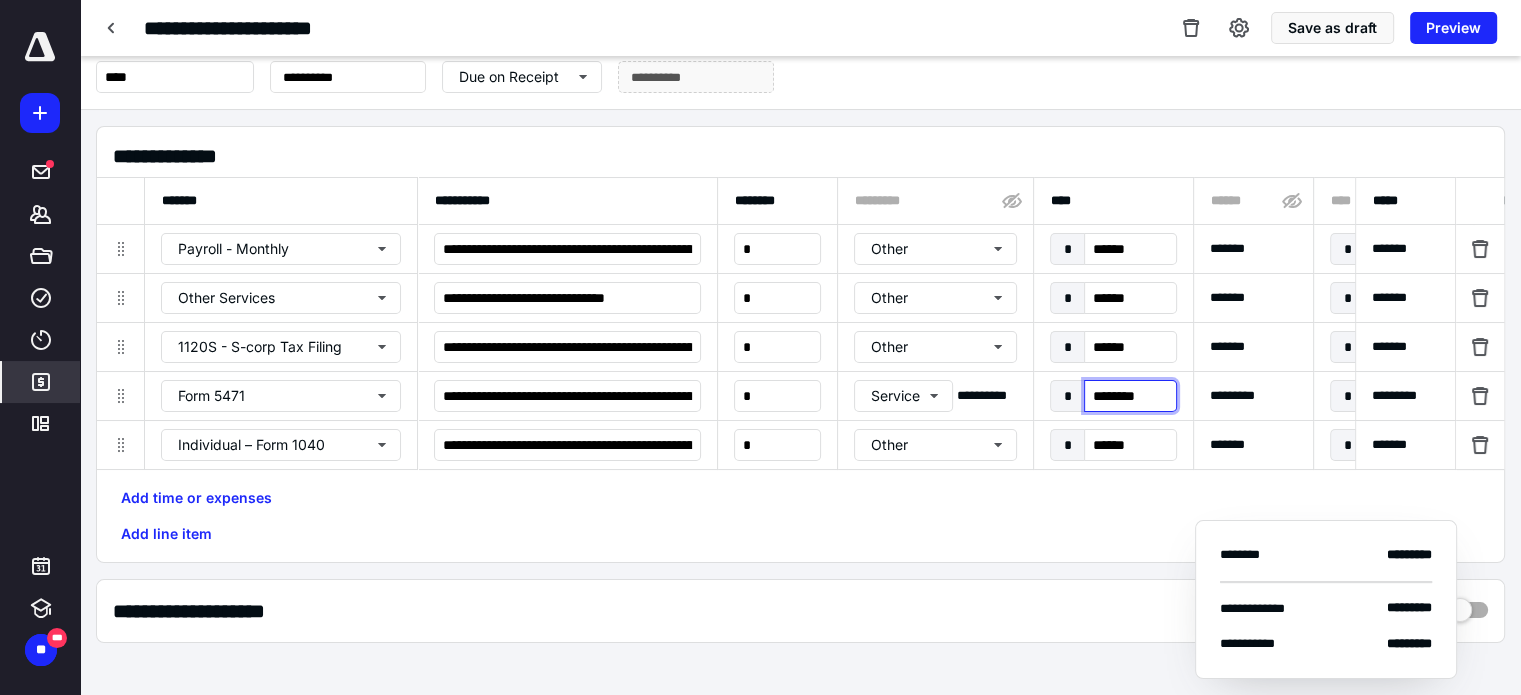 click on "********" at bounding box center (1130, 396) 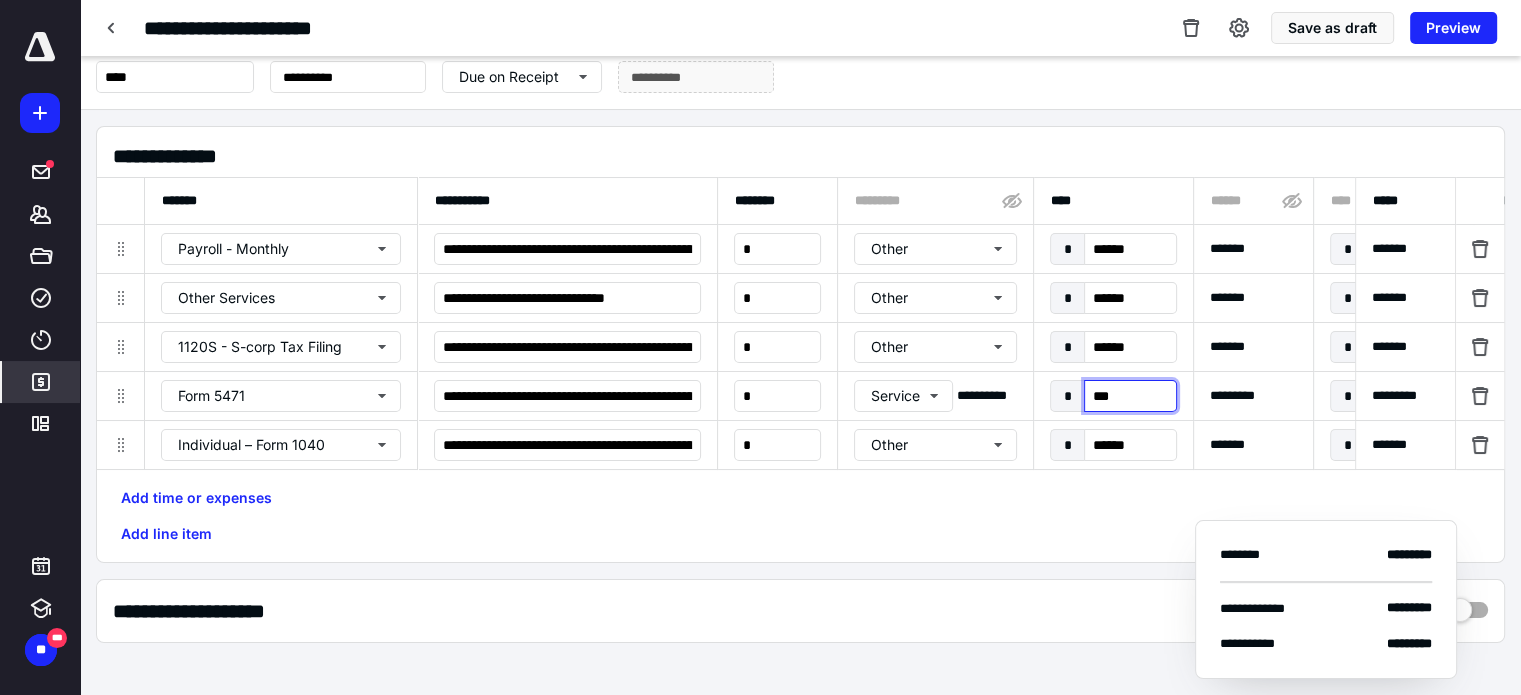 type on "****" 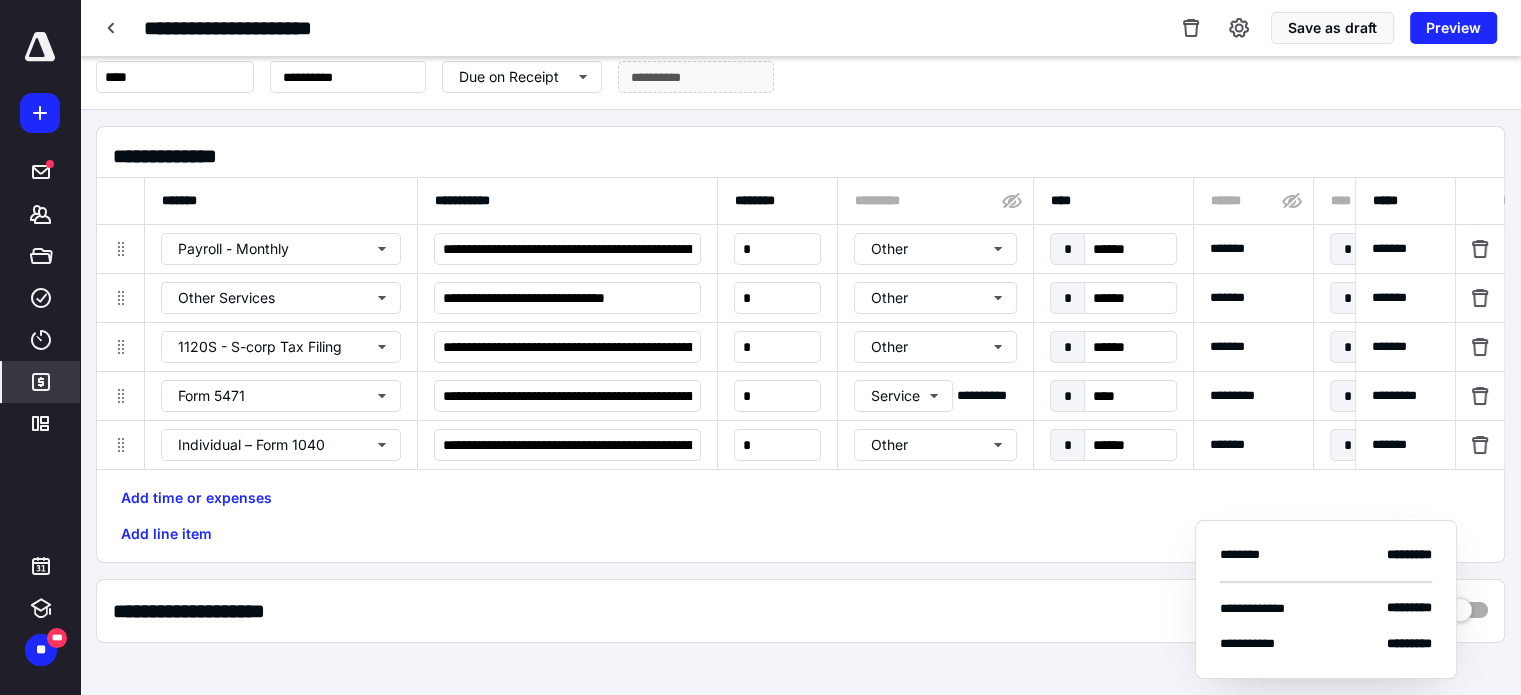click on "Add time or expenses Add line item" at bounding box center (800, 516) 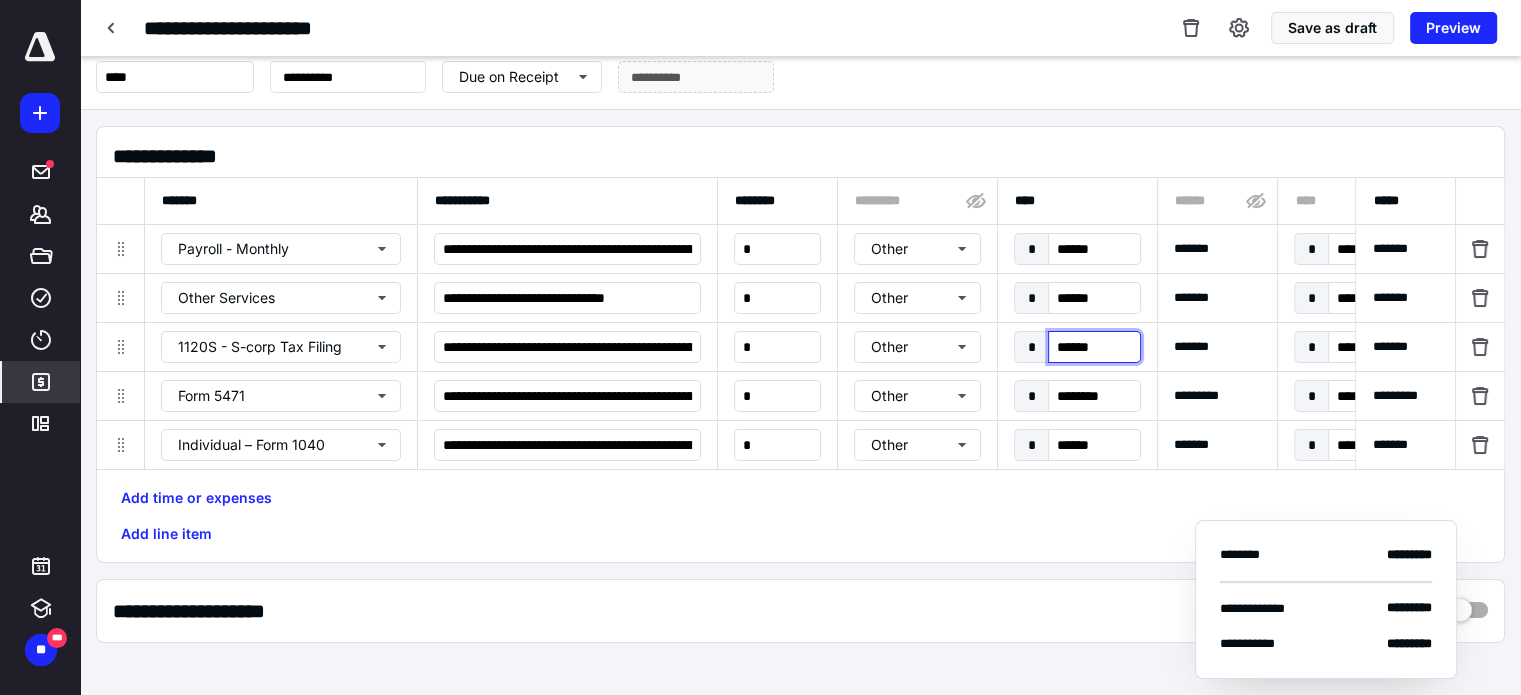 click on "******" at bounding box center [1094, 347] 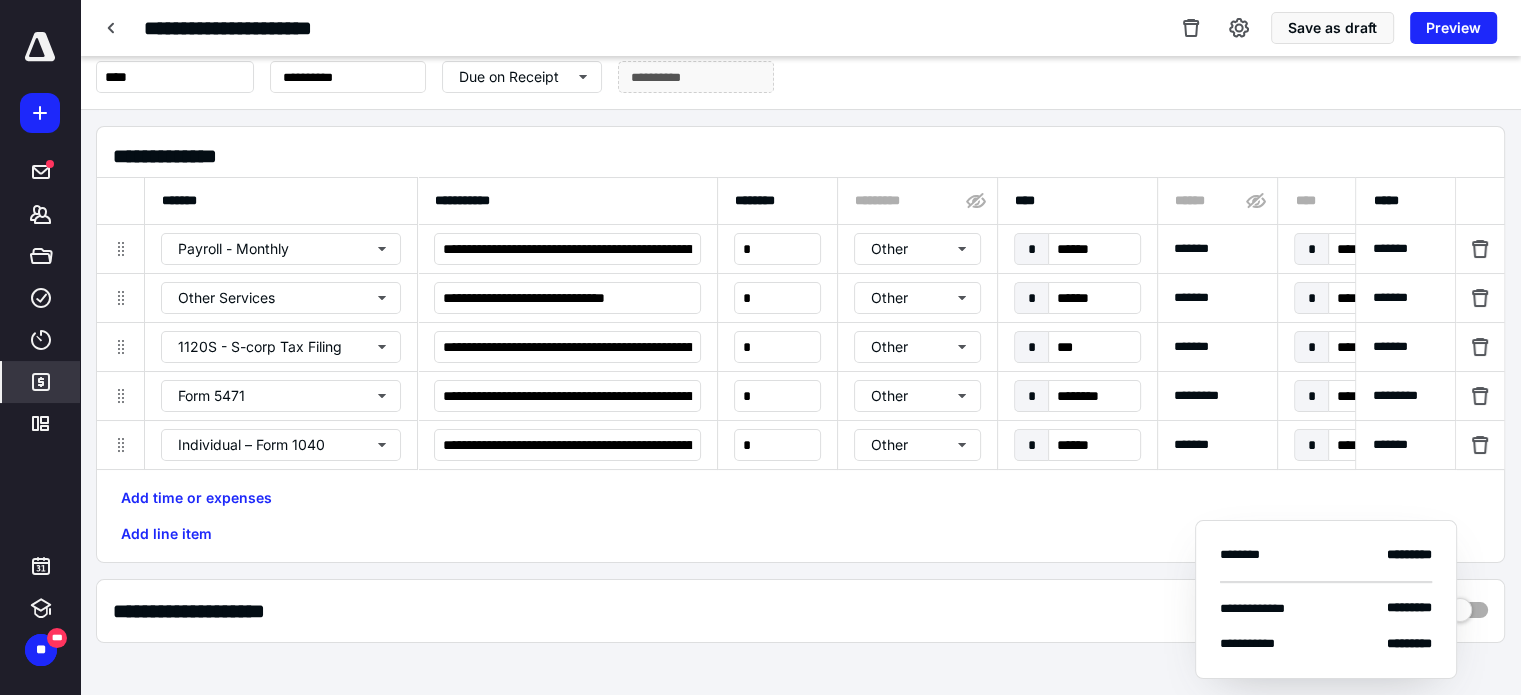 type on "******" 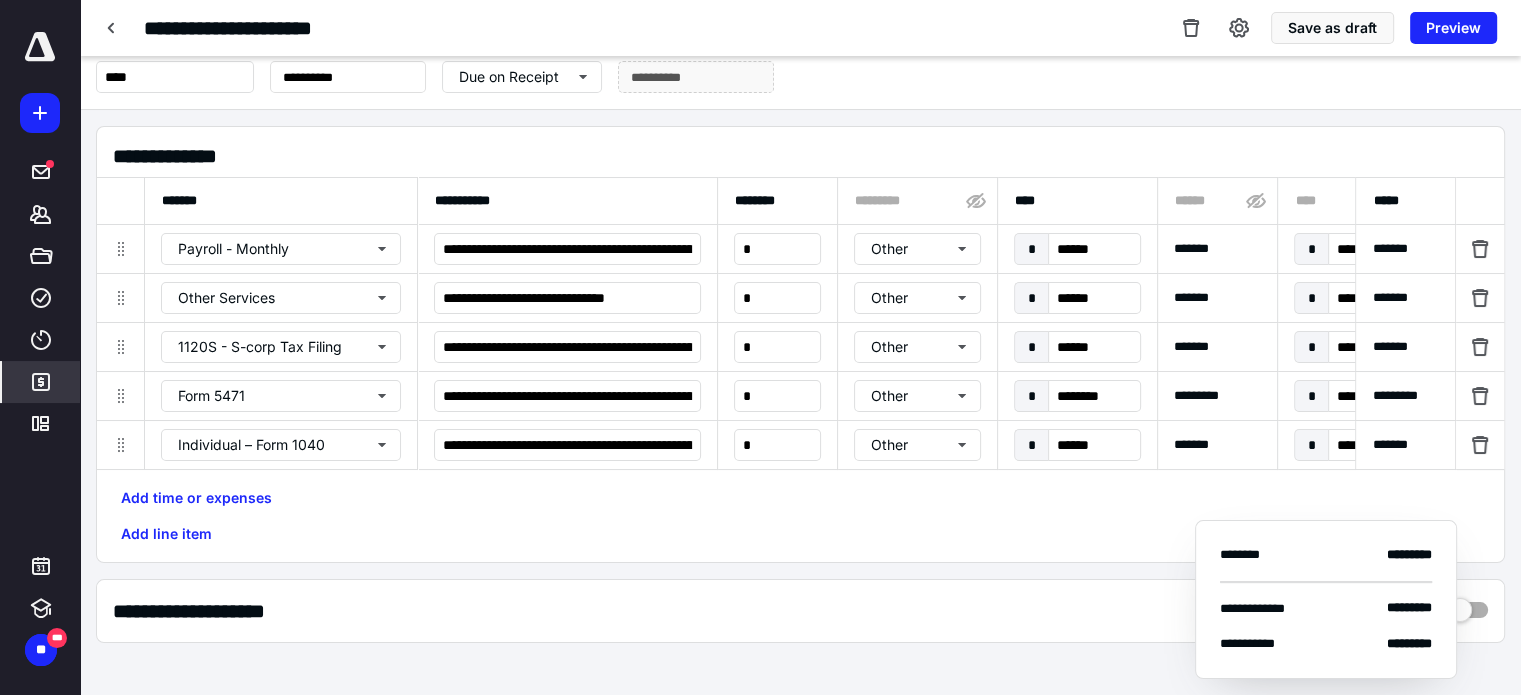 click on "Add time or expenses Add line item" at bounding box center [800, 516] 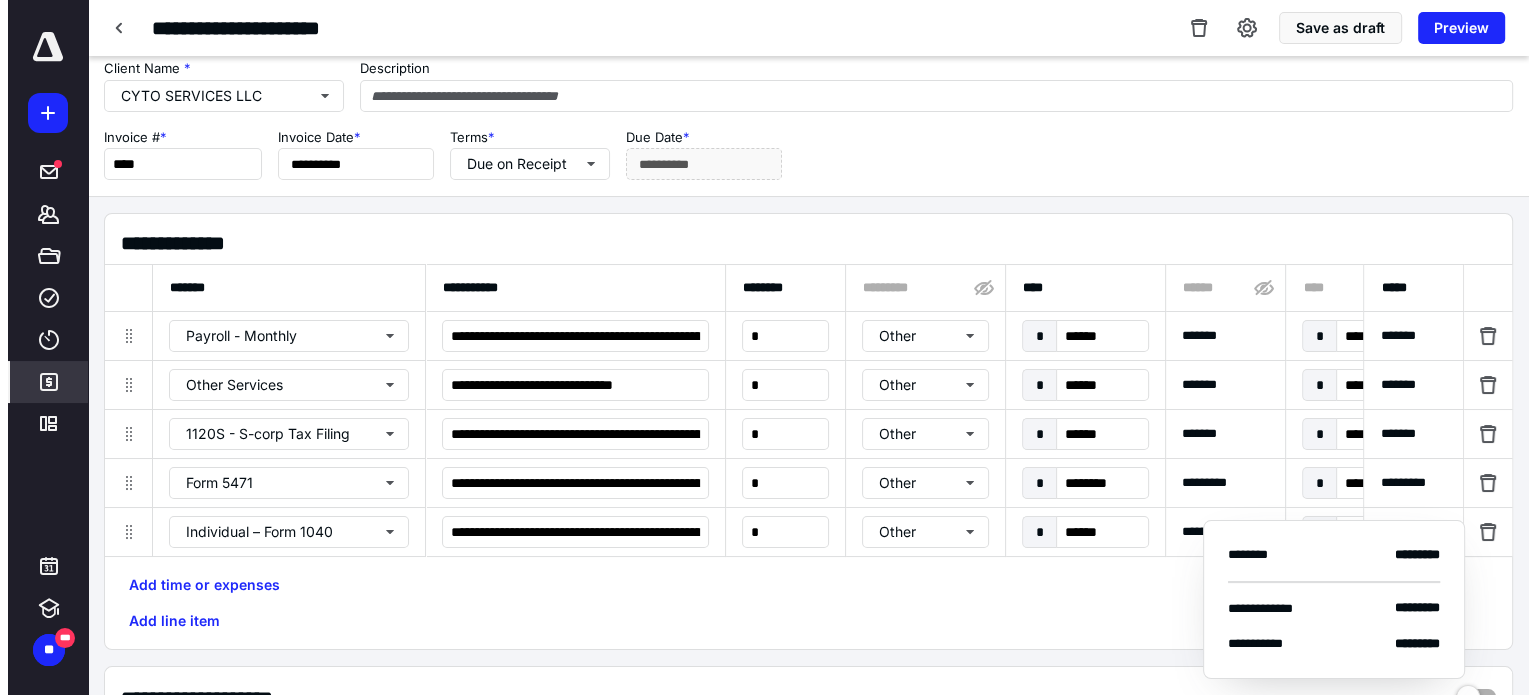 scroll, scrollTop: 0, scrollLeft: 0, axis: both 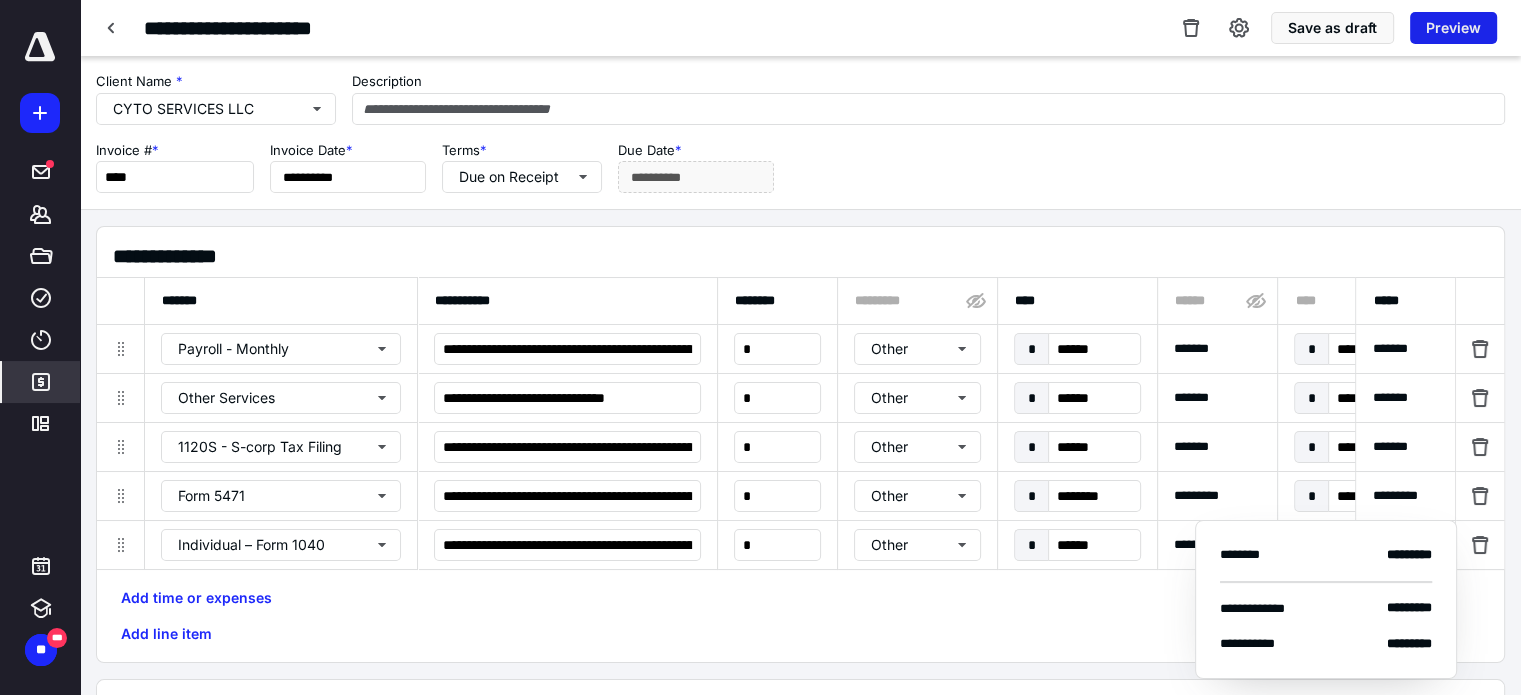 click on "Preview" at bounding box center (1453, 28) 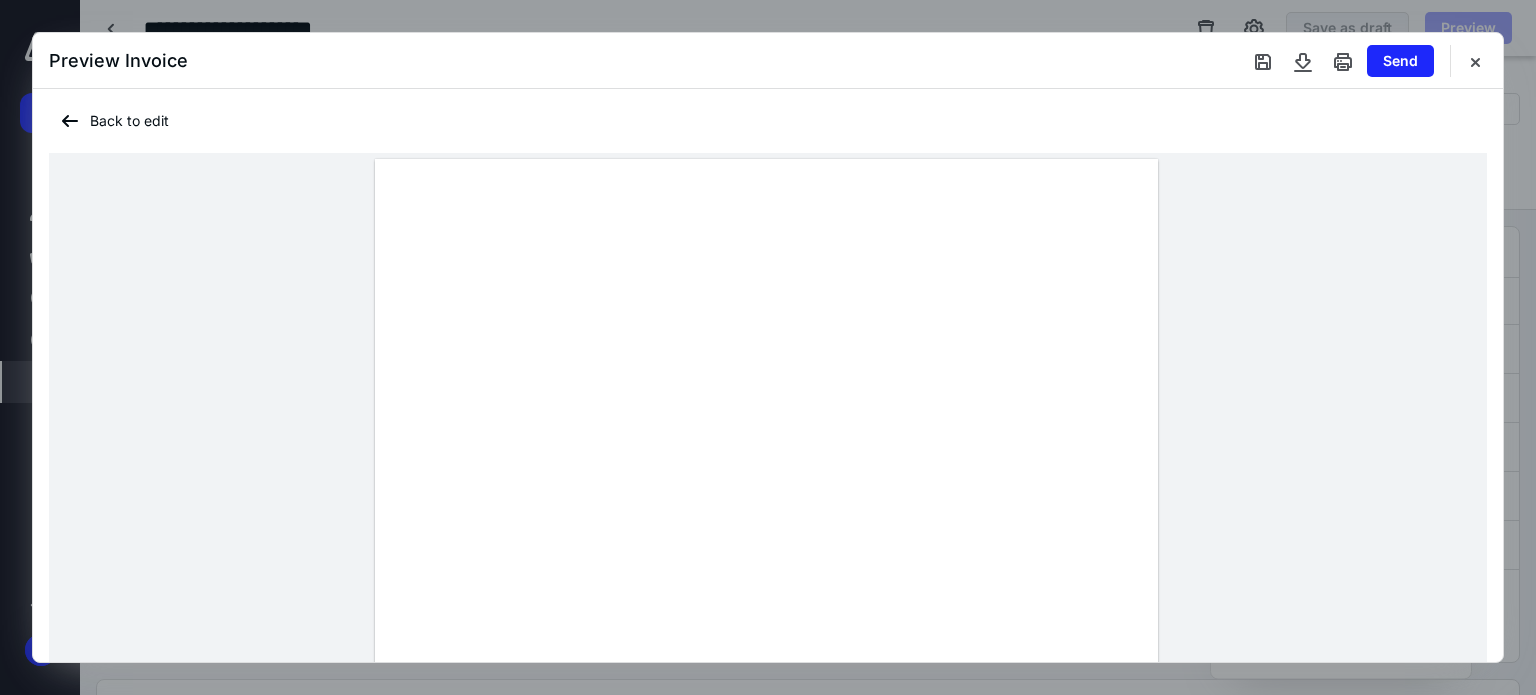 scroll, scrollTop: 0, scrollLeft: 0, axis: both 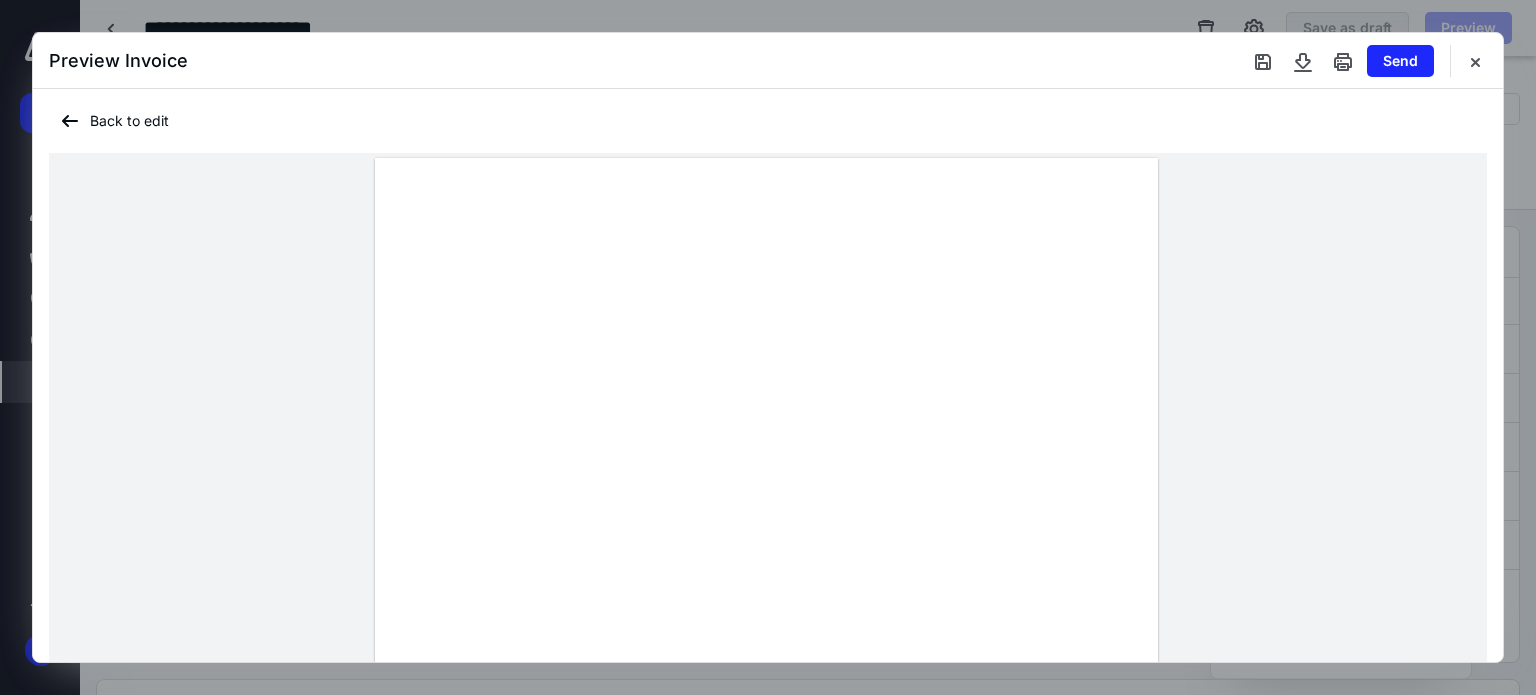 drag, startPoint x: 1400, startPoint y: 70, endPoint x: 1312, endPoint y: 388, distance: 329.9515 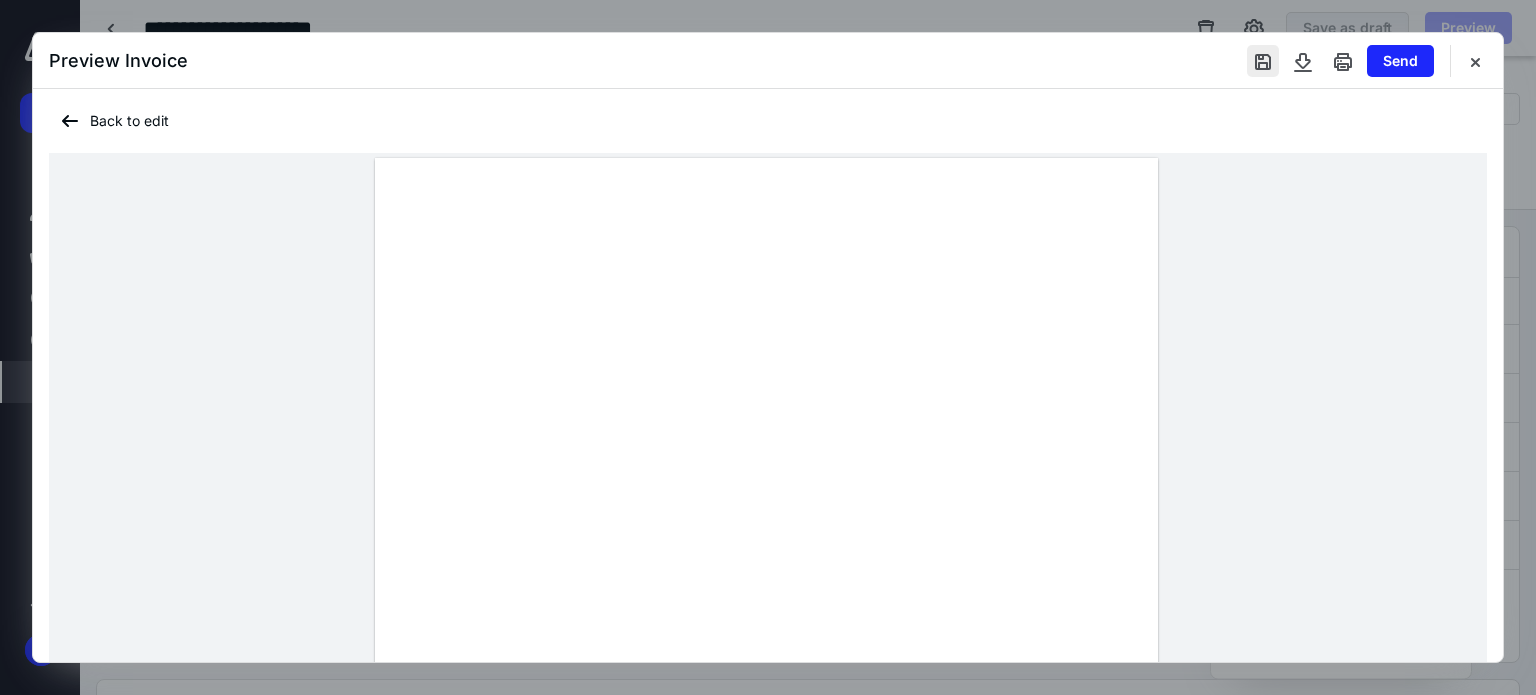 click at bounding box center [1263, 61] 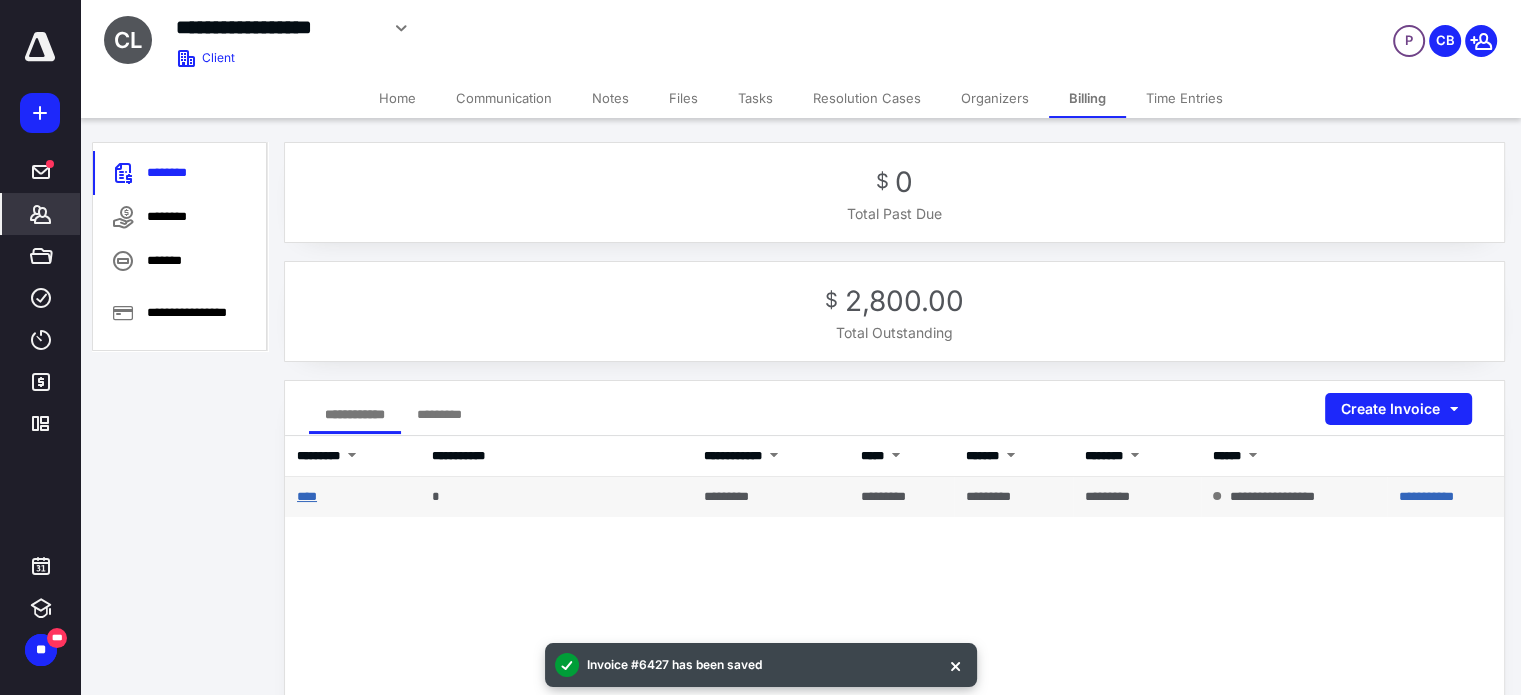 click on "****" at bounding box center (307, 496) 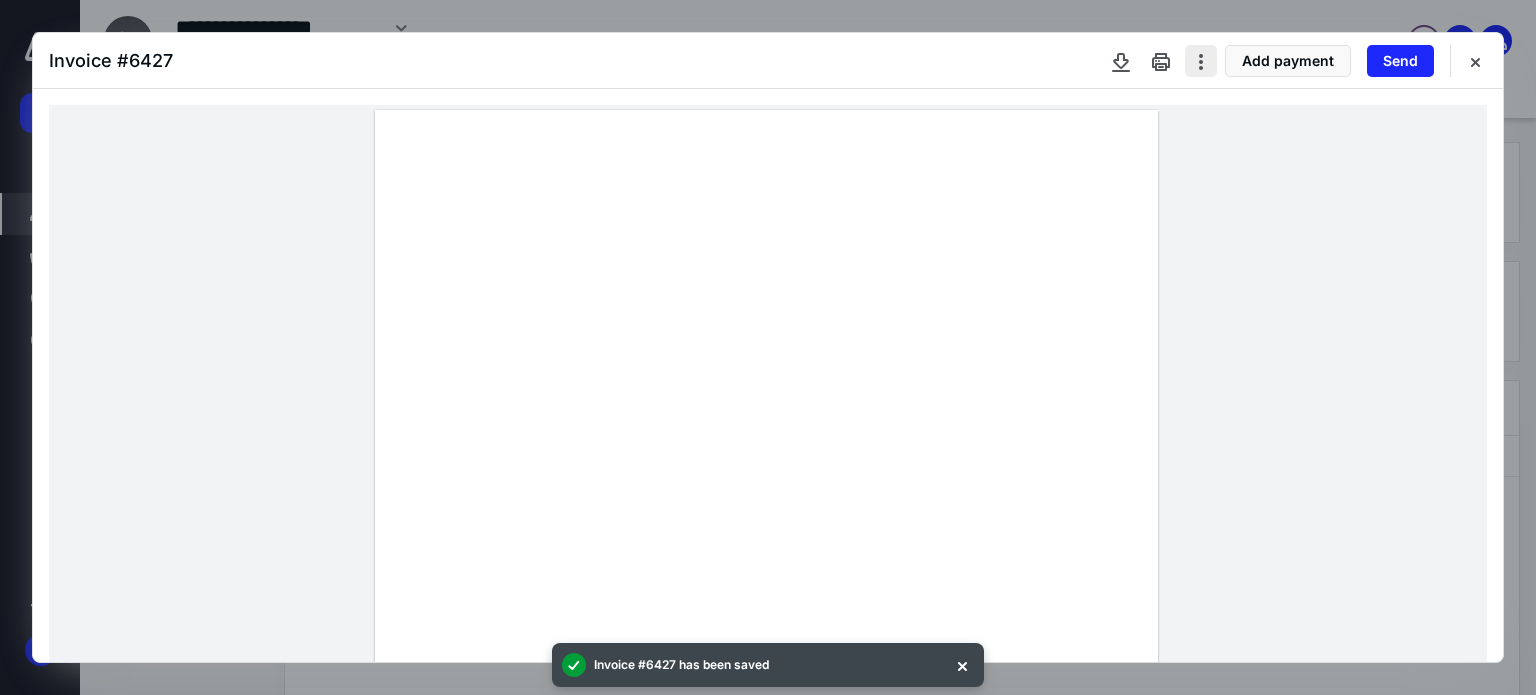 click at bounding box center (1201, 61) 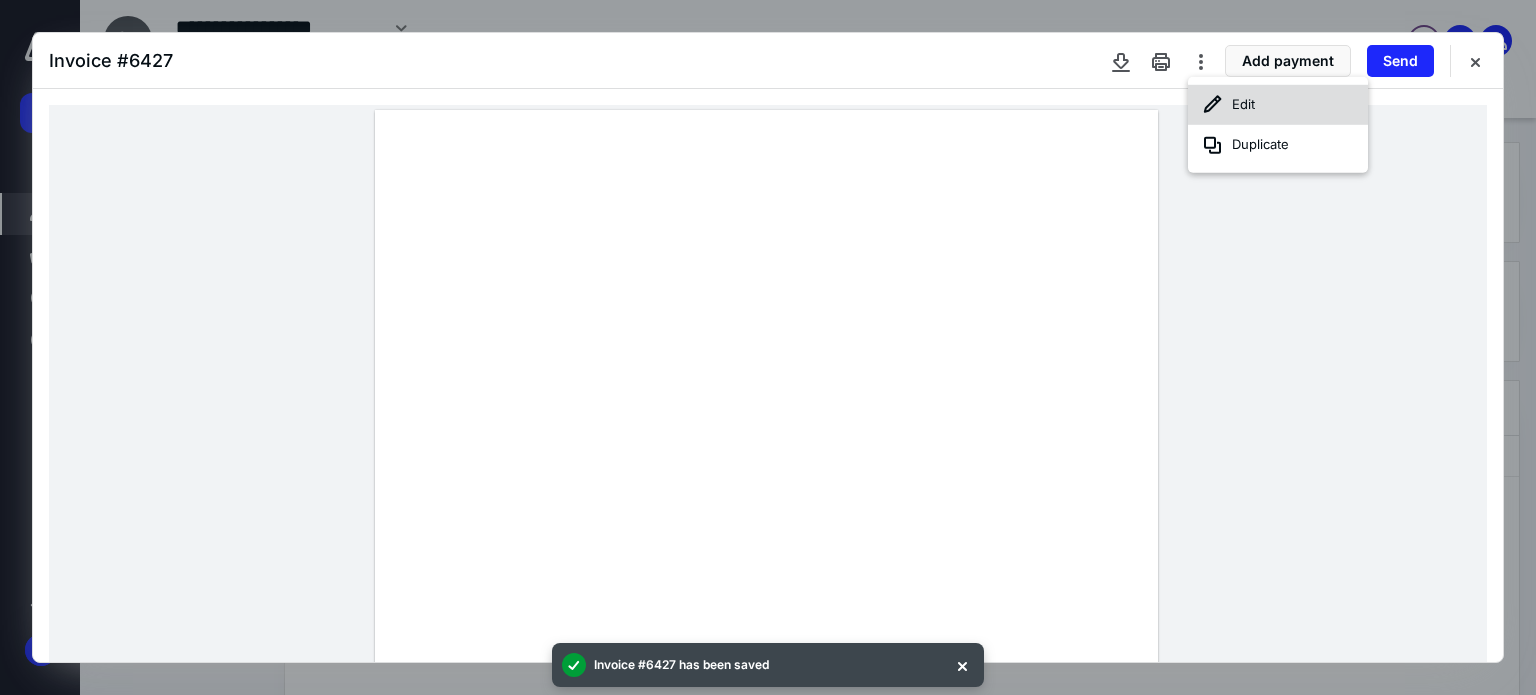 click on "Edit" at bounding box center (1278, 105) 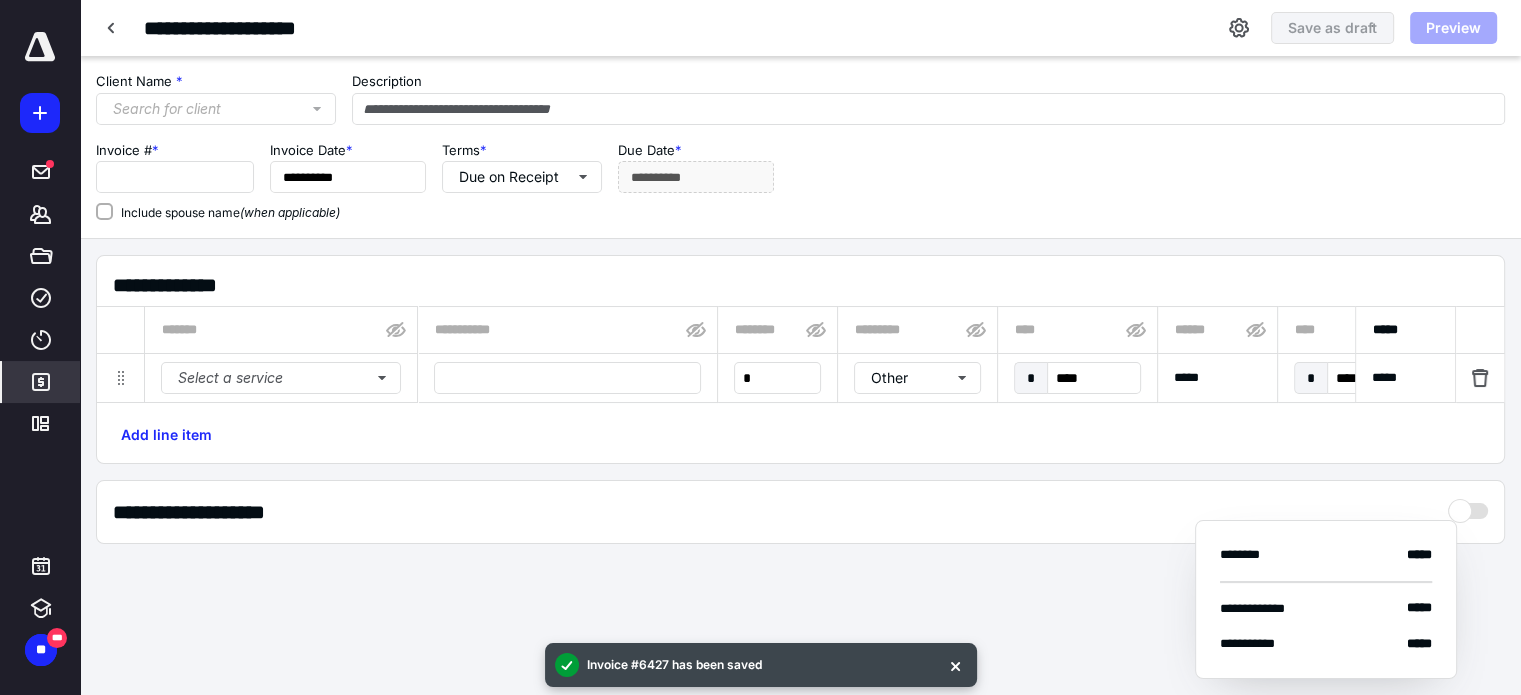 type on "****" 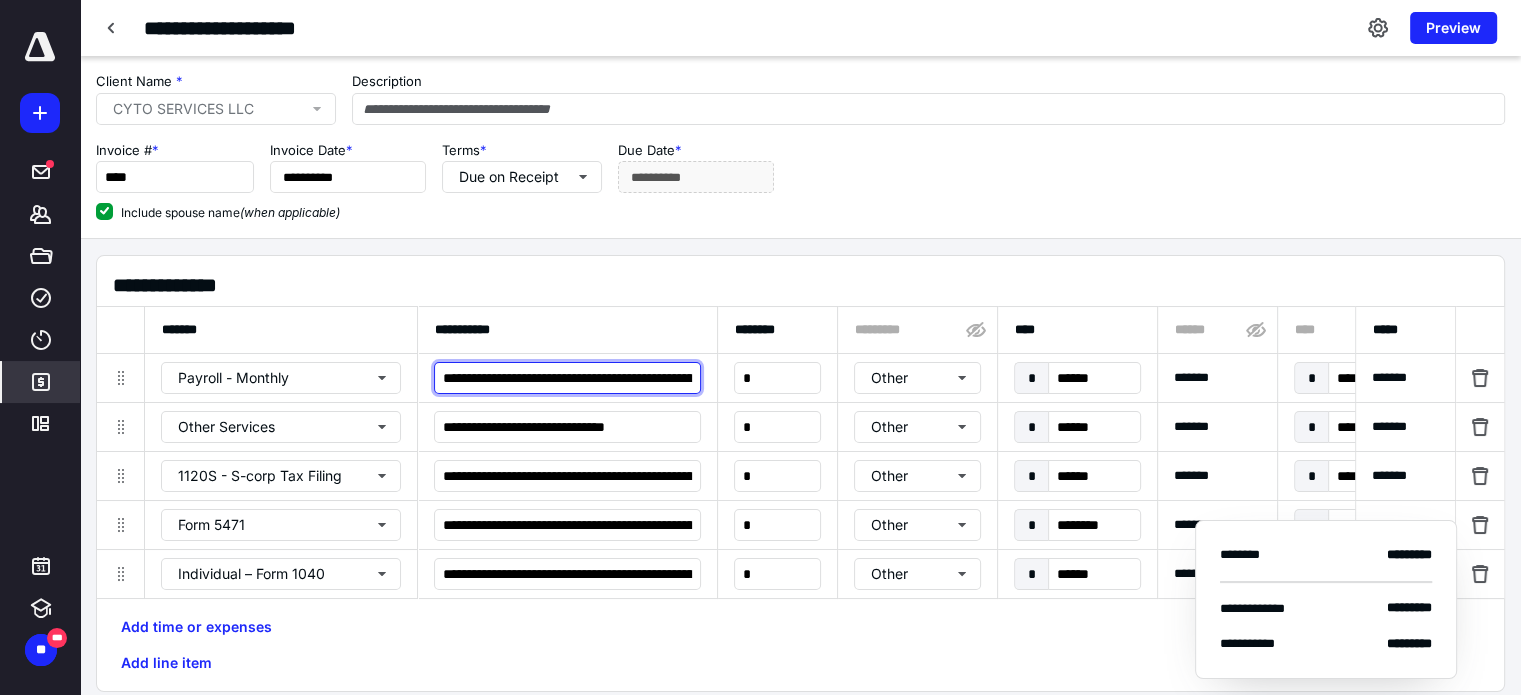 click on "**********" at bounding box center [567, 378] 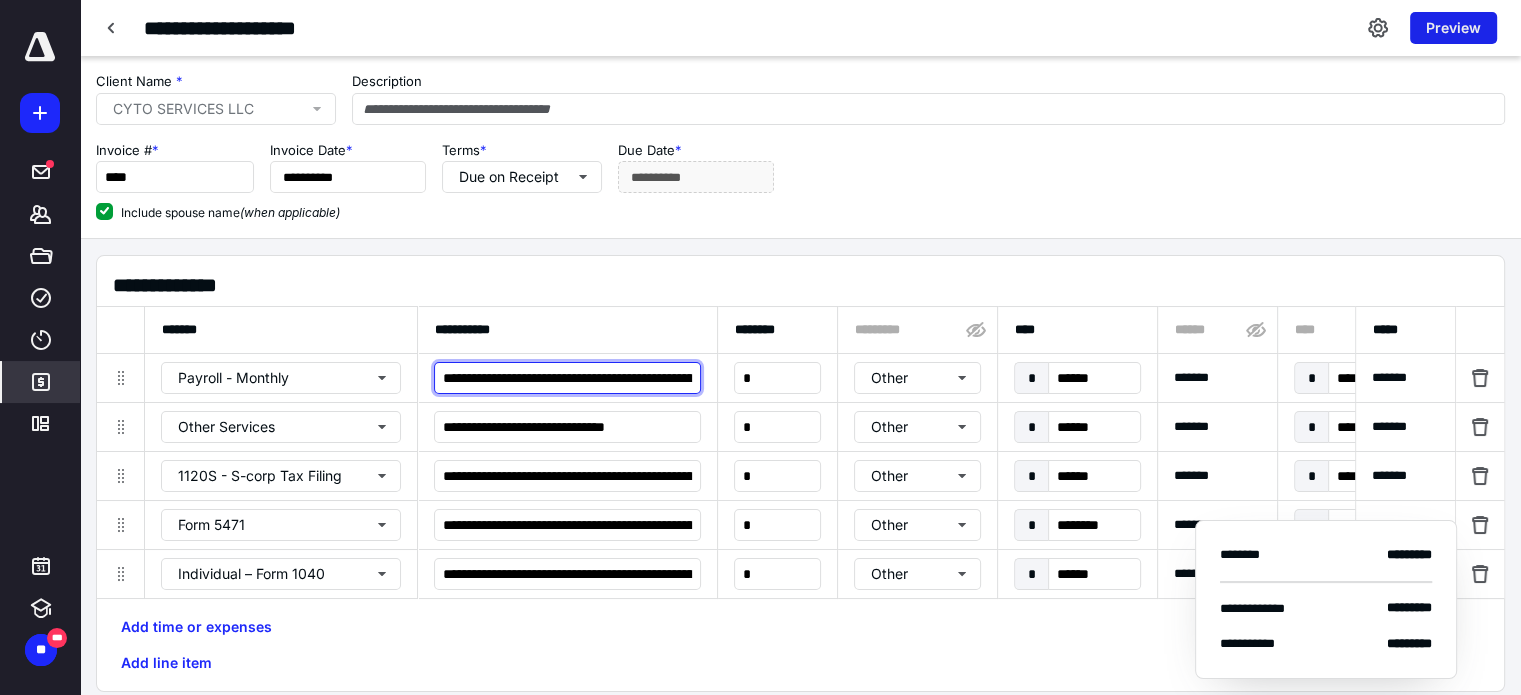 type on "**********" 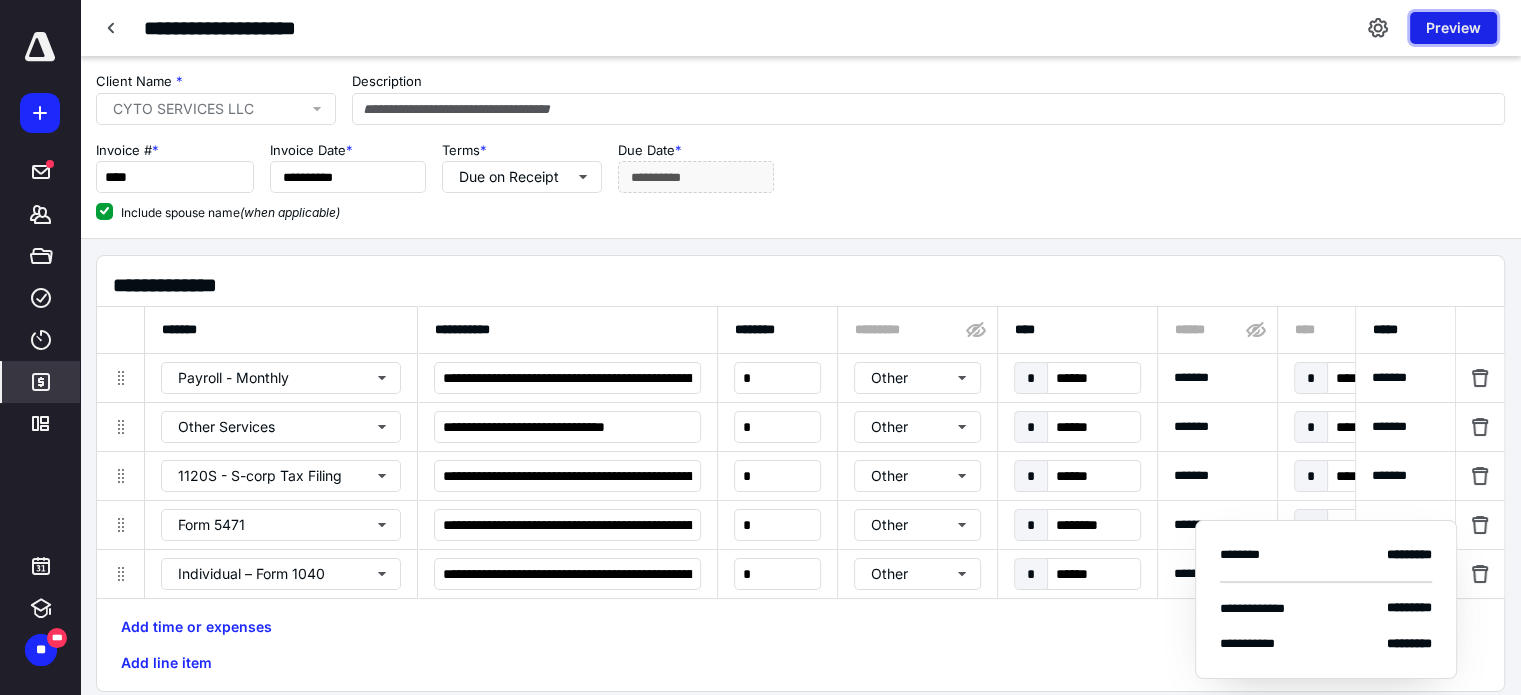 click on "Preview" at bounding box center (1453, 28) 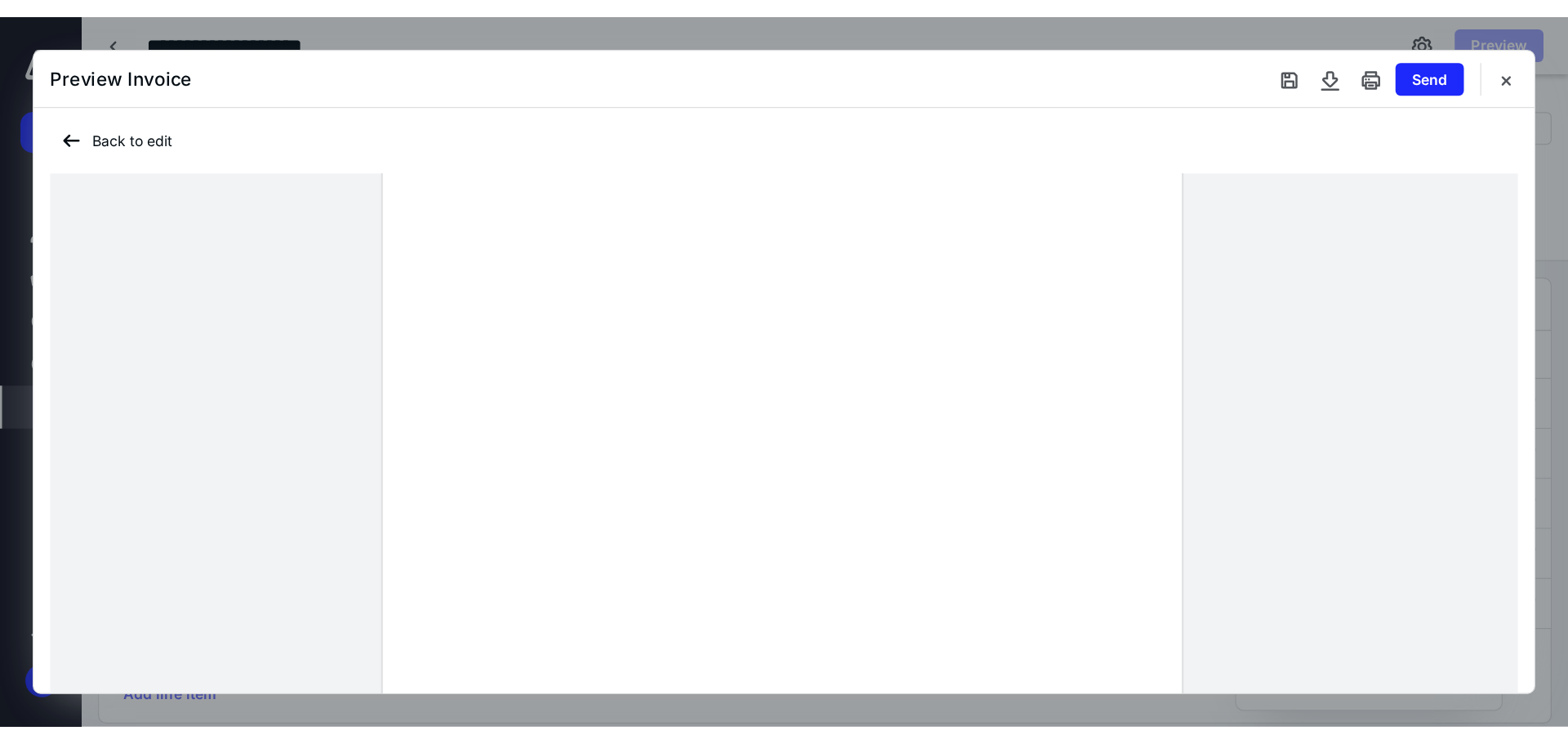 scroll, scrollTop: 408, scrollLeft: 0, axis: vertical 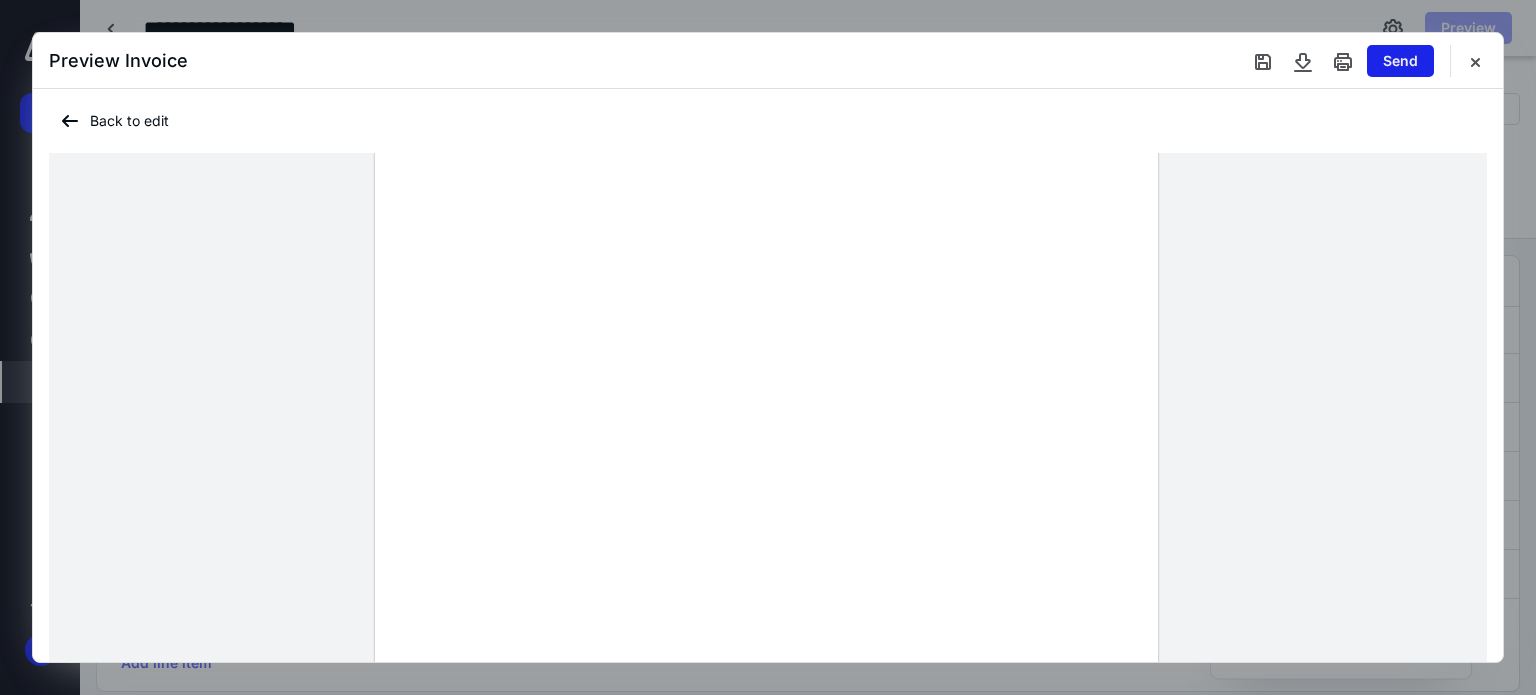 click on "Send" at bounding box center [1400, 61] 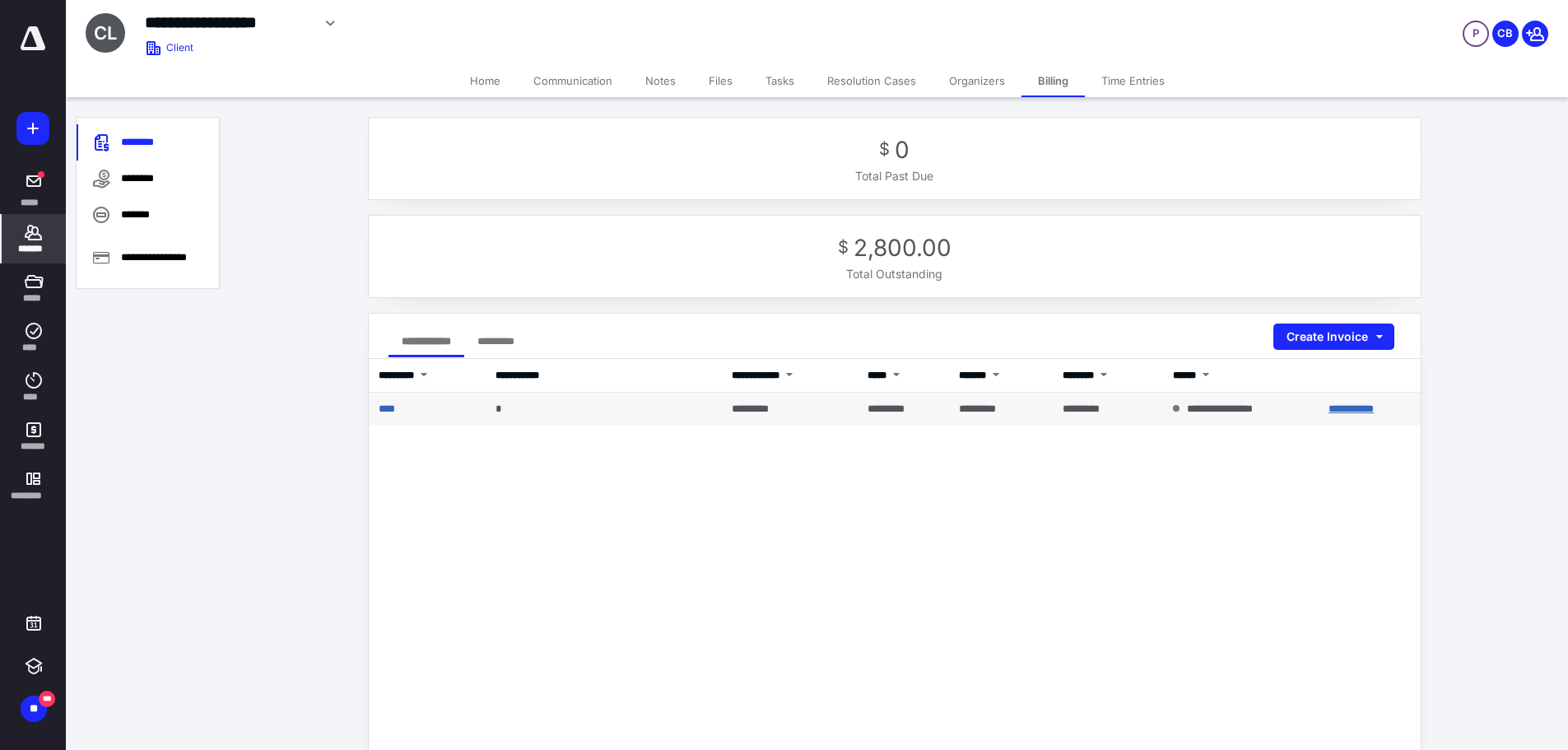 click on "**********" at bounding box center [1351, 408] 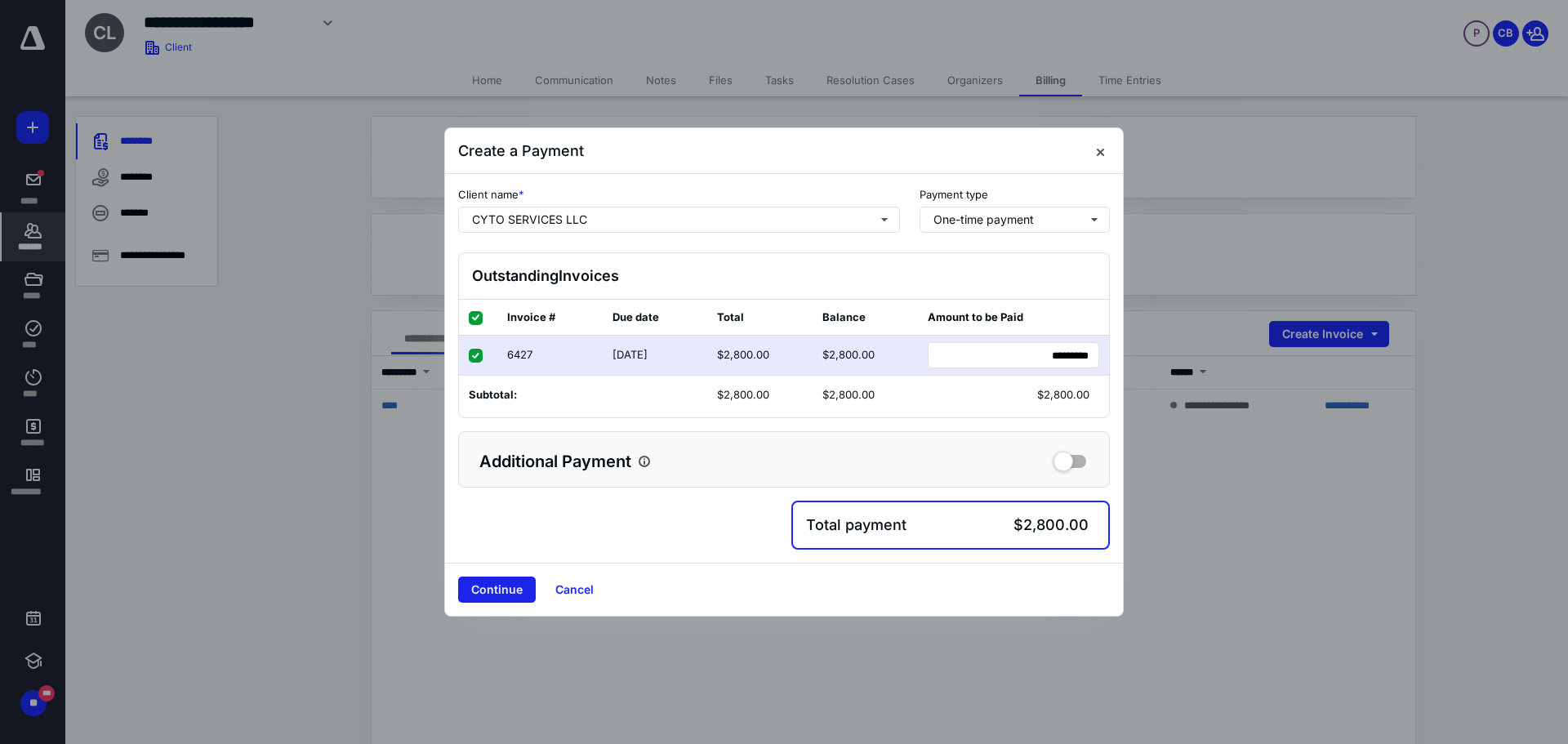 click on "Continue" at bounding box center (497, 590) 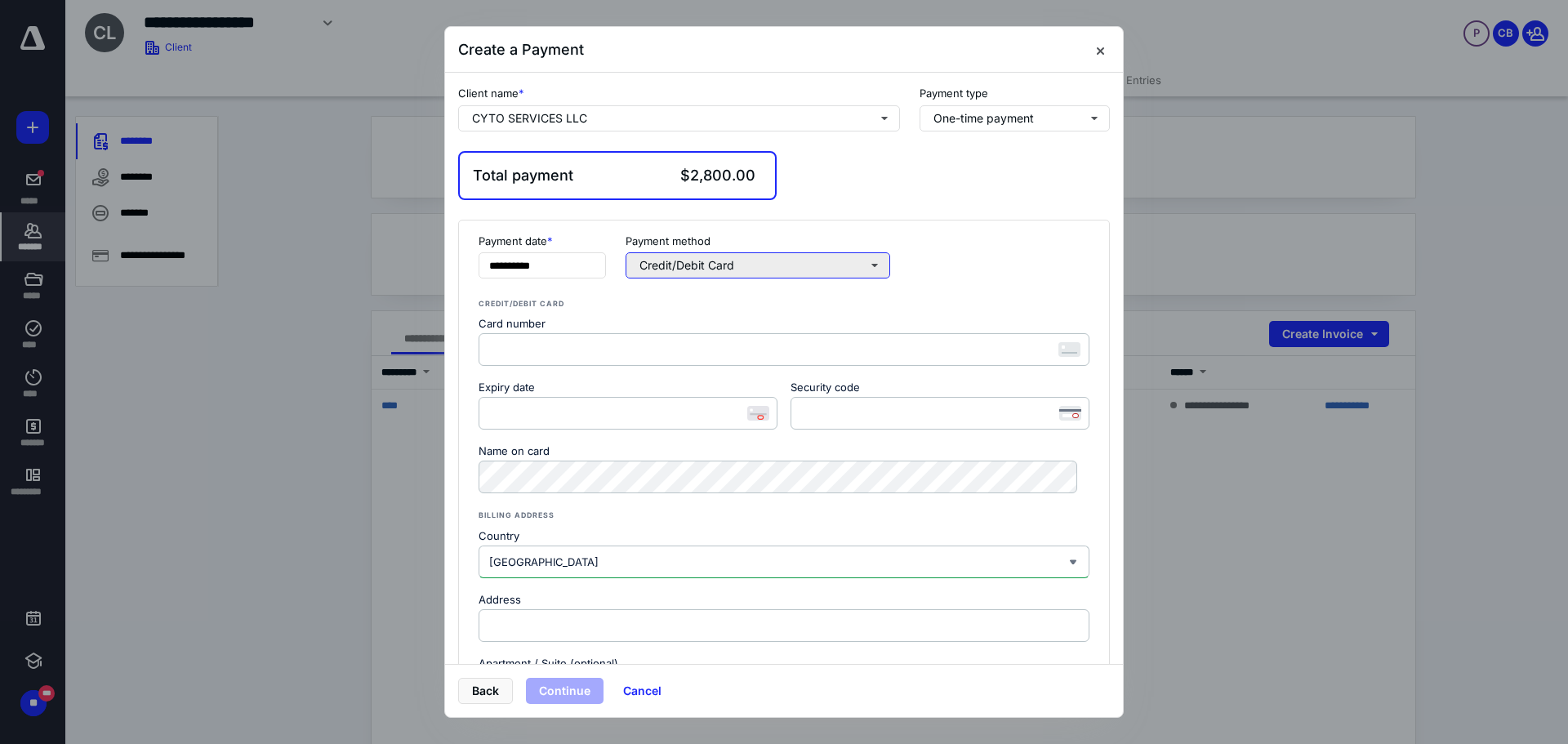 click on "Credit/Debit Card" at bounding box center (758, 265) 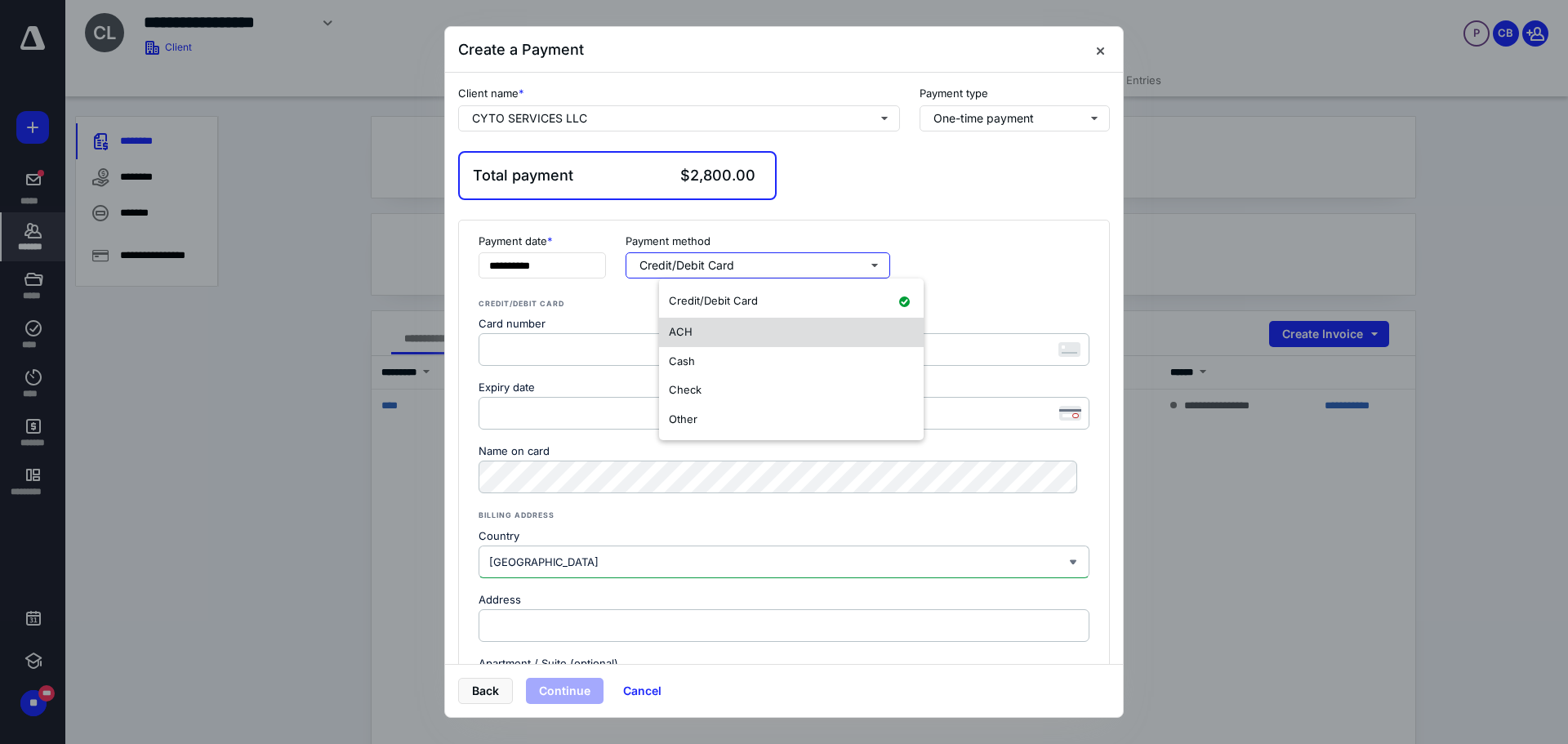 click on "ACH" at bounding box center (791, 332) 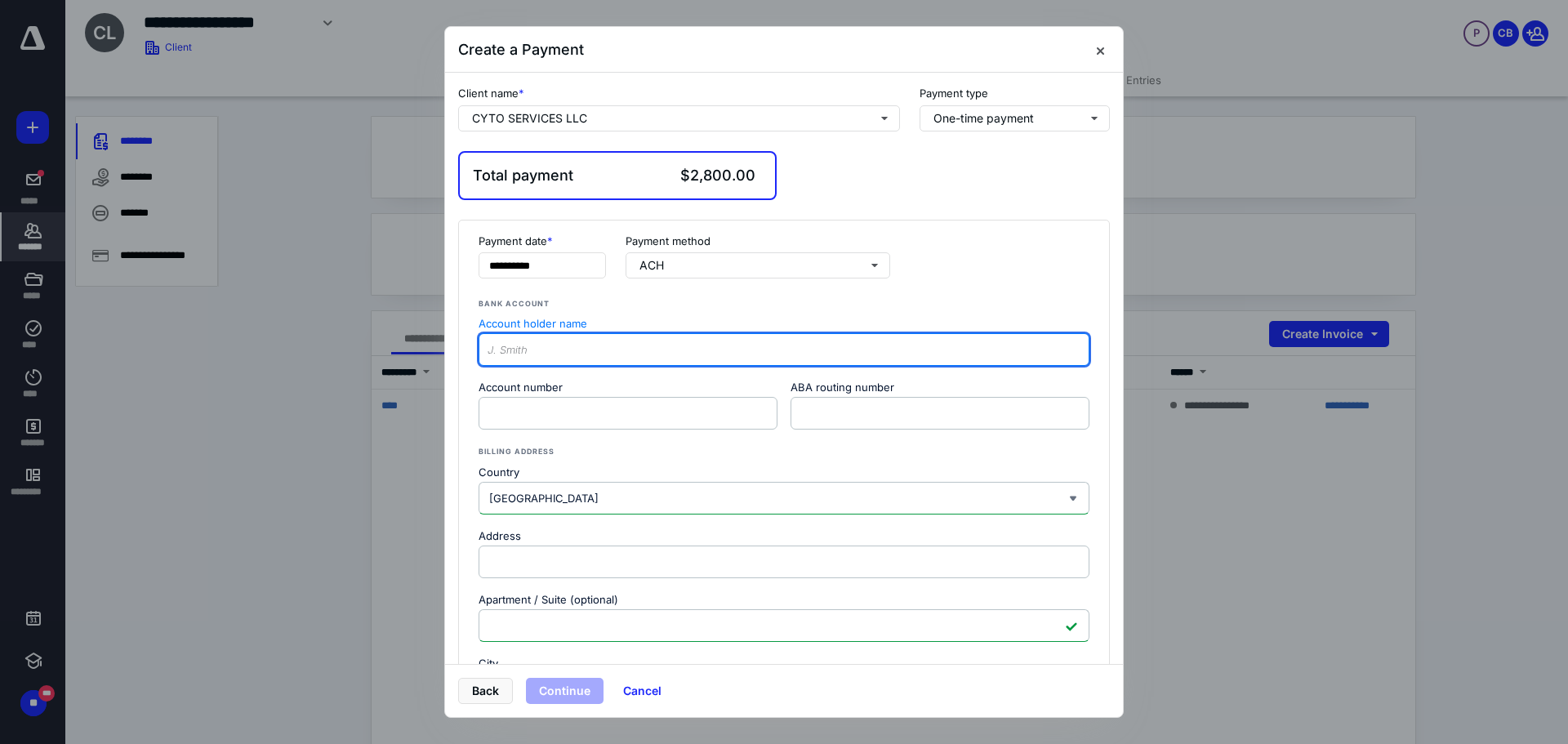 click on "Account holder name" at bounding box center (784, 350) 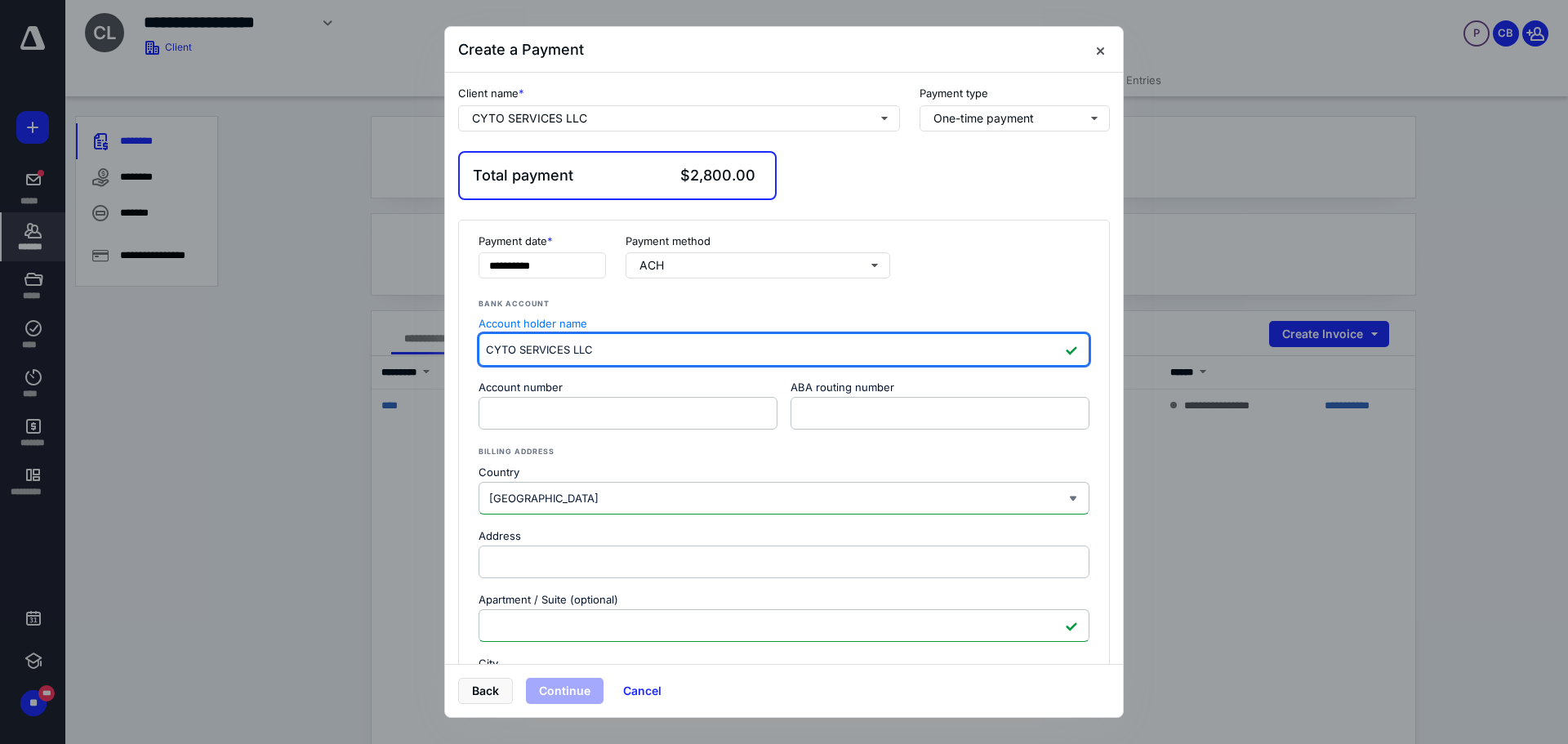 type on "CYTO SERVICES LLC" 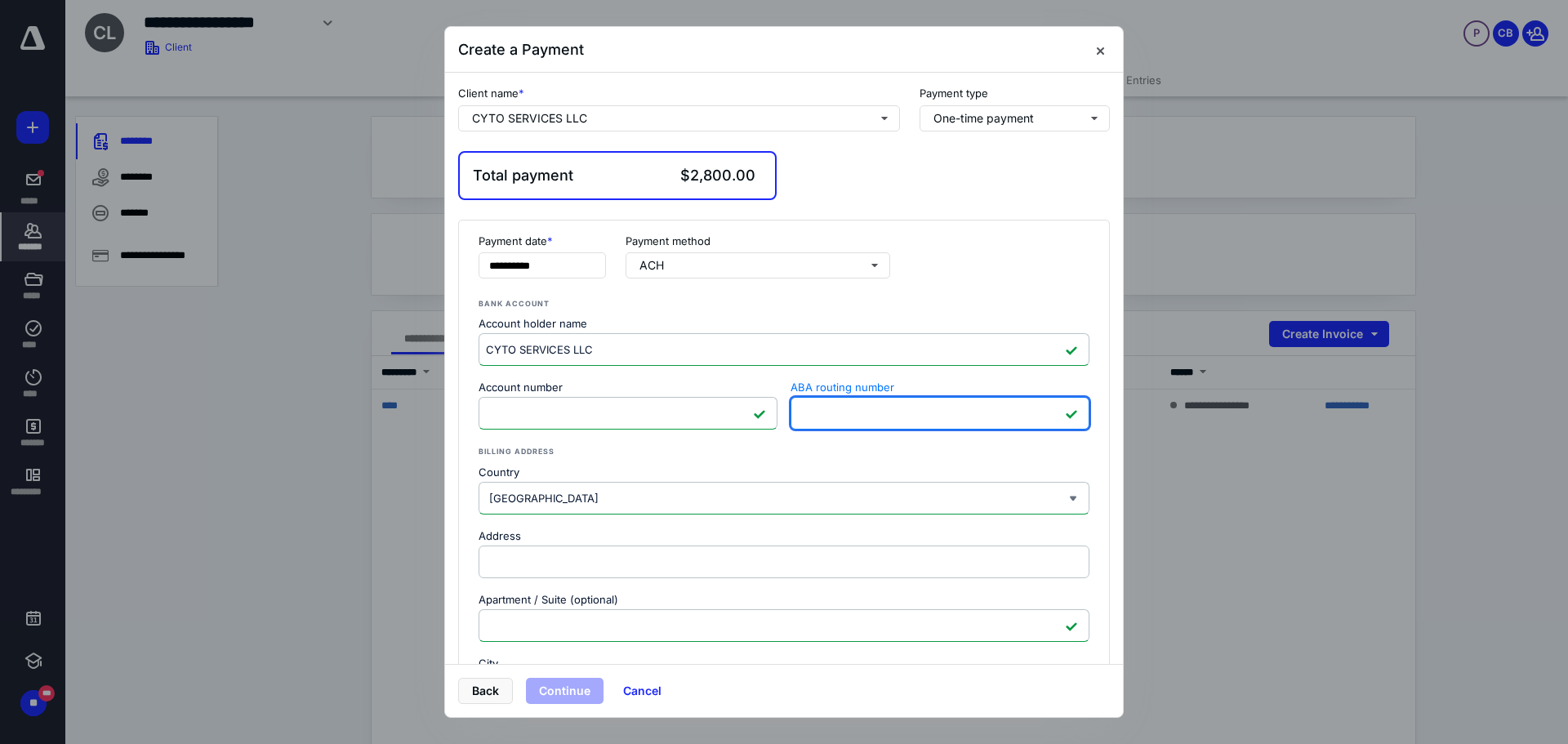 click on "Billing address Country United States Puerto Rico United States Address Apartment / Suite (optional) City State Select state Alabama Alaska Arizona Arkansas California Colorado Connecticut Delaware District of Columbia Florida Georgia Hawaii Idaho Illinois Indiana Iowa Kansas Kentucky Louisiana Maine Maryland Massachusetts Michigan Minnesota Mississippi Missouri Montana Nebraska Nevada New Hampshire New Jersey New Mexico New York North Carolina North Dakota Ohio Oklahoma Oregon Pennsylvania Rhode Island South Carolina South Dakota Tennessee Texas Utah Vermont Virginia Washington West Virginia Wisconsin Wyoming Zip code" at bounding box center (784, 608) 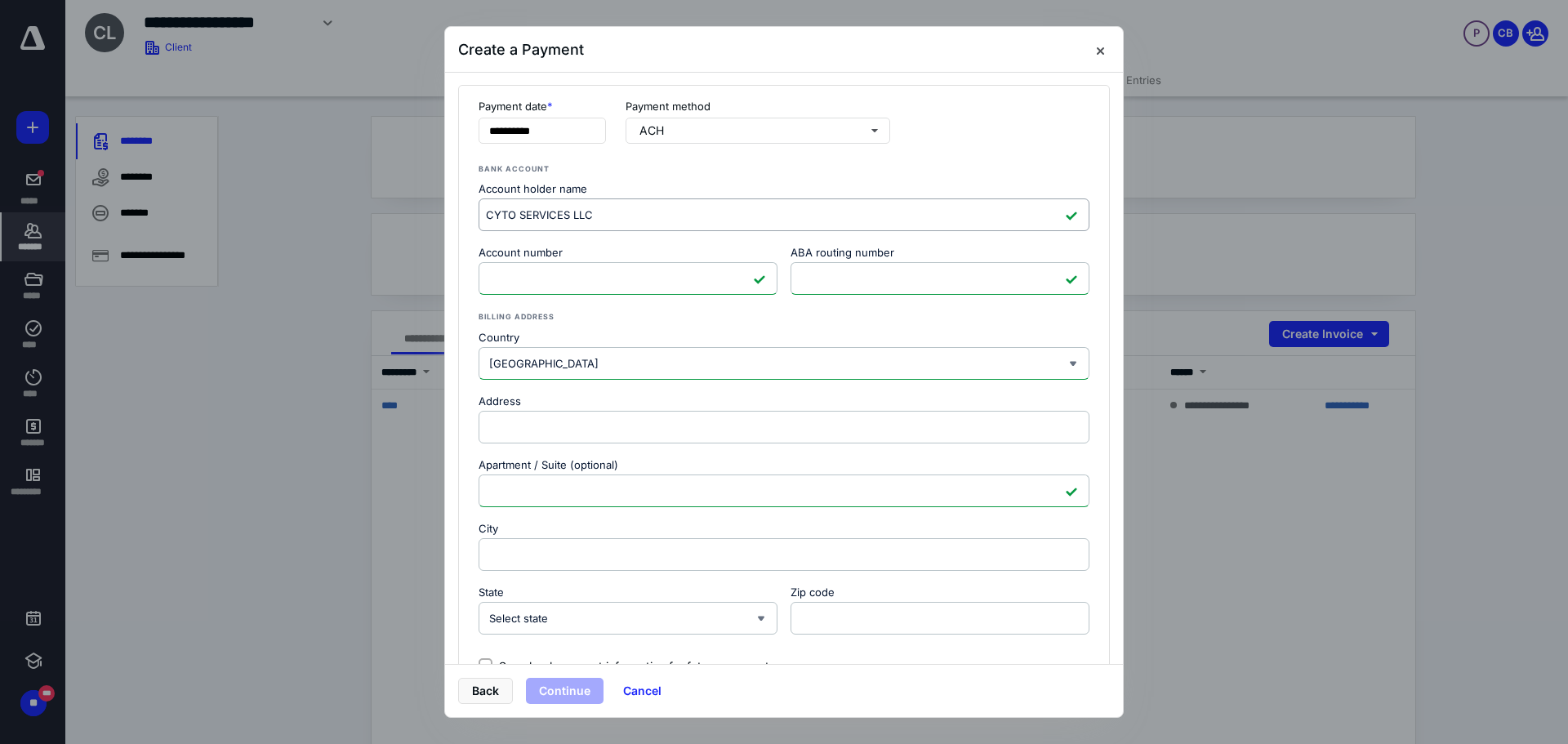 scroll, scrollTop: 163, scrollLeft: 0, axis: vertical 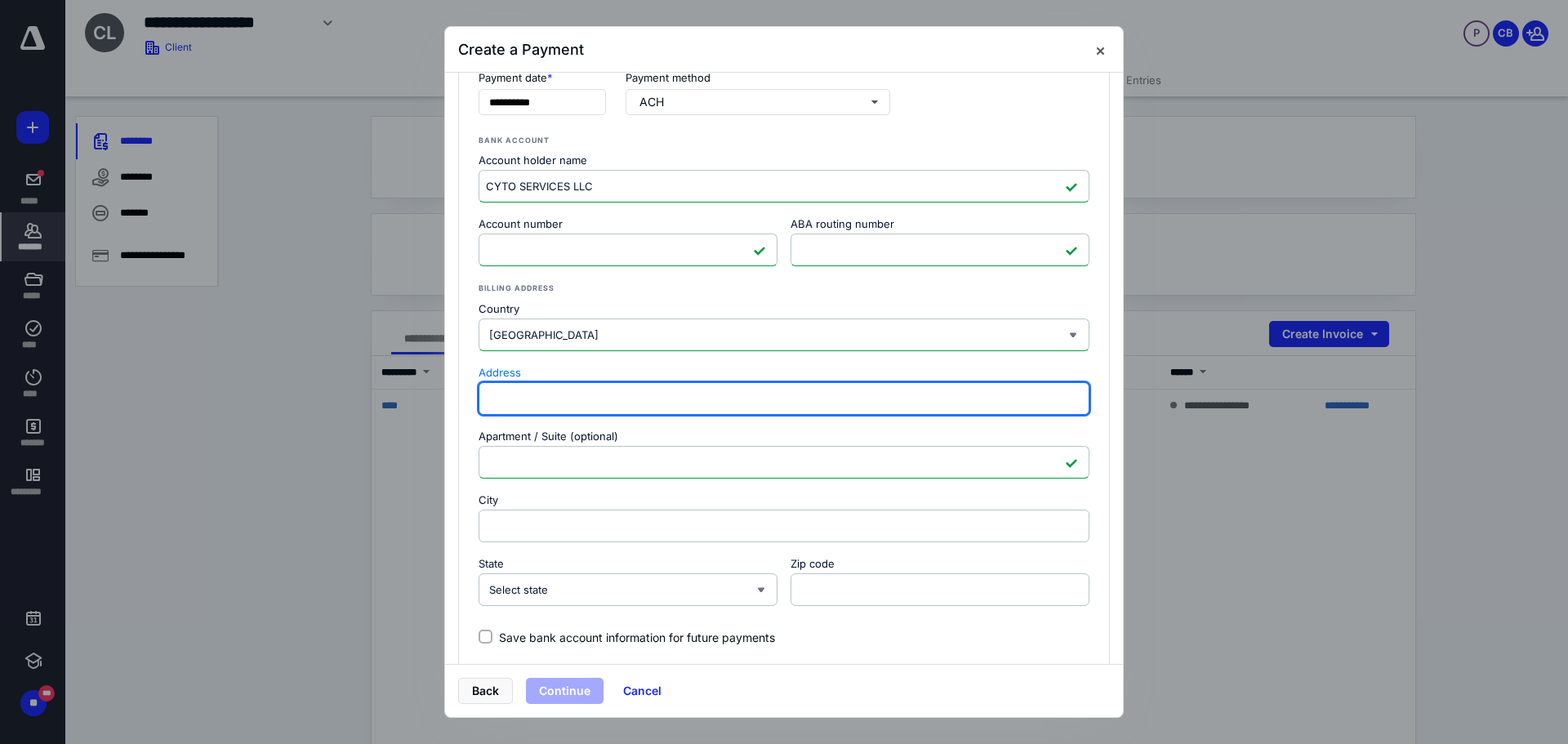 click on "Address" at bounding box center [784, 399] 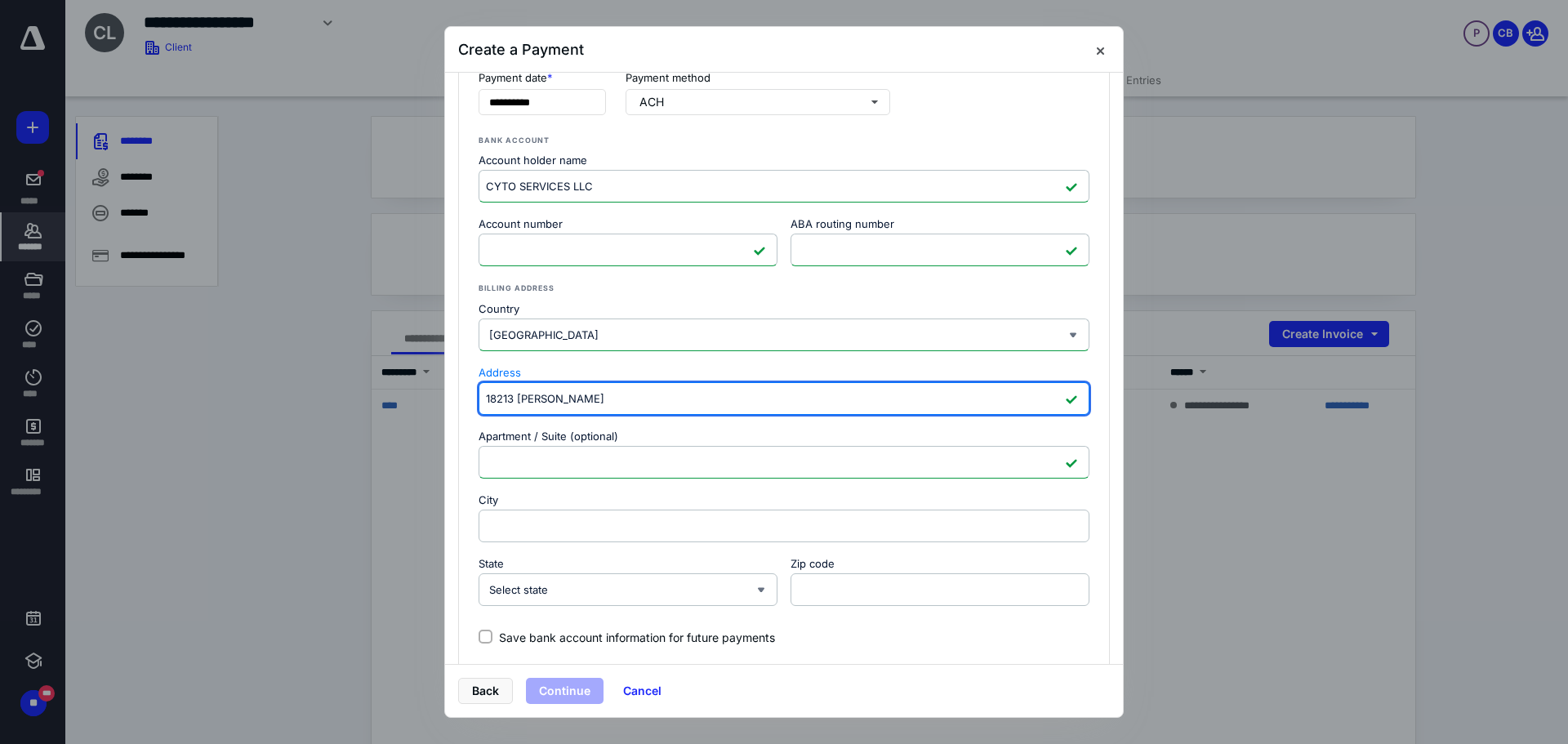 type on "18213 HEWETSON CV" 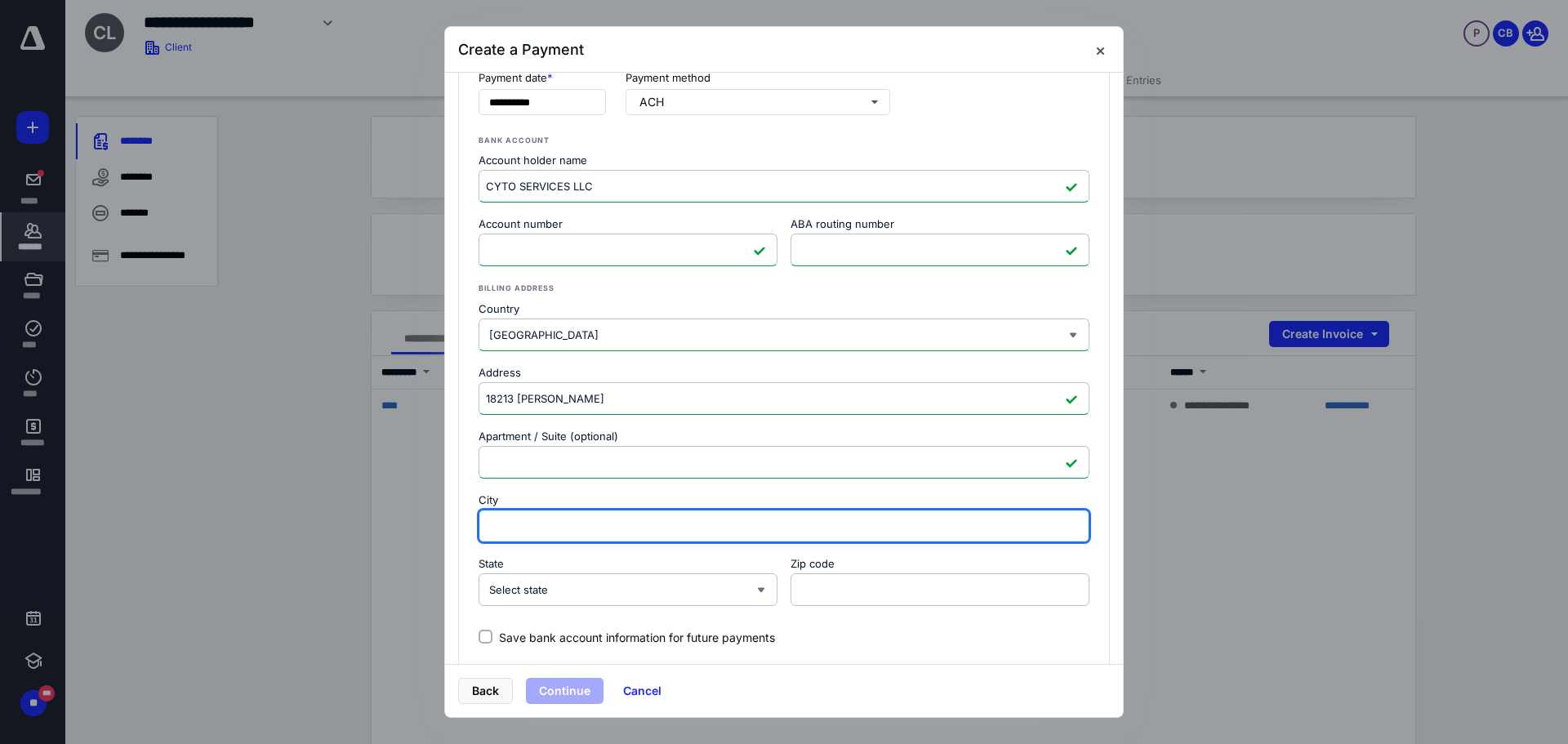 click on "City" at bounding box center [784, 526] 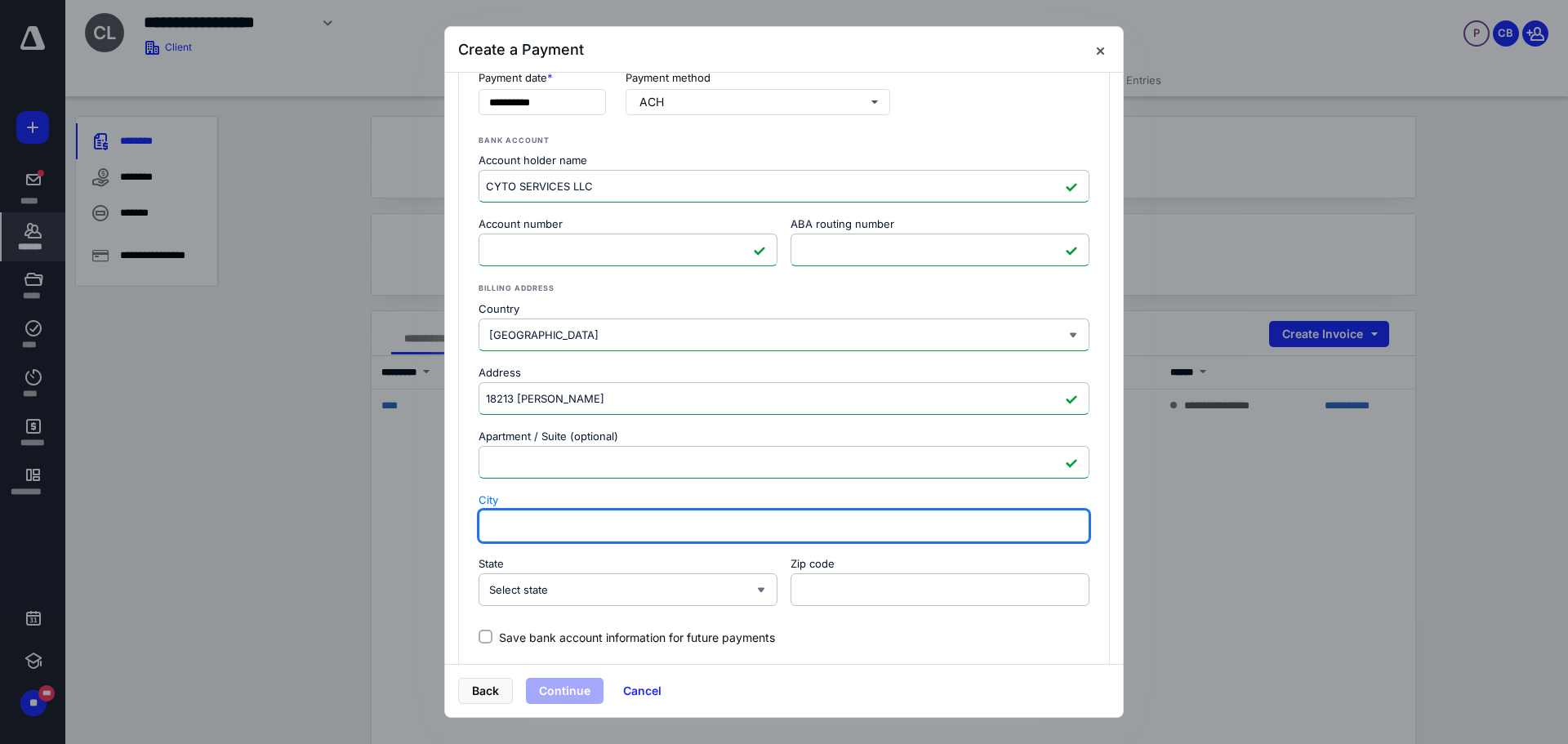 paste on "AUSTIN" 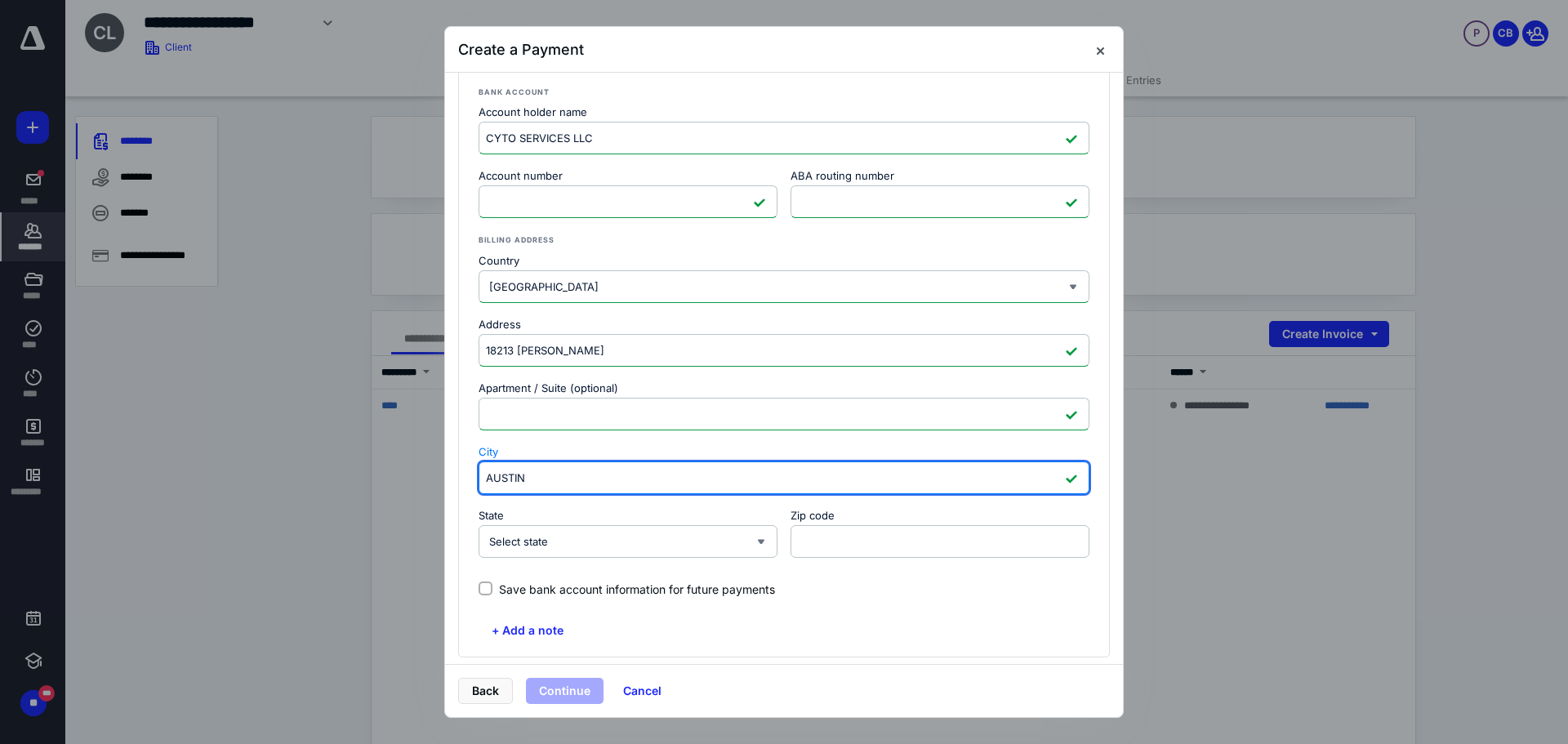 scroll, scrollTop: 238, scrollLeft: 0, axis: vertical 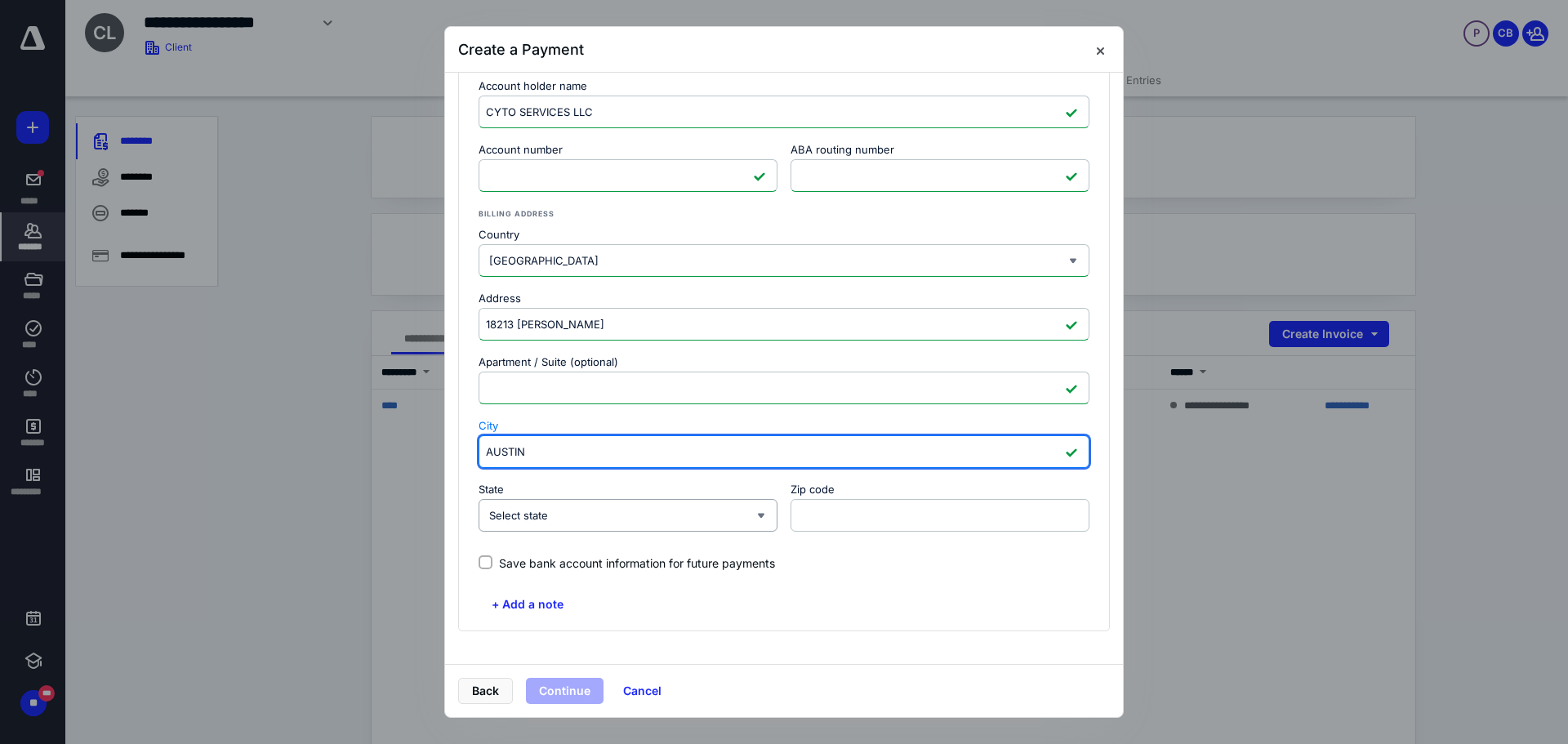type on "AUSTIN" 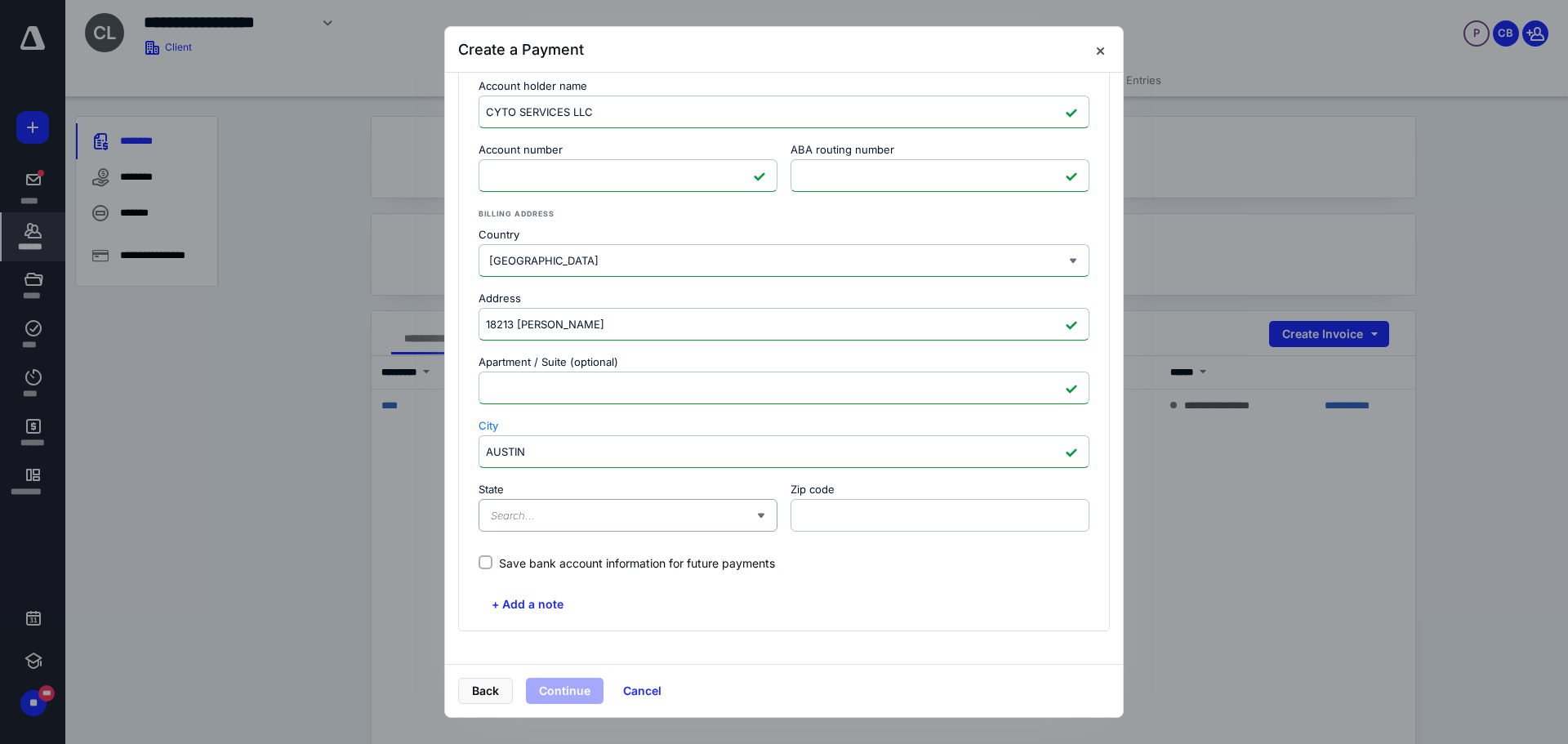 click on "State" at bounding box center (623, 515) 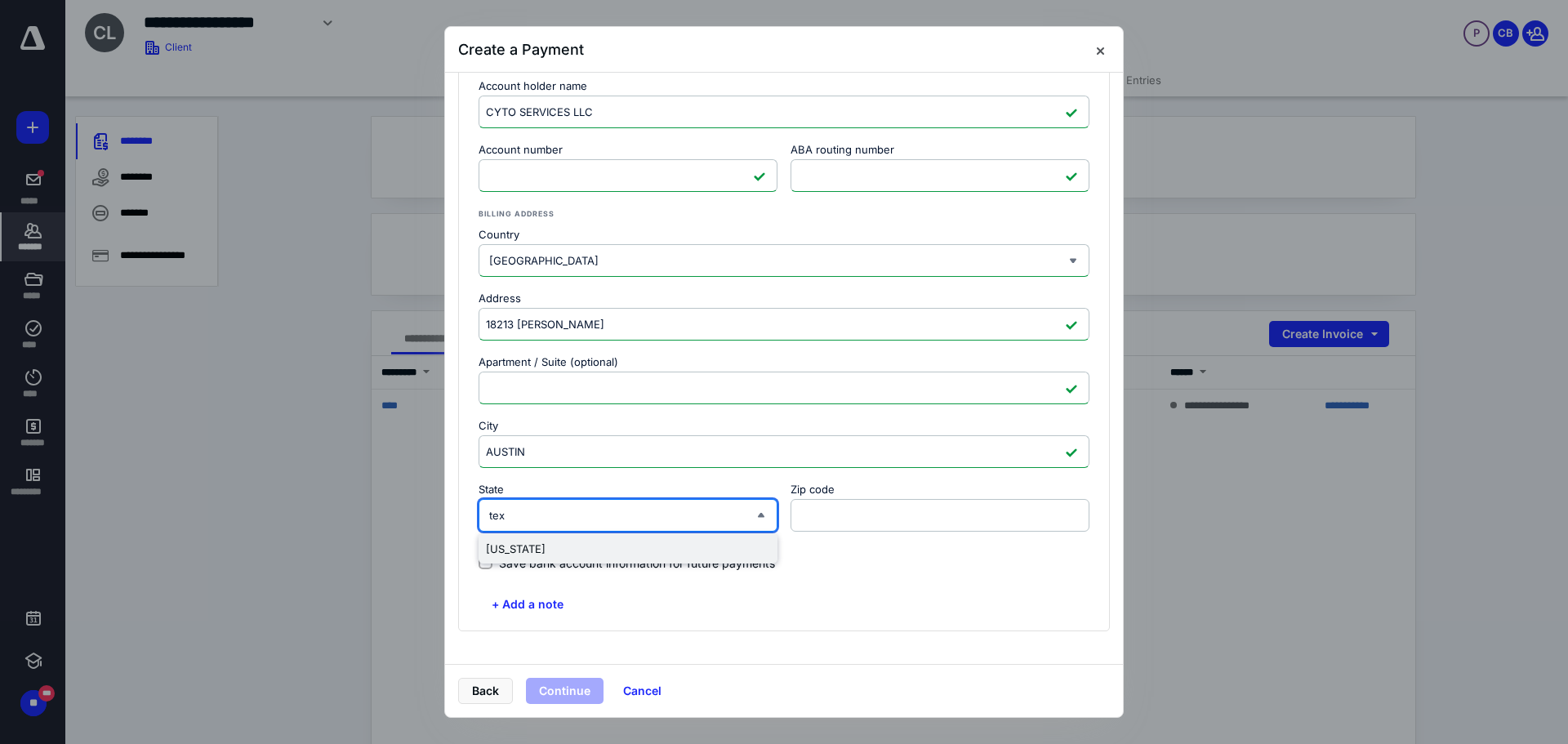 click on "Texas" at bounding box center (628, 549) 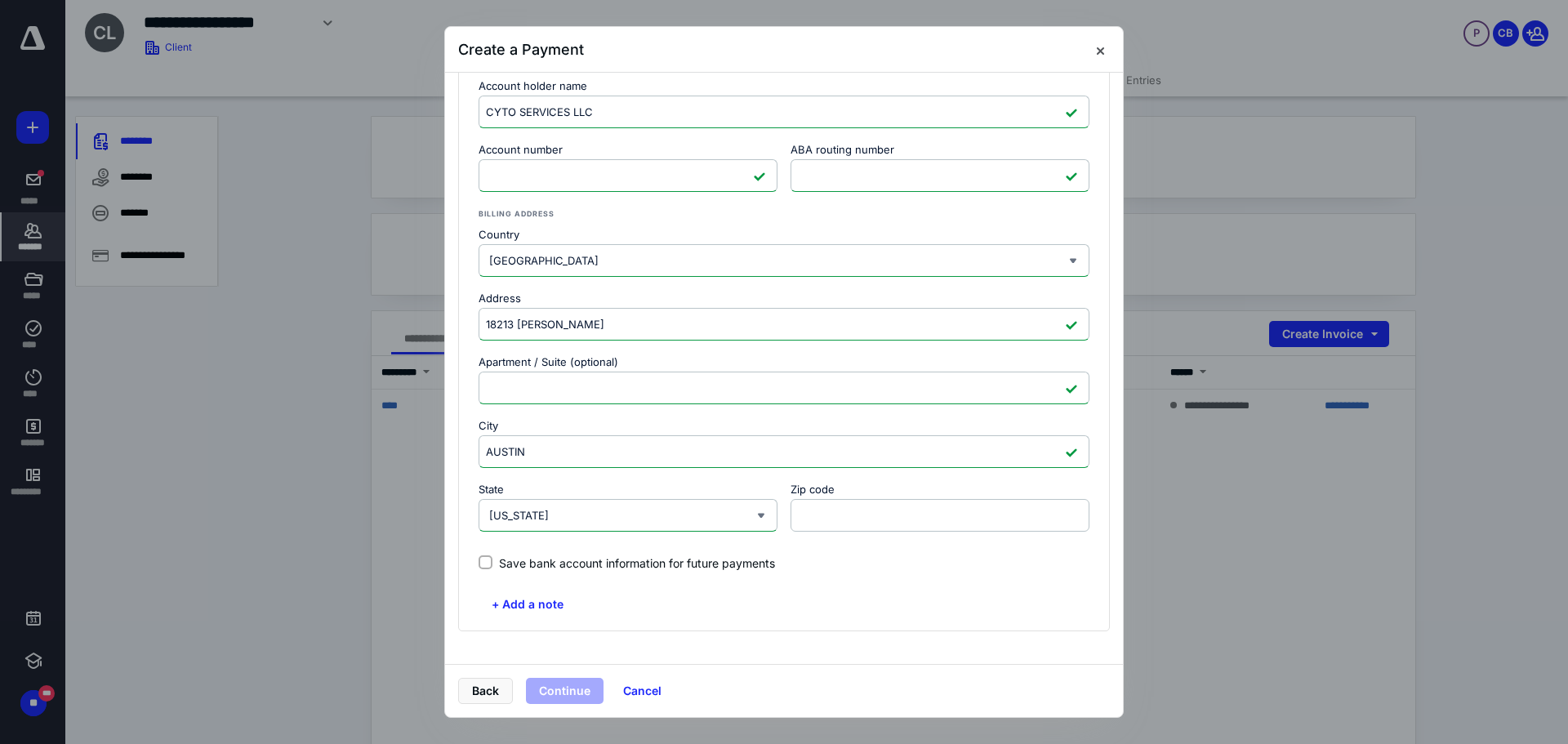 click on "+ Add a note" at bounding box center (784, 604) 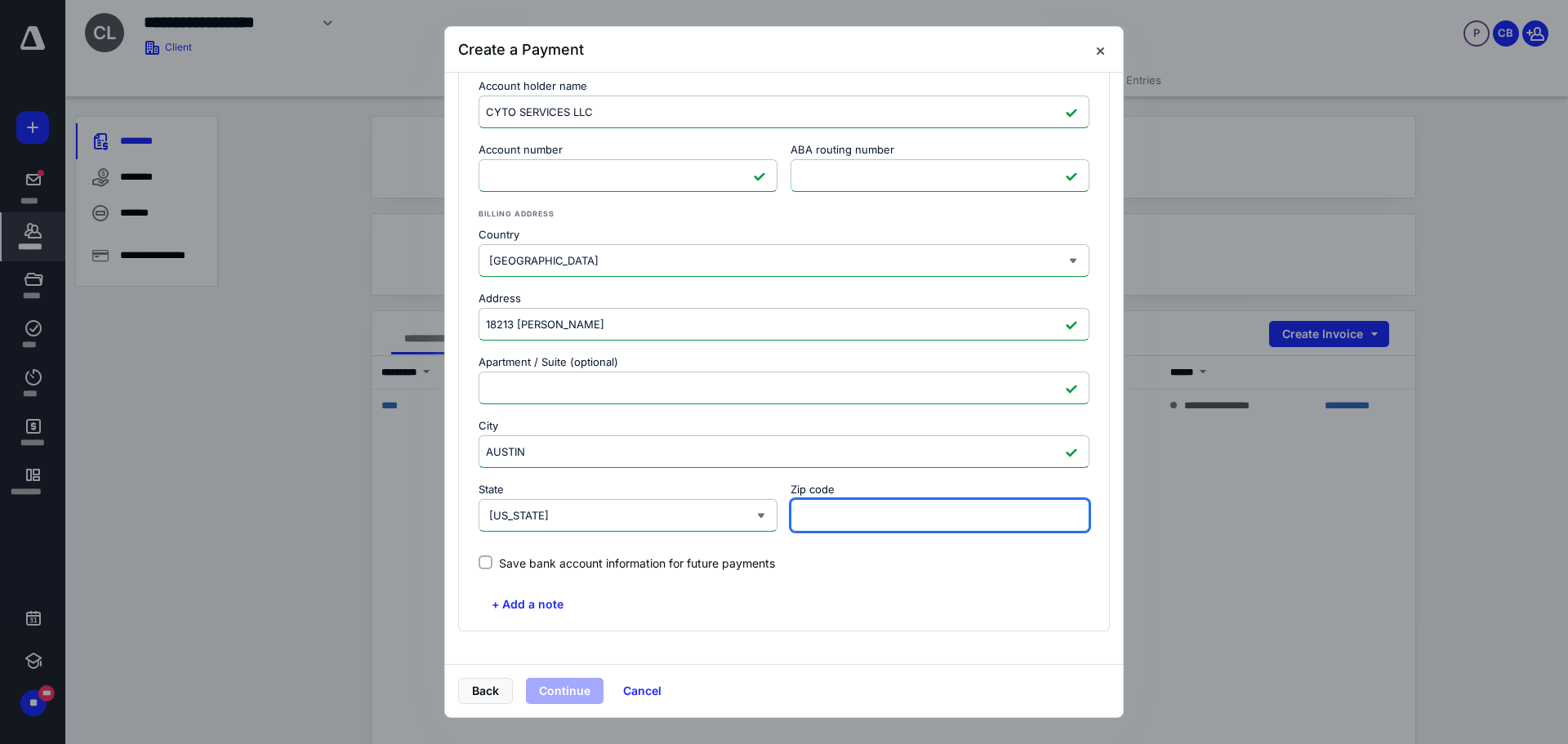 click on "Zip code" at bounding box center (940, 515) 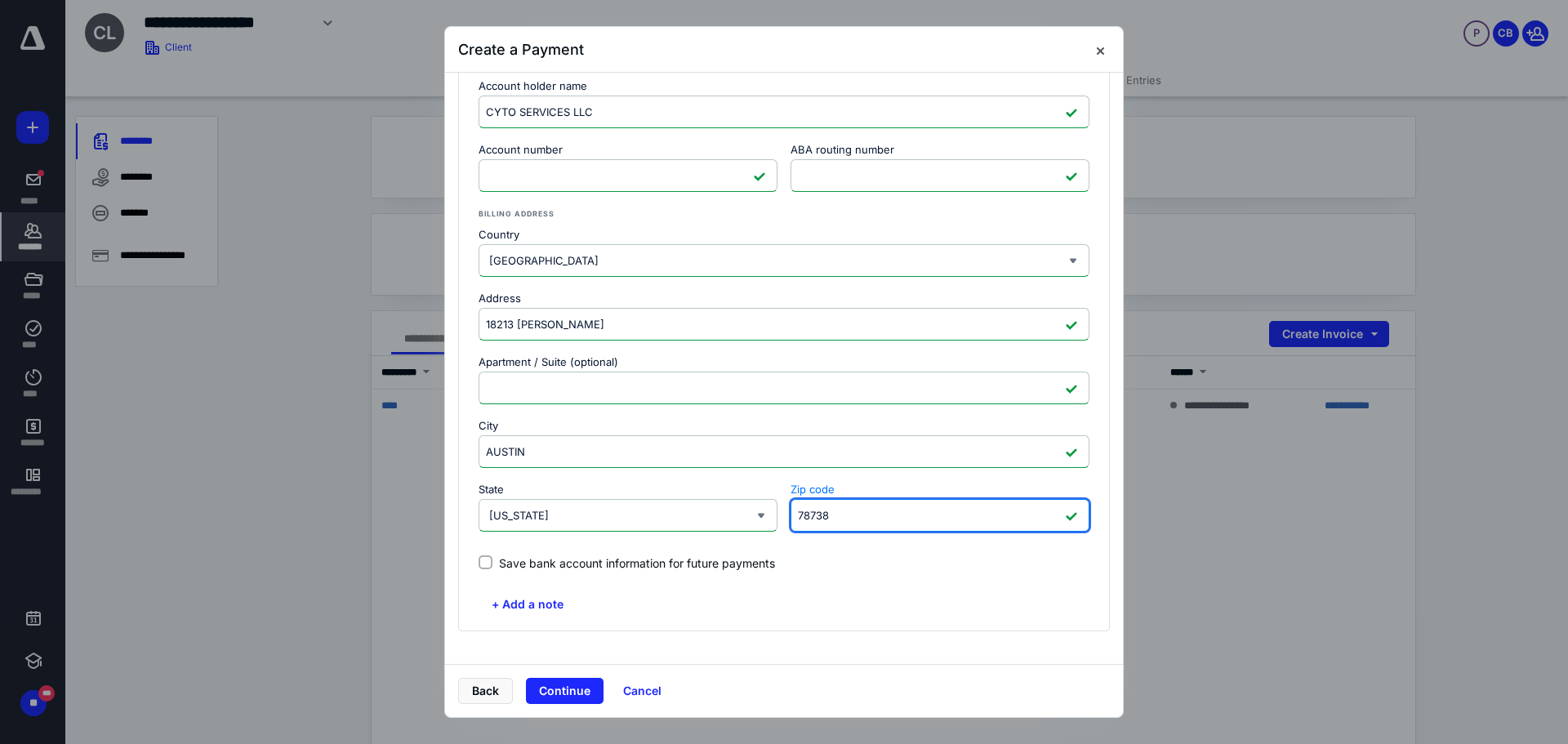 type on "78738" 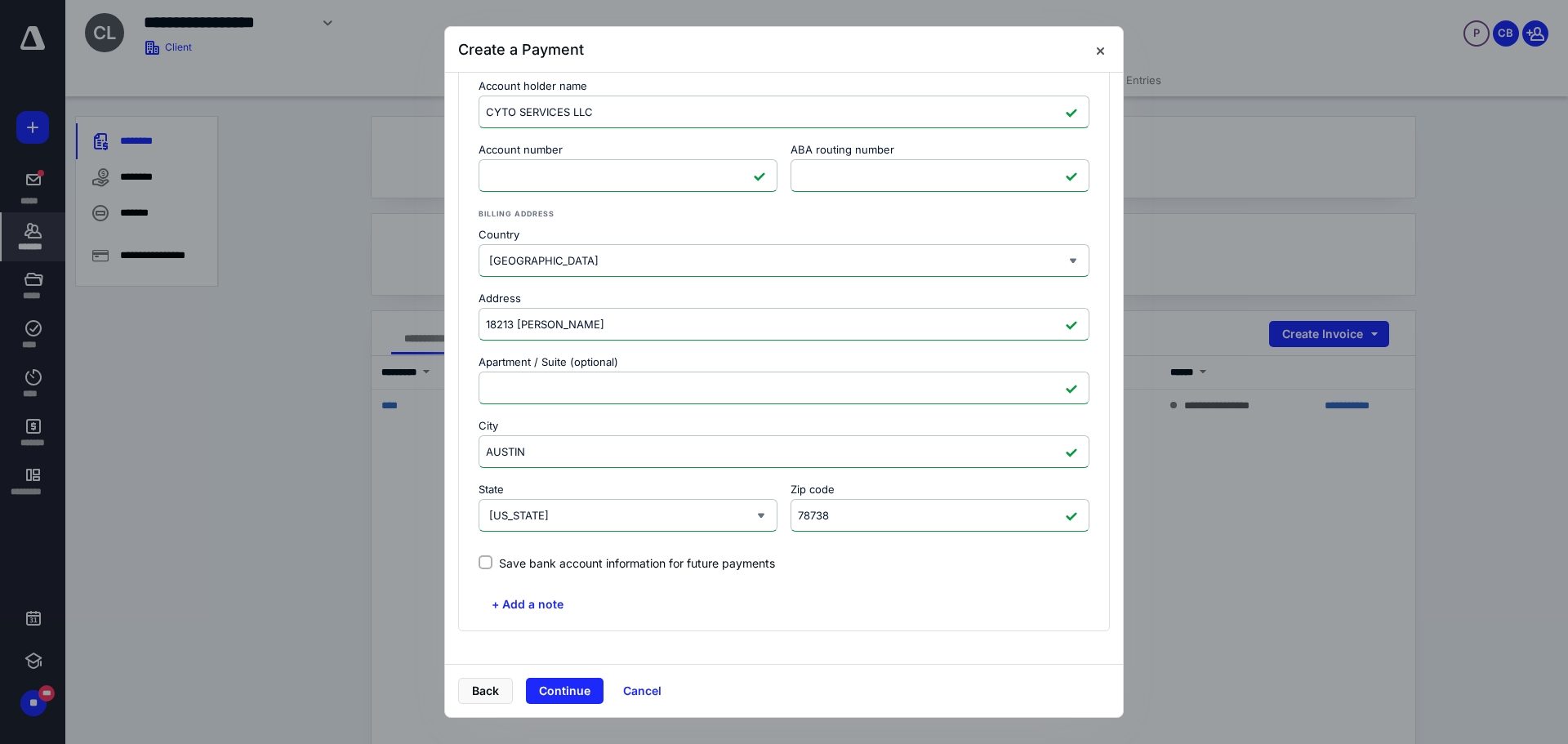 click on "**********" at bounding box center (784, 306) 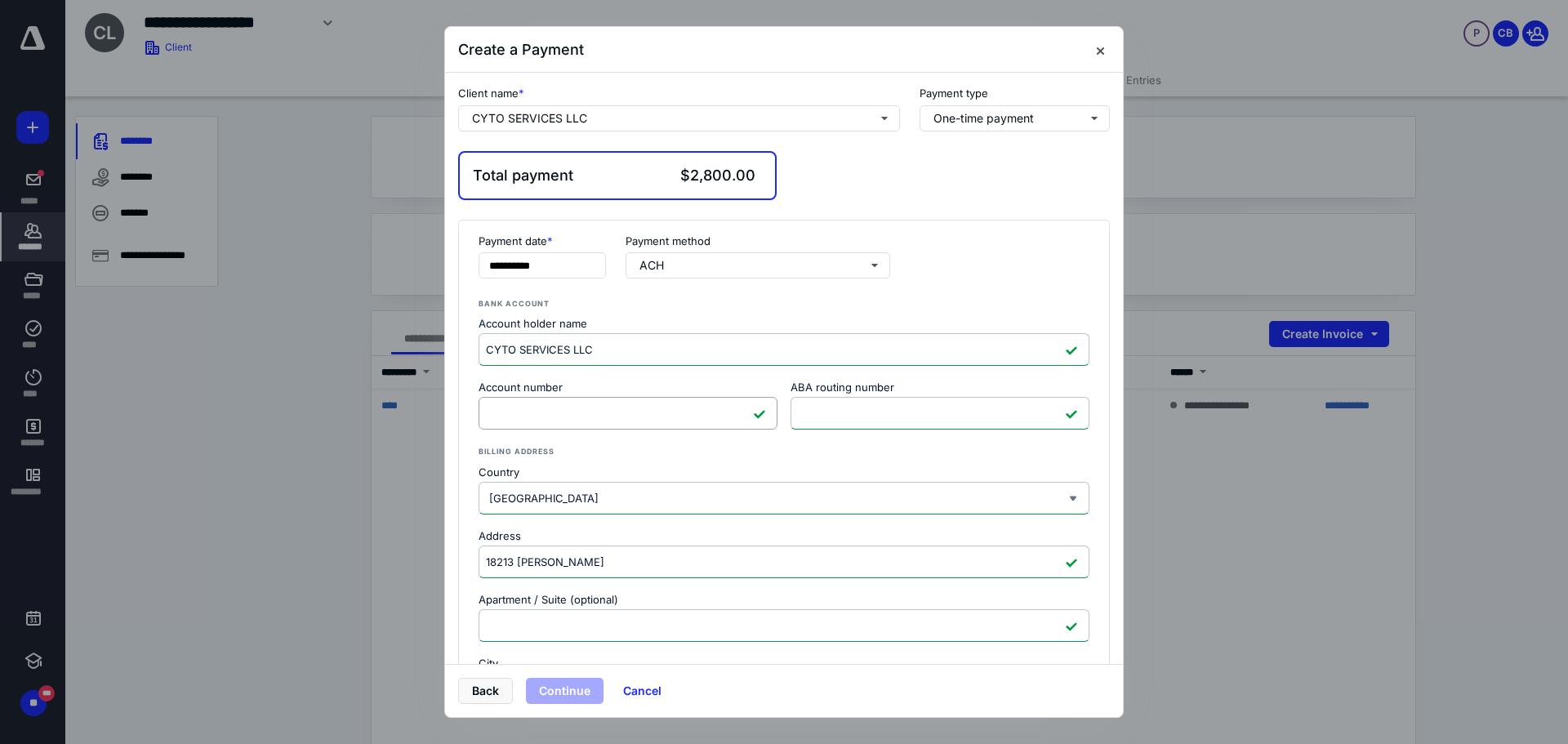 scroll, scrollTop: 360, scrollLeft: 0, axis: vertical 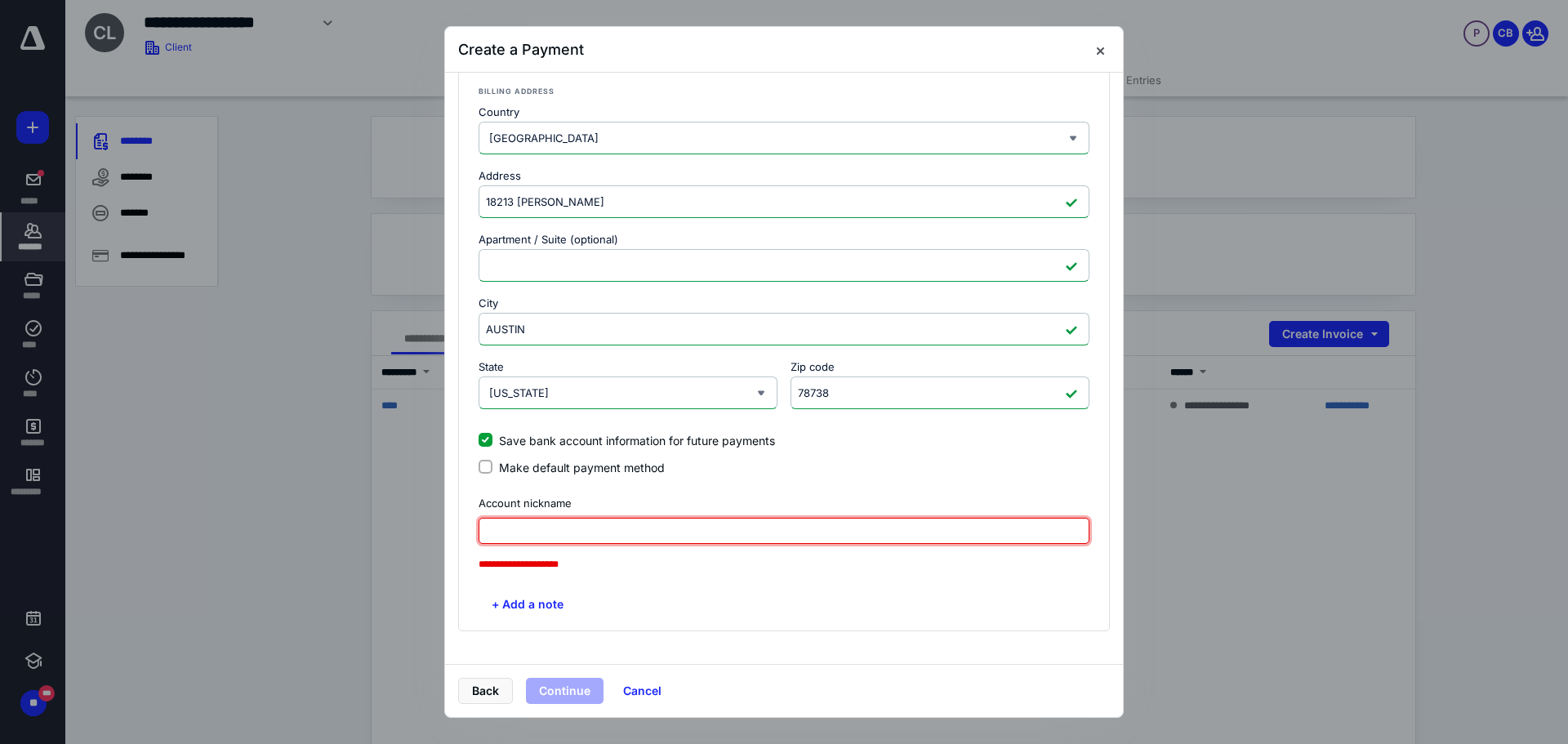 click at bounding box center (784, 531) 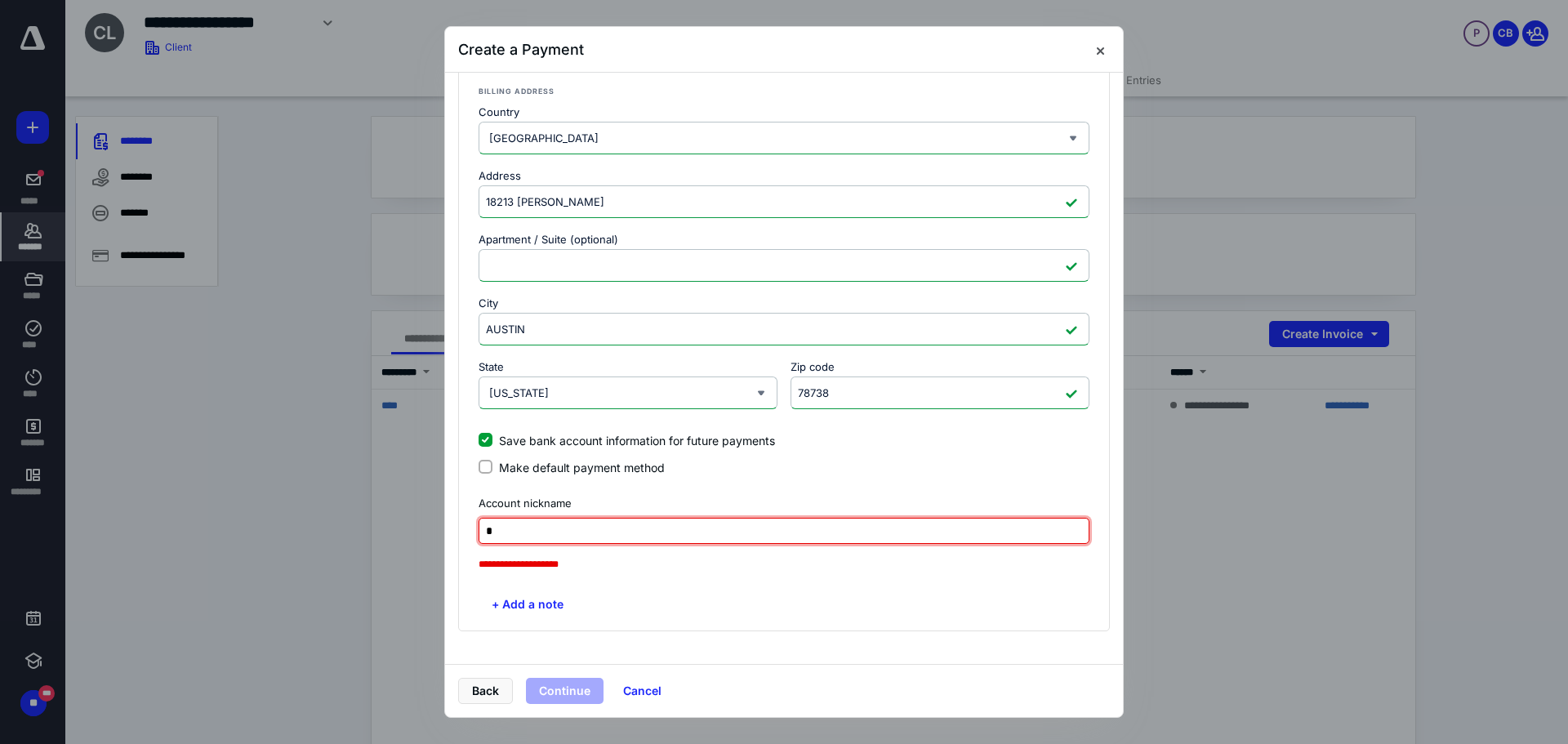 scroll, scrollTop: 332, scrollLeft: 0, axis: vertical 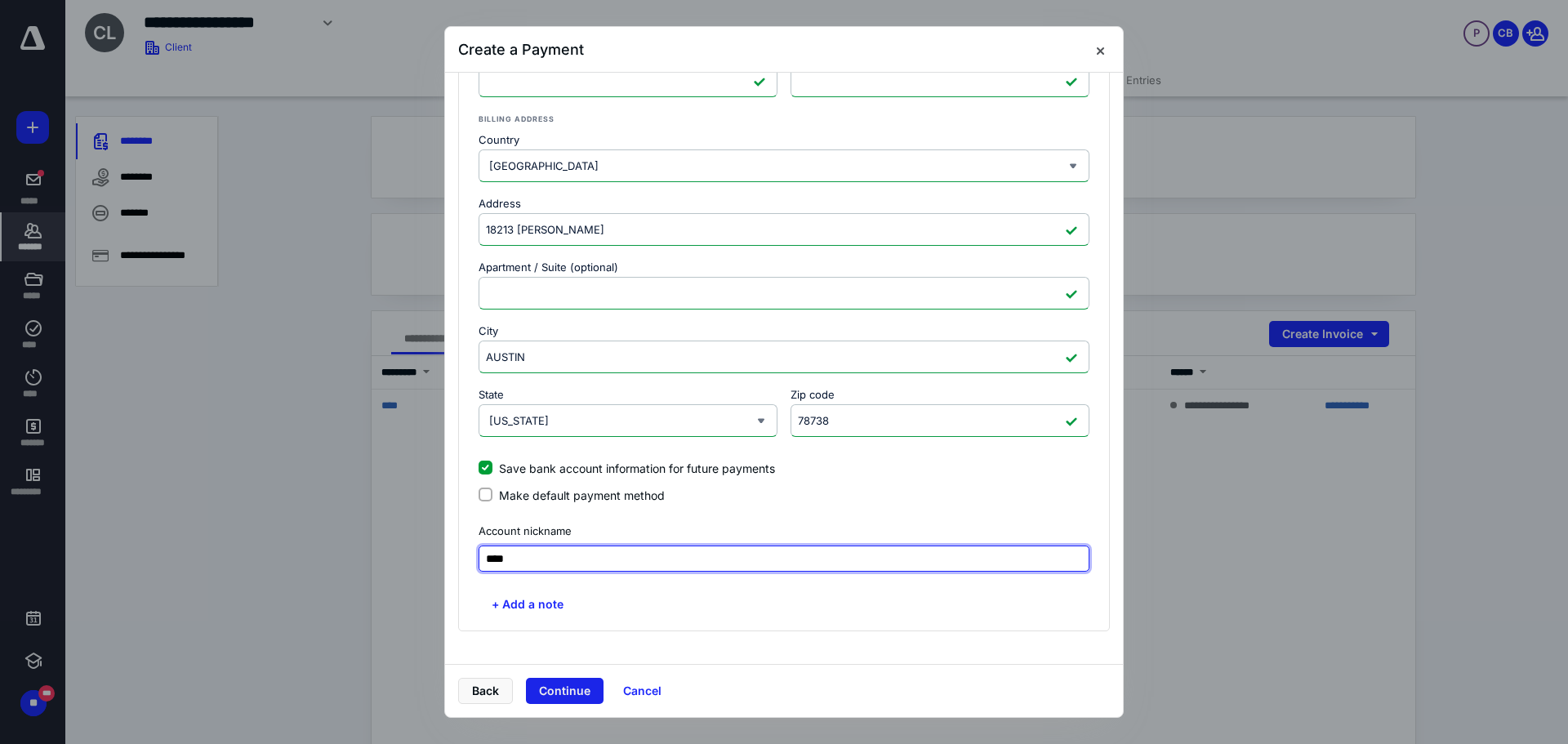 type on "****" 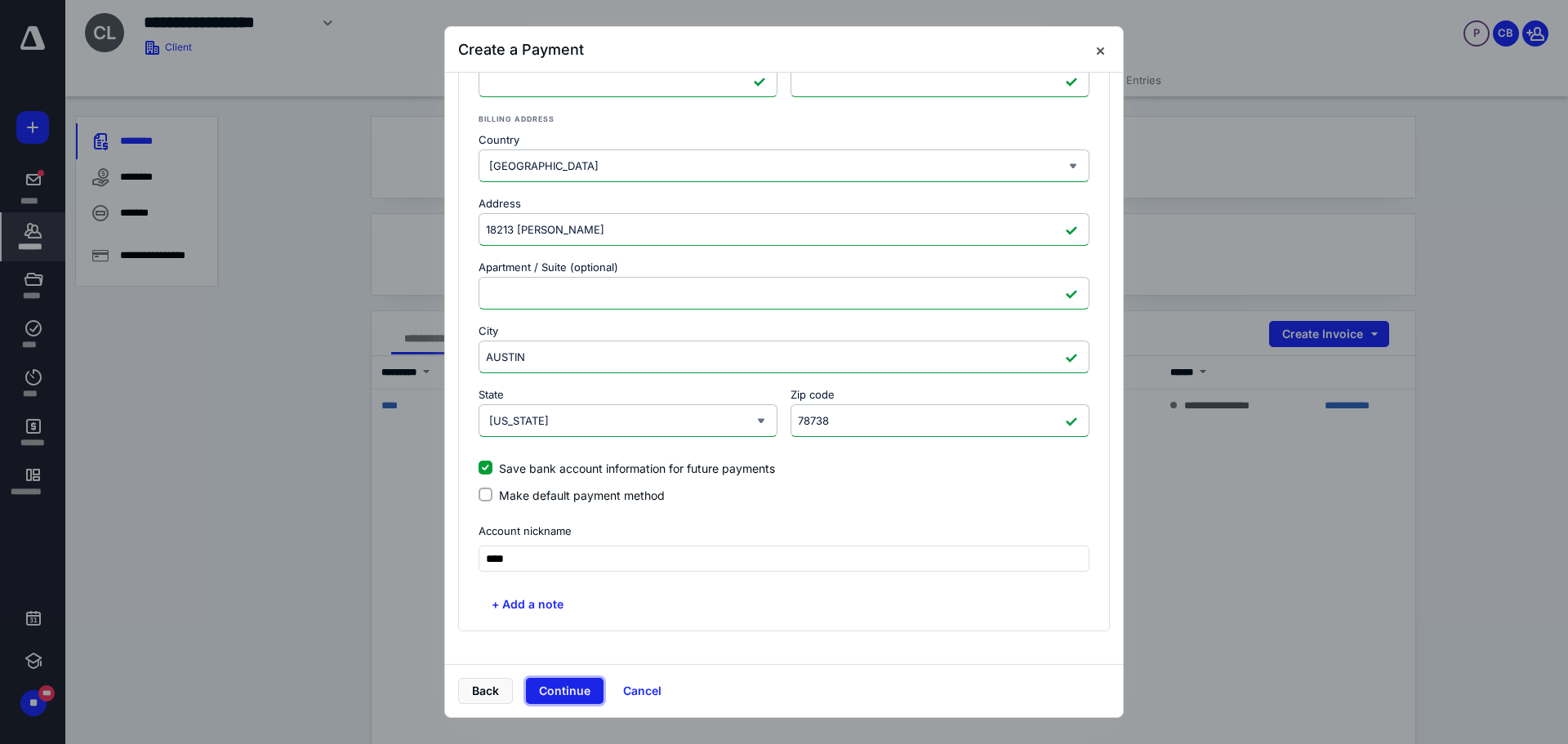 click on "Continue" at bounding box center (564, 691) 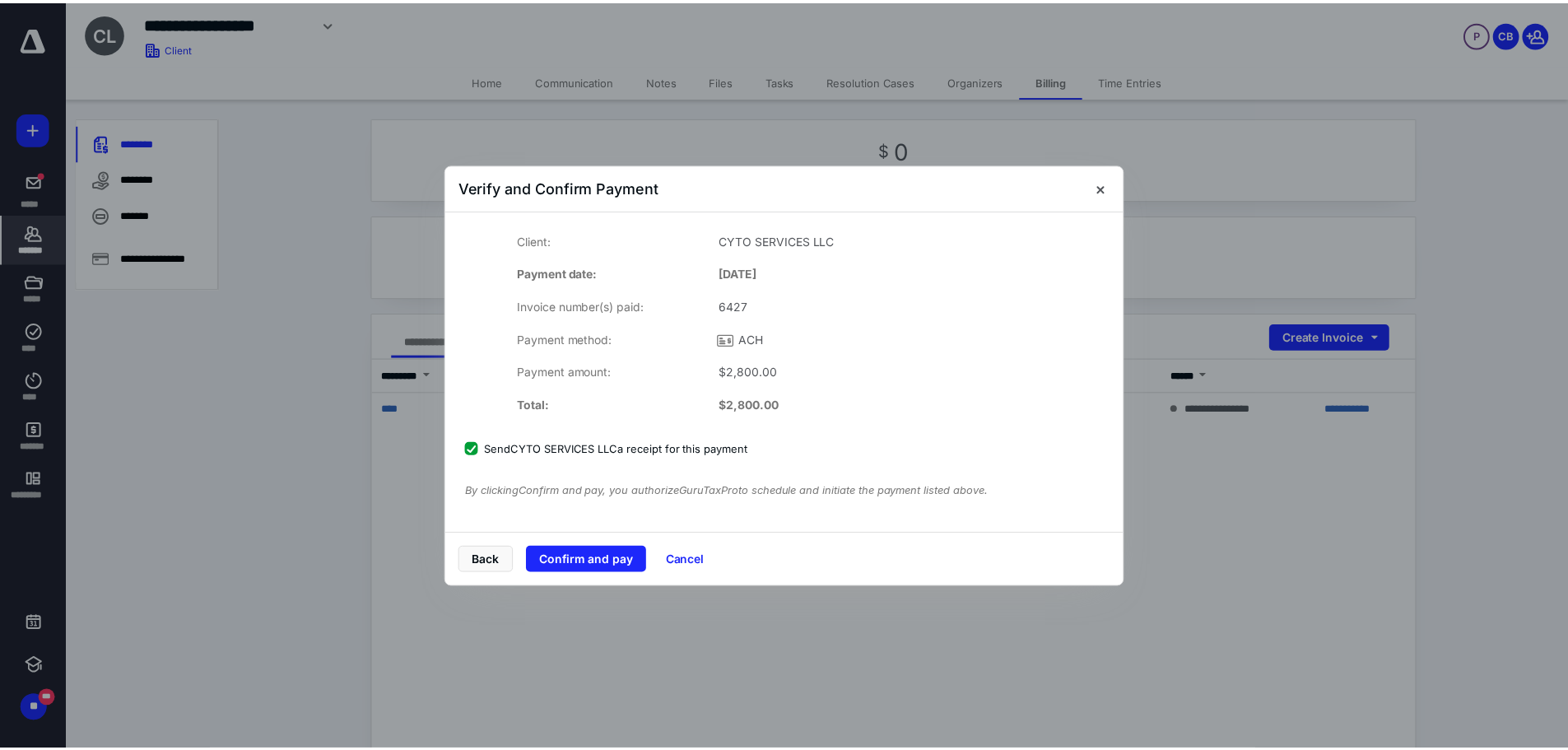 scroll, scrollTop: 0, scrollLeft: 0, axis: both 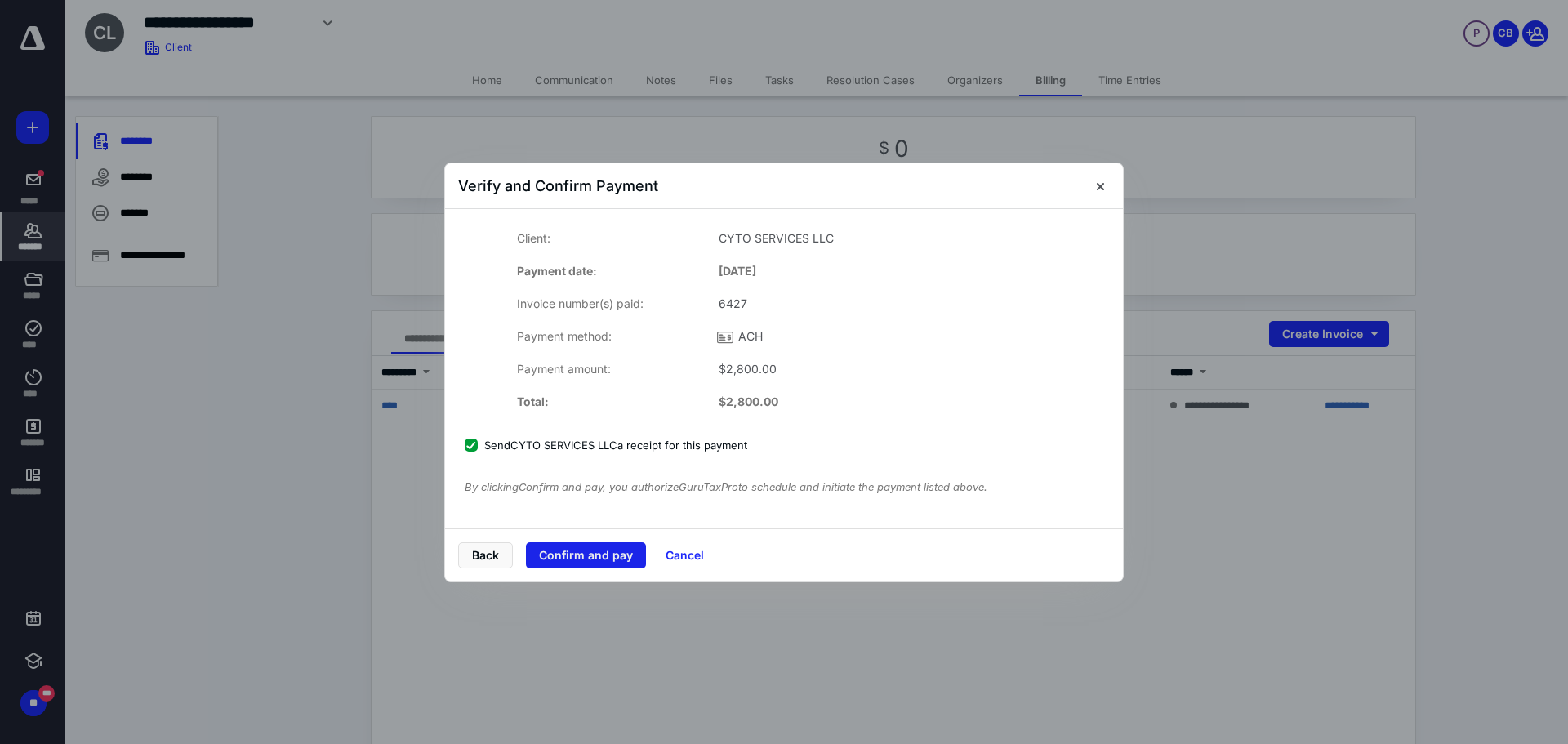 click on "Confirm and pay" at bounding box center [586, 555] 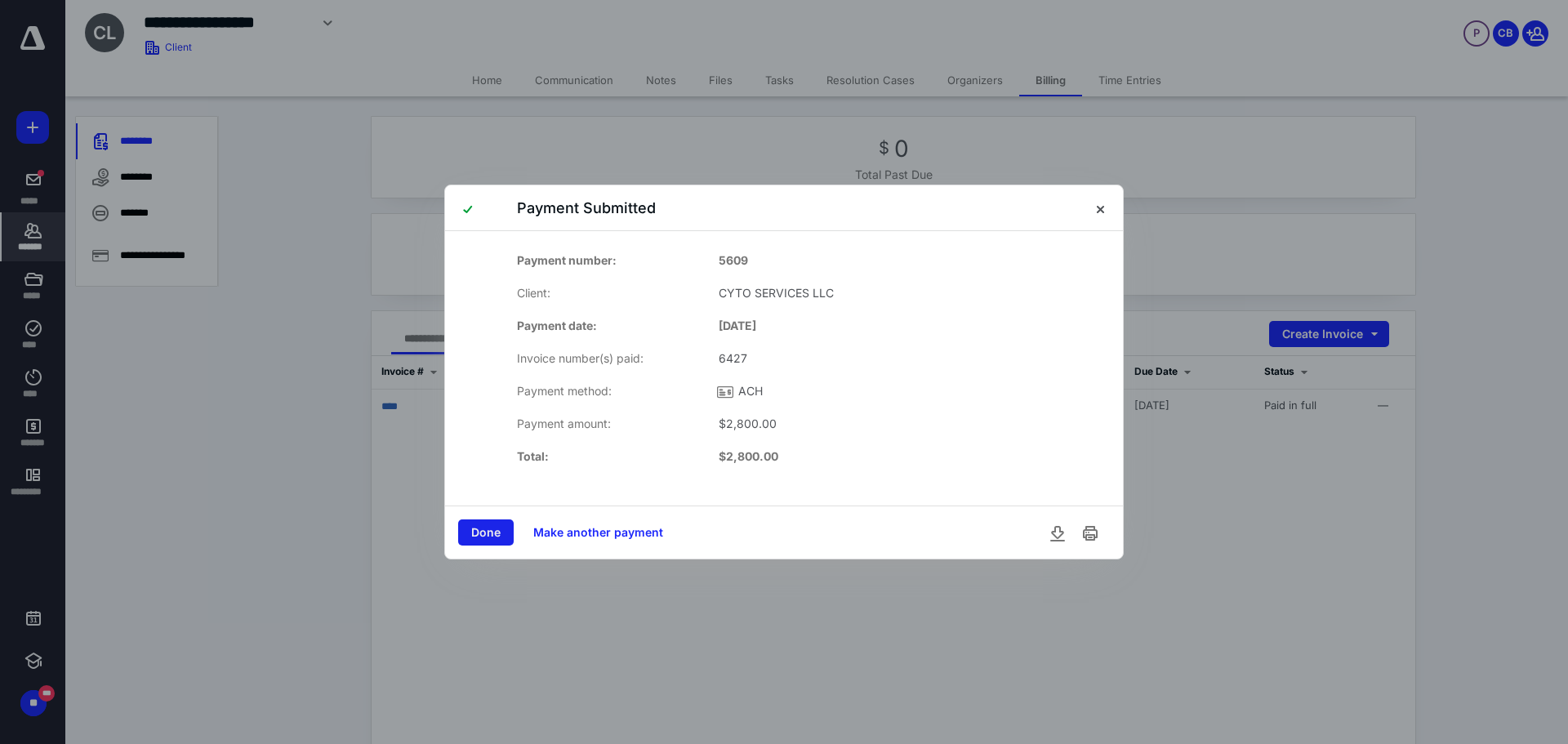 click on "Done" at bounding box center [486, 532] 